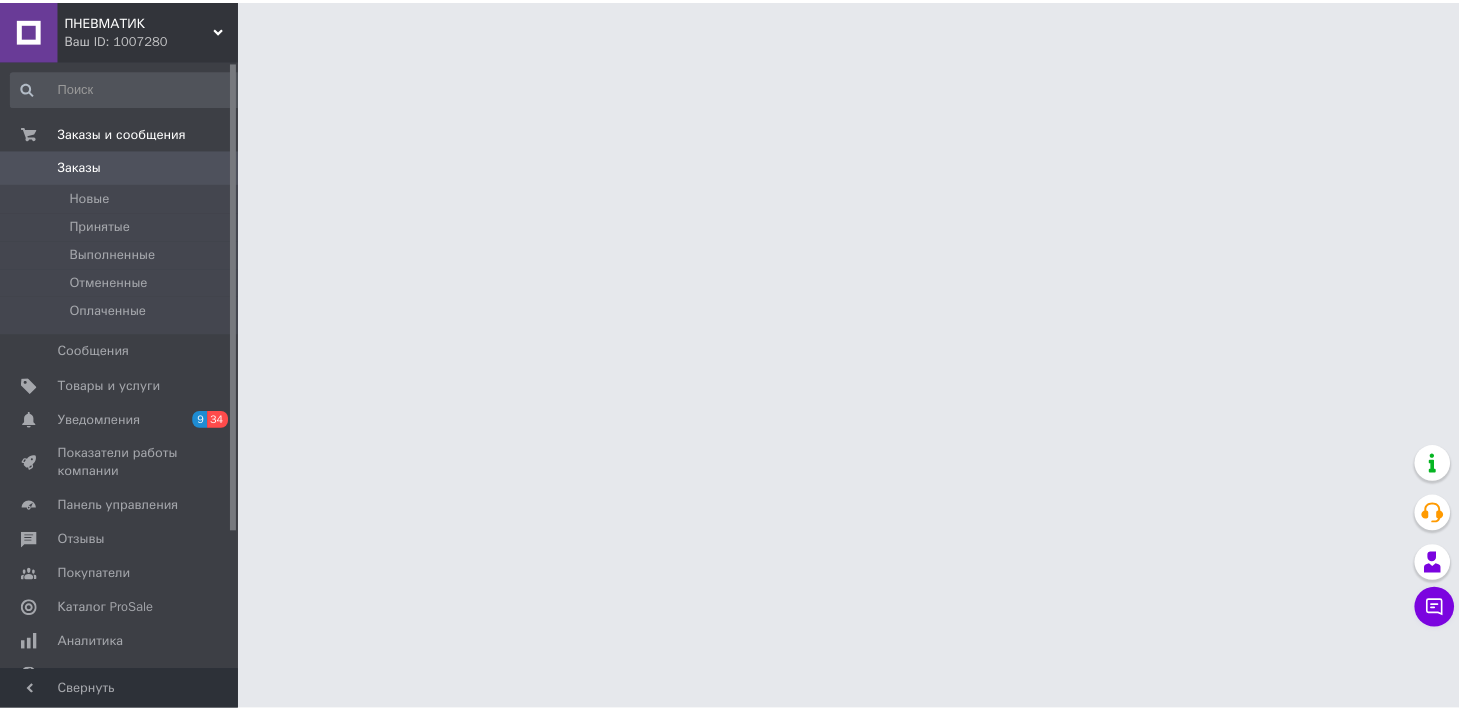 scroll, scrollTop: 0, scrollLeft: 0, axis: both 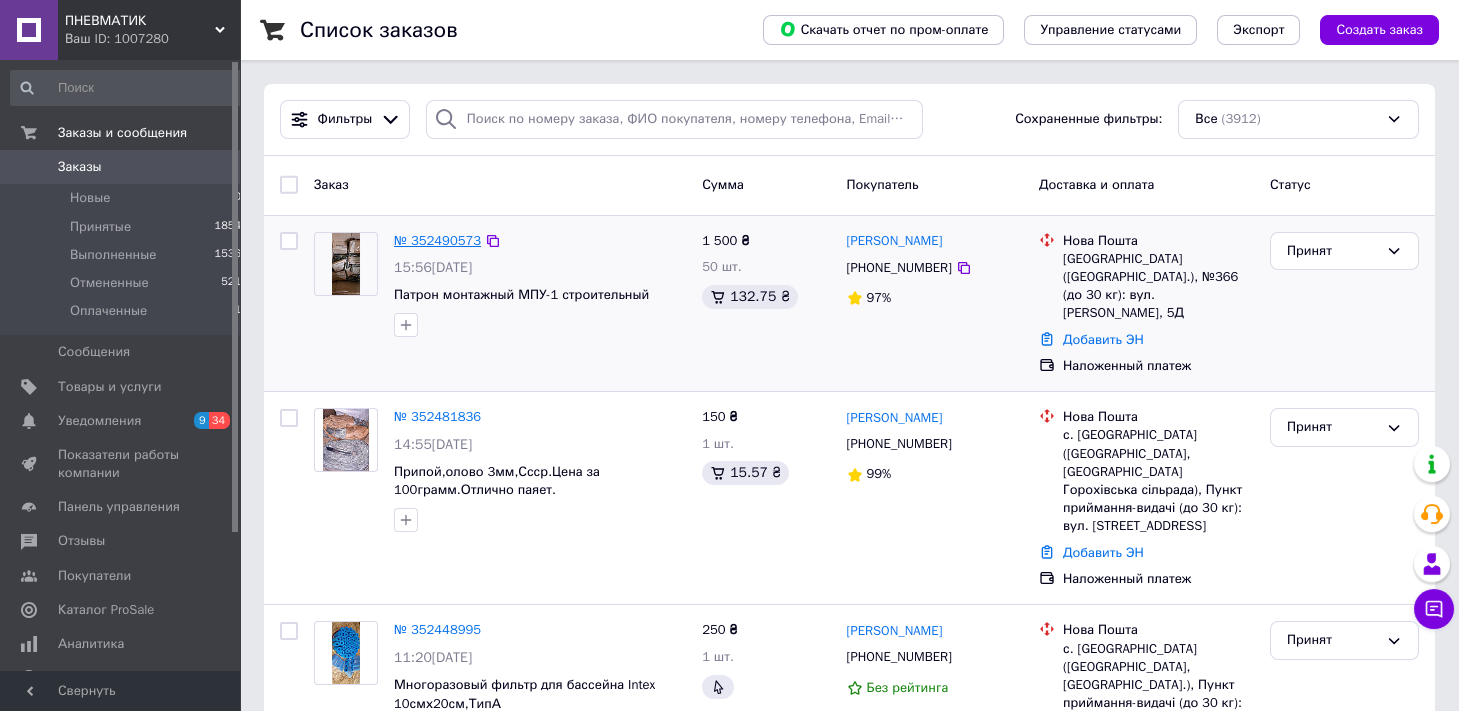 click on "№ 352490573" at bounding box center [437, 240] 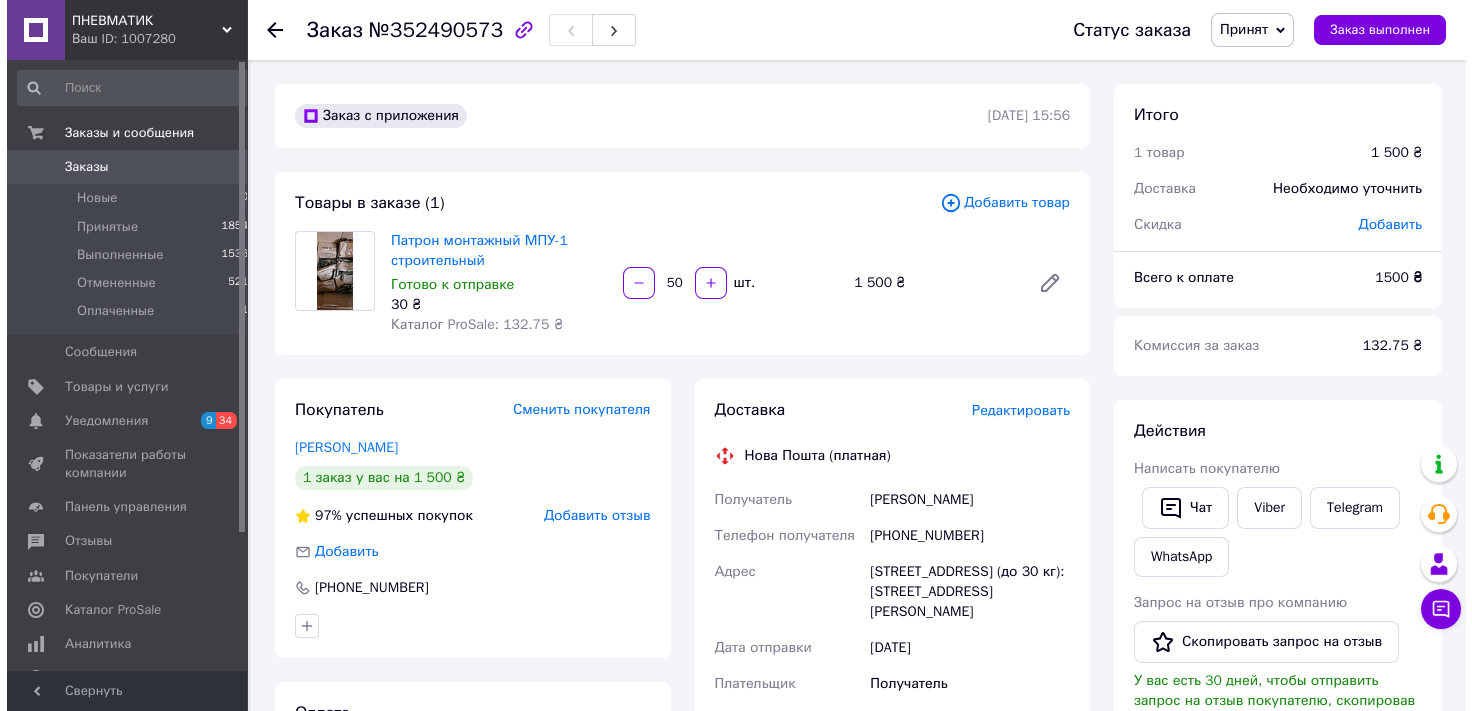 scroll, scrollTop: 110, scrollLeft: 0, axis: vertical 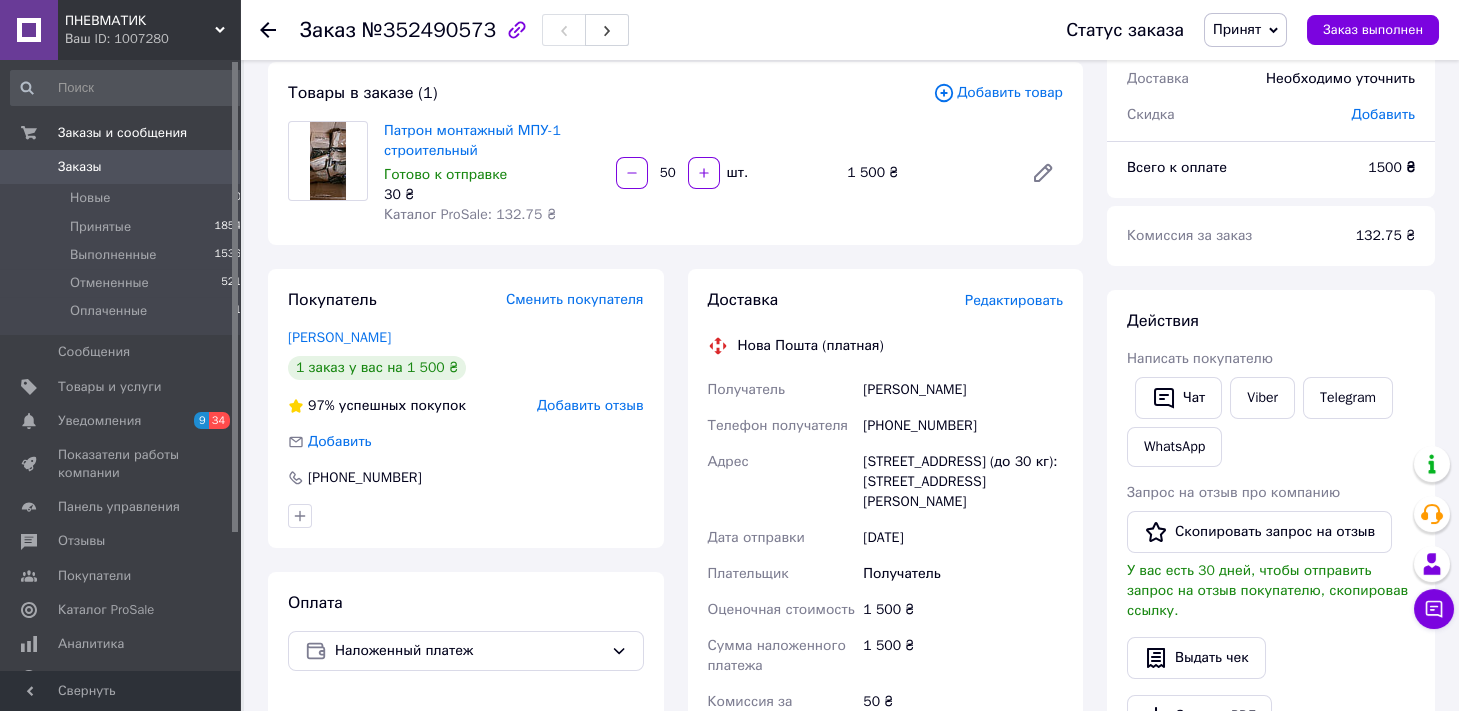 click on "Редактировать" at bounding box center (1014, 300) 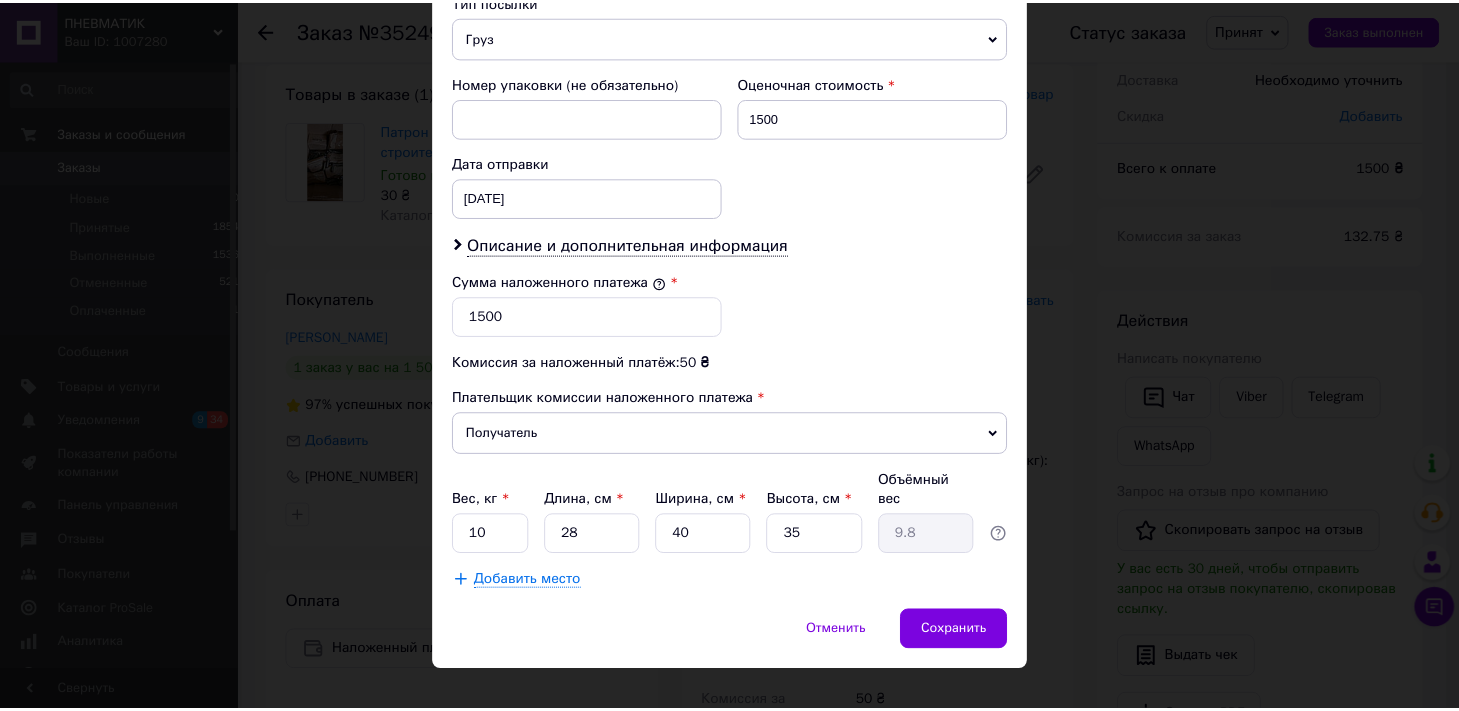 scroll, scrollTop: 808, scrollLeft: 0, axis: vertical 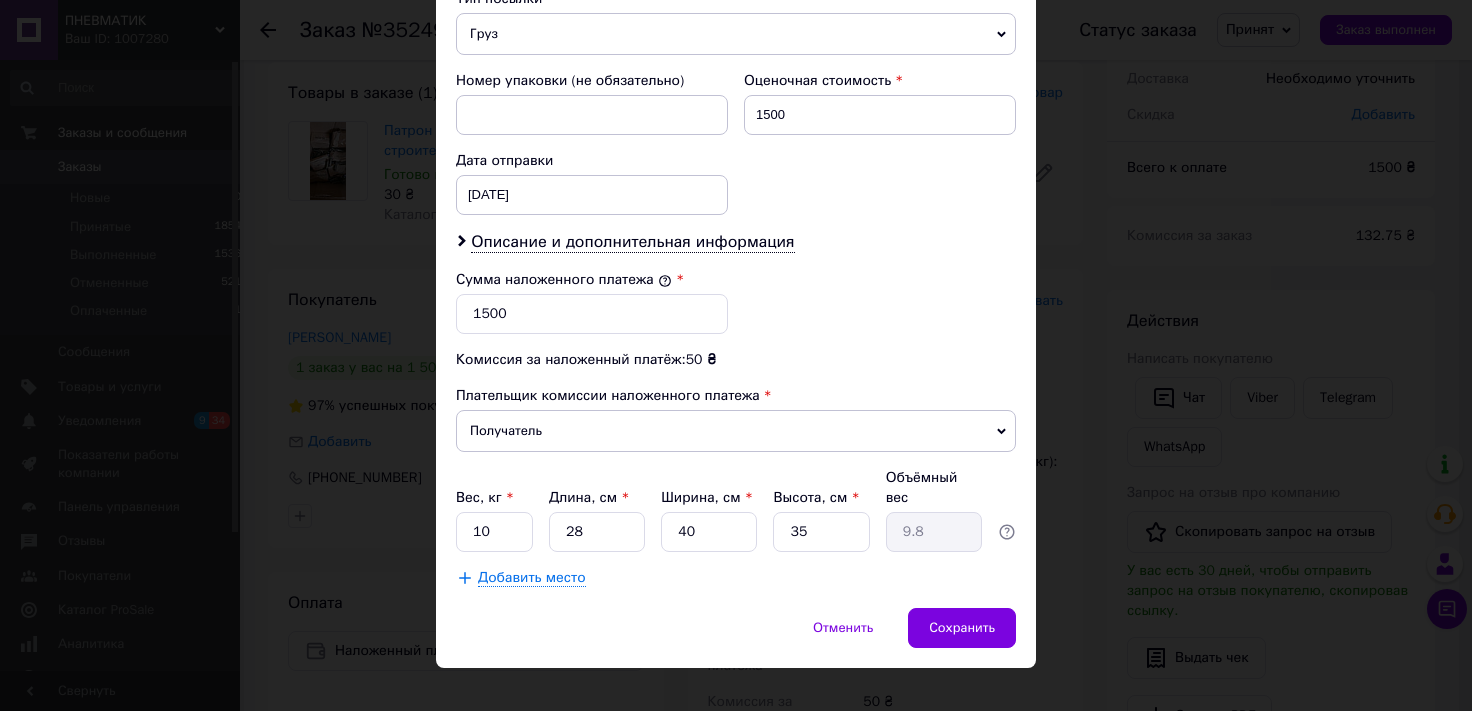 click on "Вес, кг   * 10 Длина, см   * 28 Ширина, см   * 40 Высота, см   * 35 Объёмный вес 9.8" at bounding box center [736, 510] 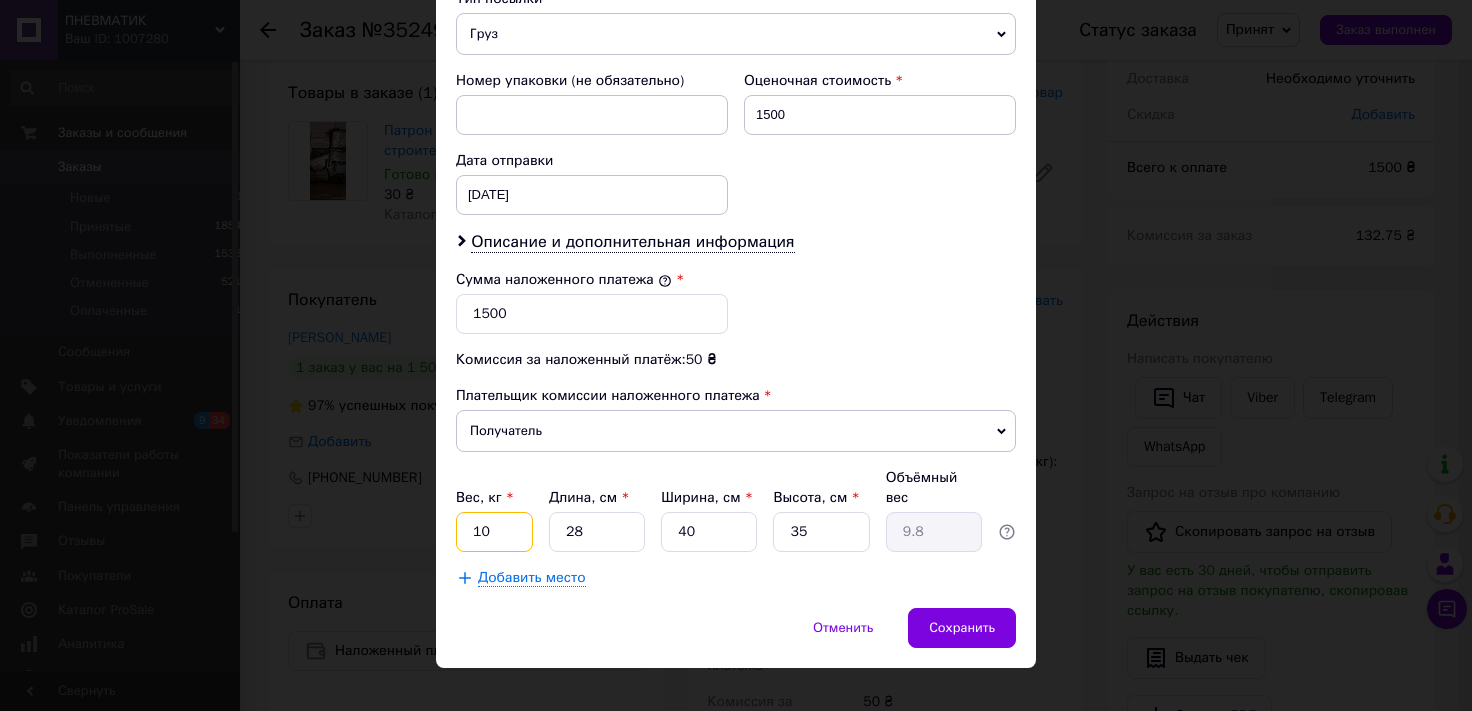 drag, startPoint x: 505, startPoint y: 514, endPoint x: 367, endPoint y: 508, distance: 138.13037 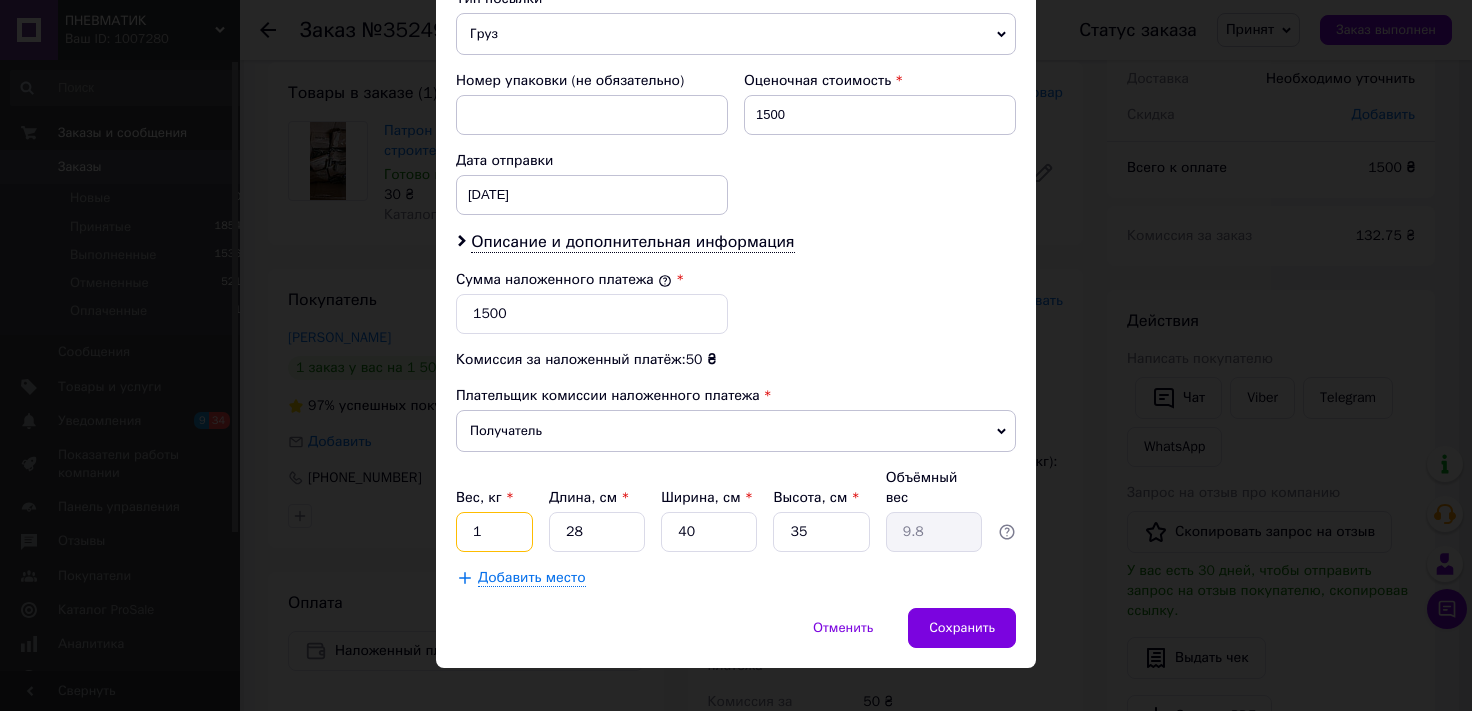 type on "1" 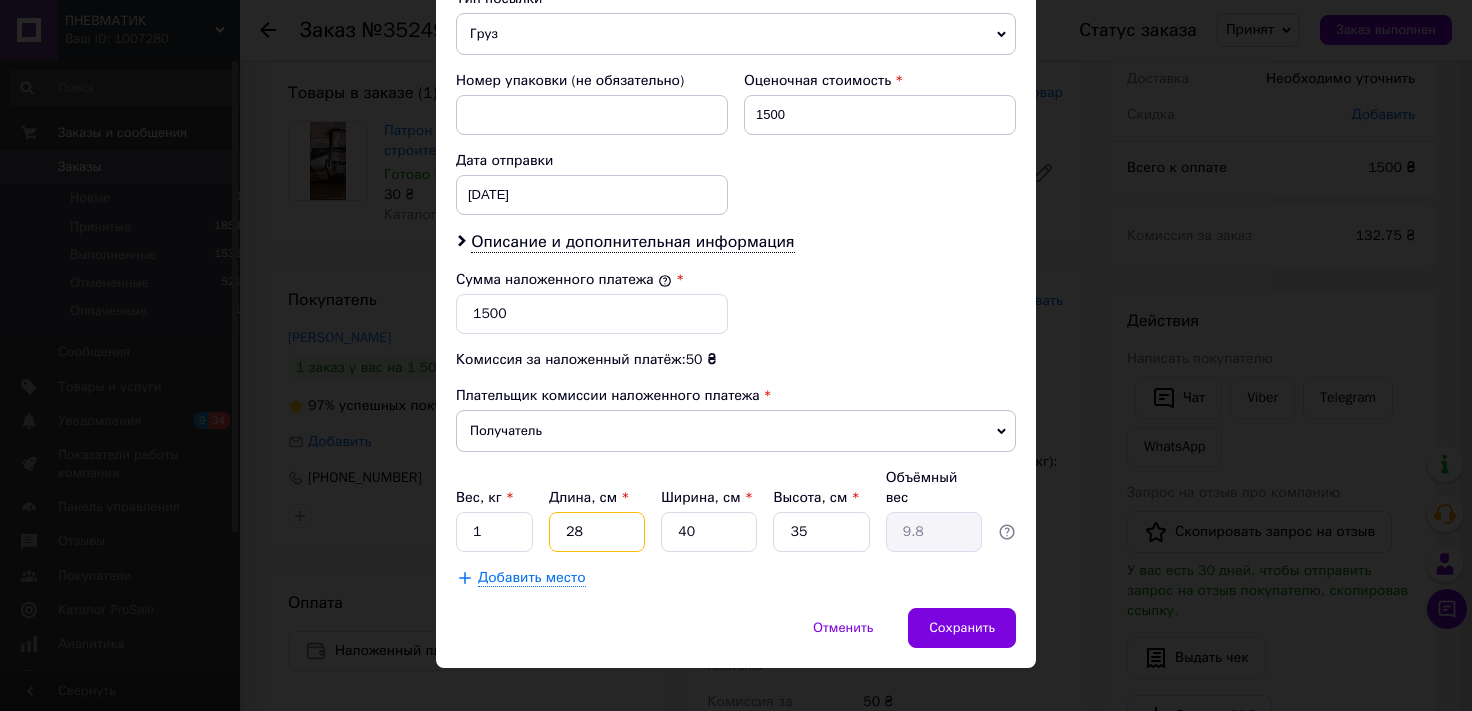 drag, startPoint x: 597, startPoint y: 505, endPoint x: 411, endPoint y: 495, distance: 186.26862 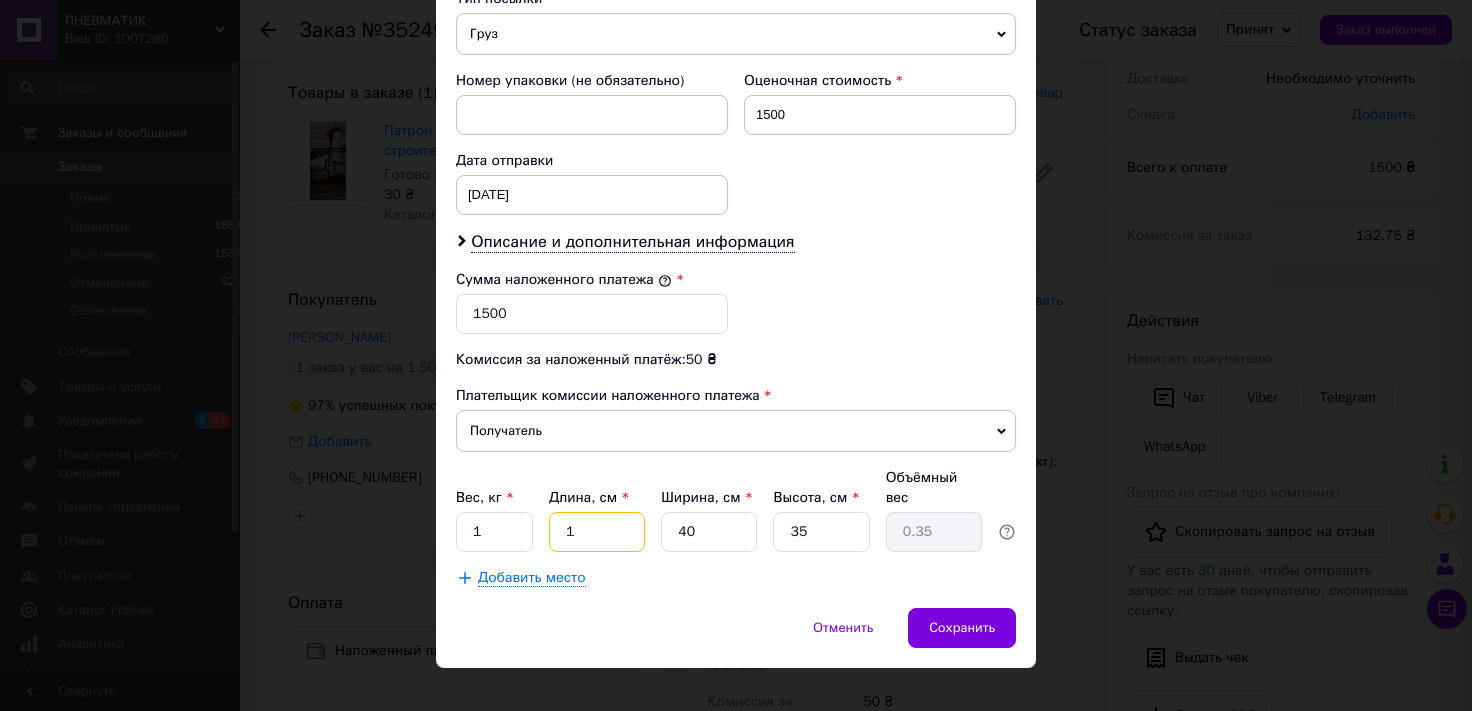 type on "15" 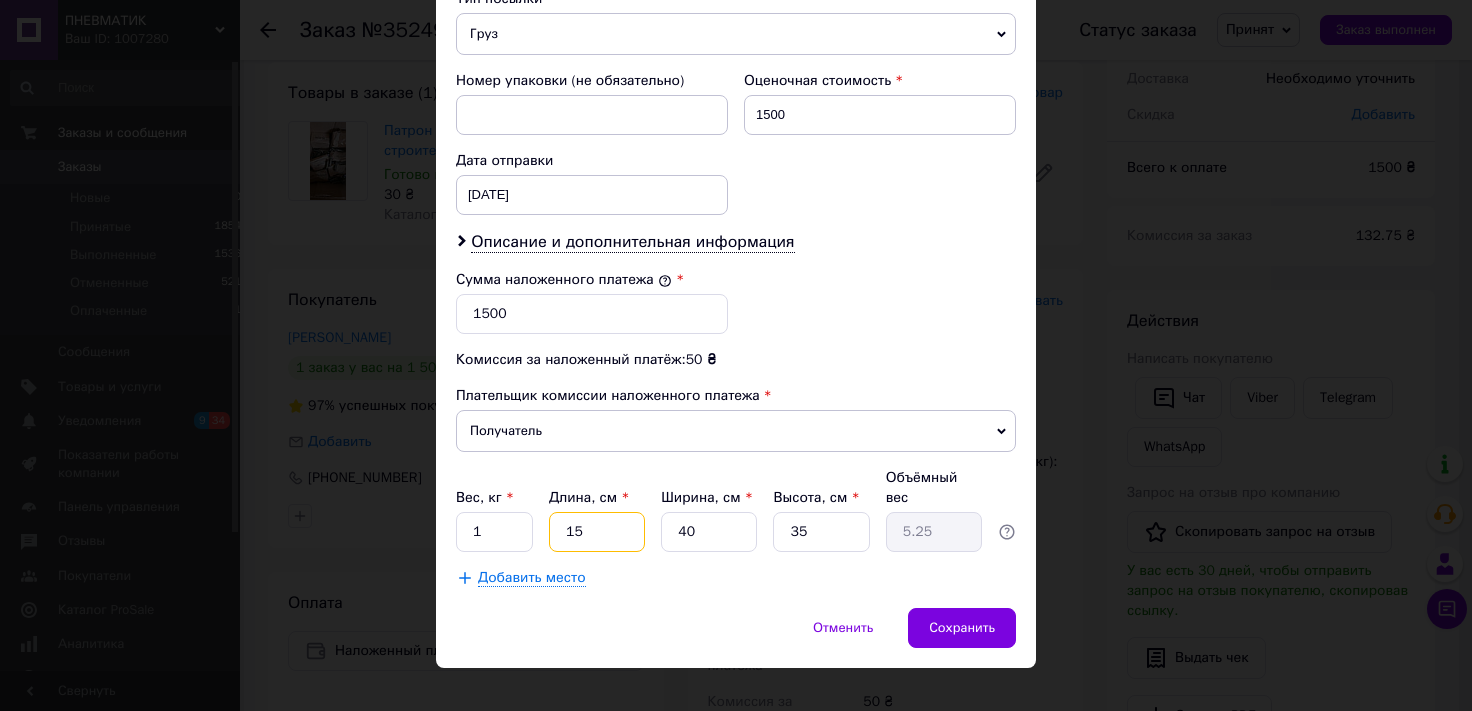 type on "15" 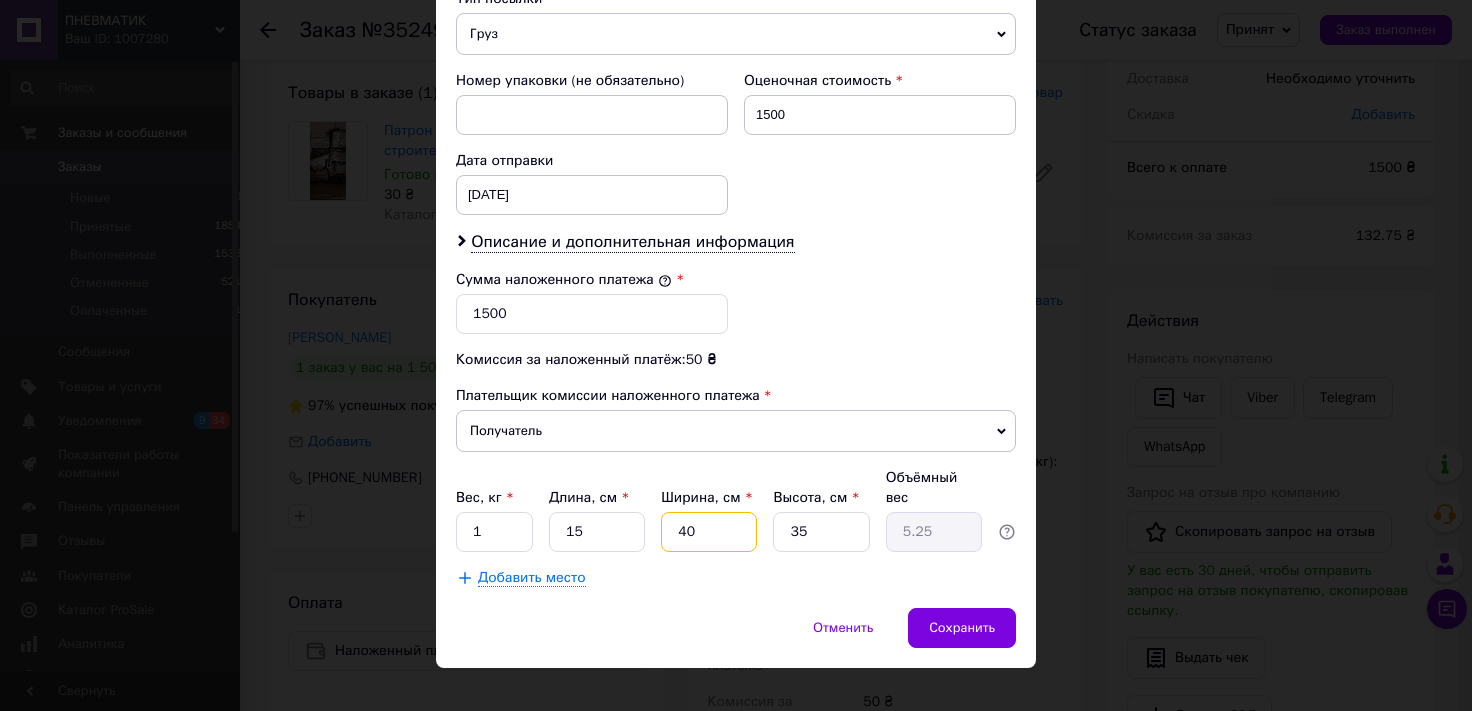 drag, startPoint x: 688, startPoint y: 508, endPoint x: 627, endPoint y: 514, distance: 61.294373 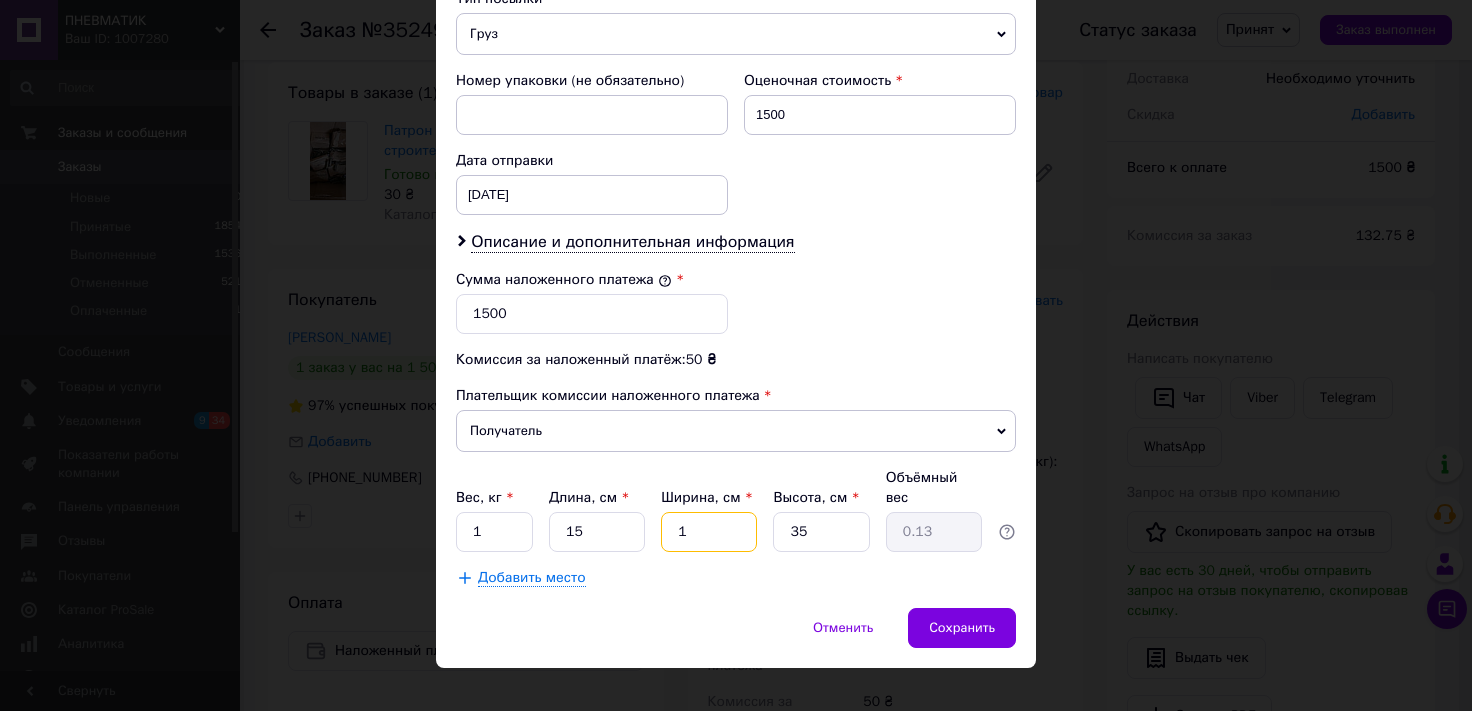 type on "15" 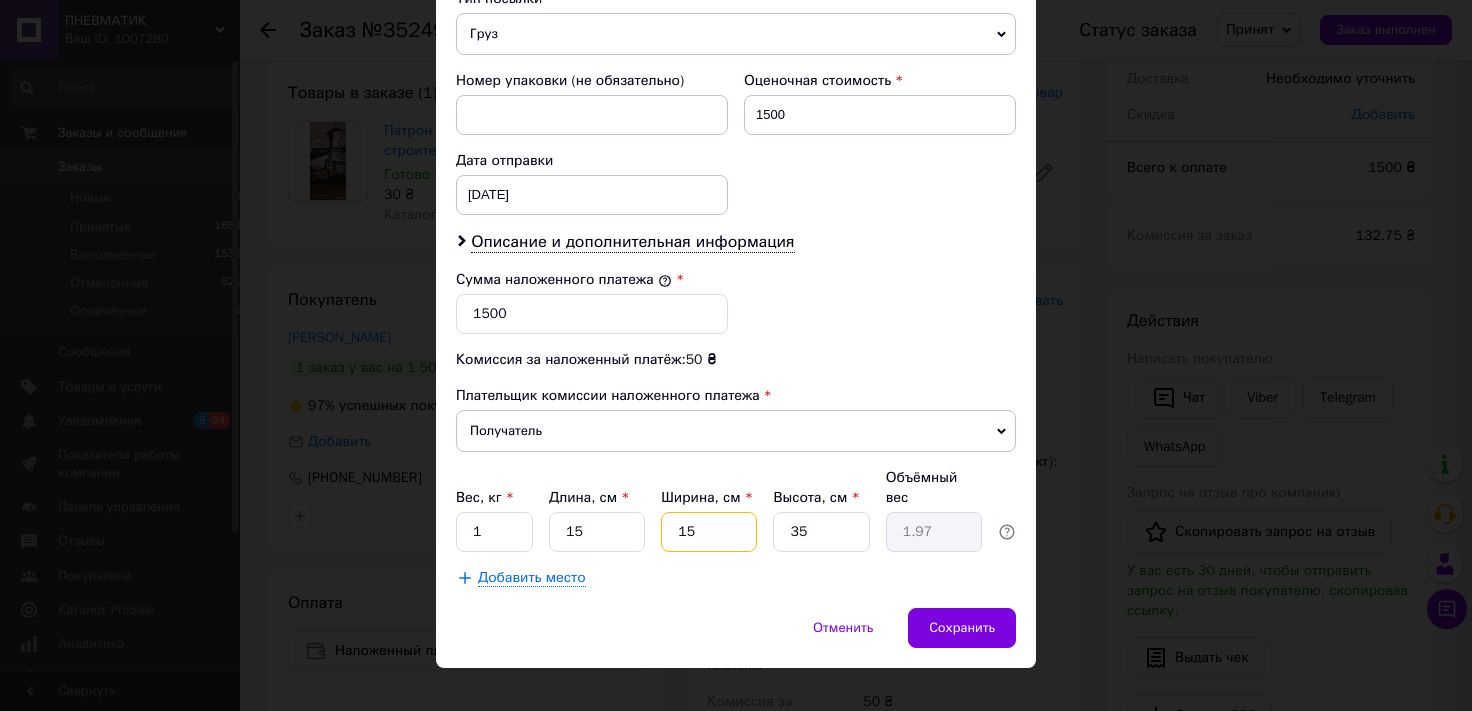 type on "15" 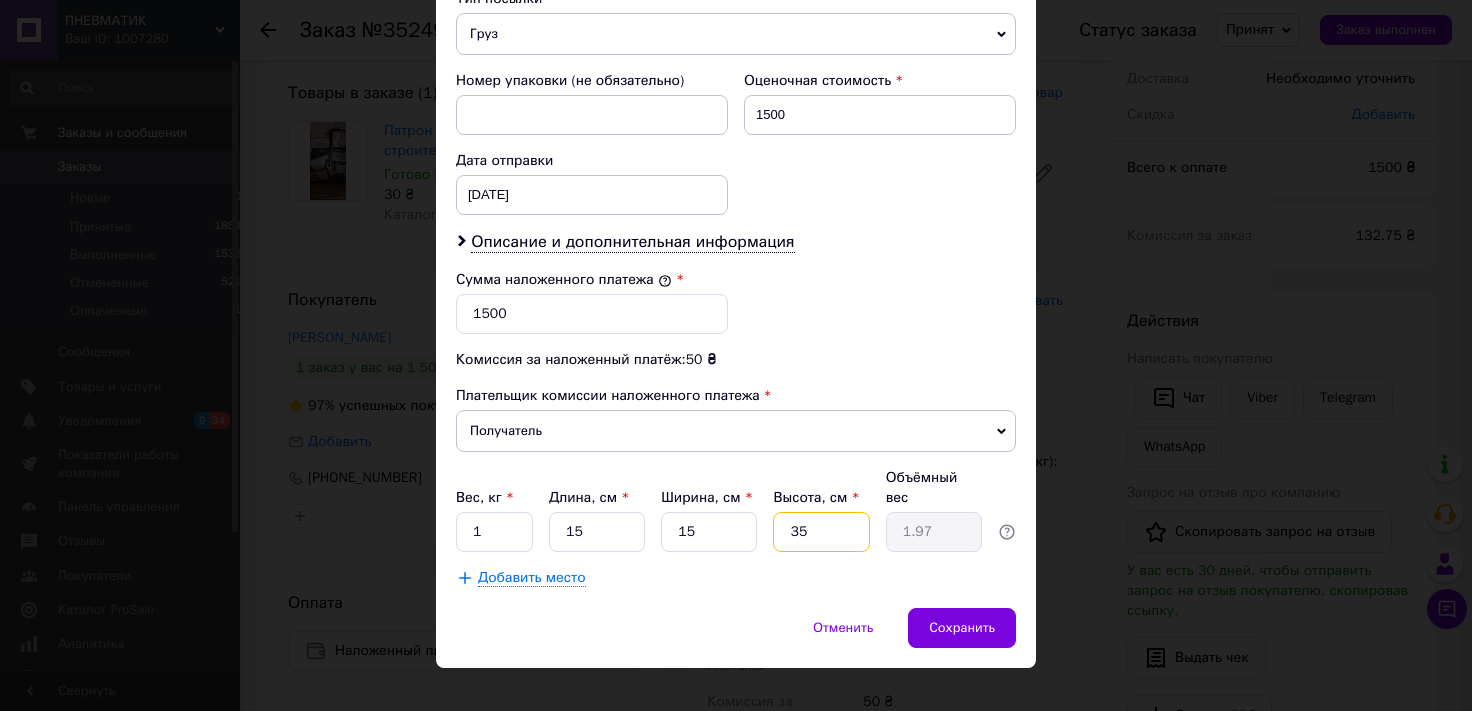 drag, startPoint x: 825, startPoint y: 505, endPoint x: 656, endPoint y: 510, distance: 169.07394 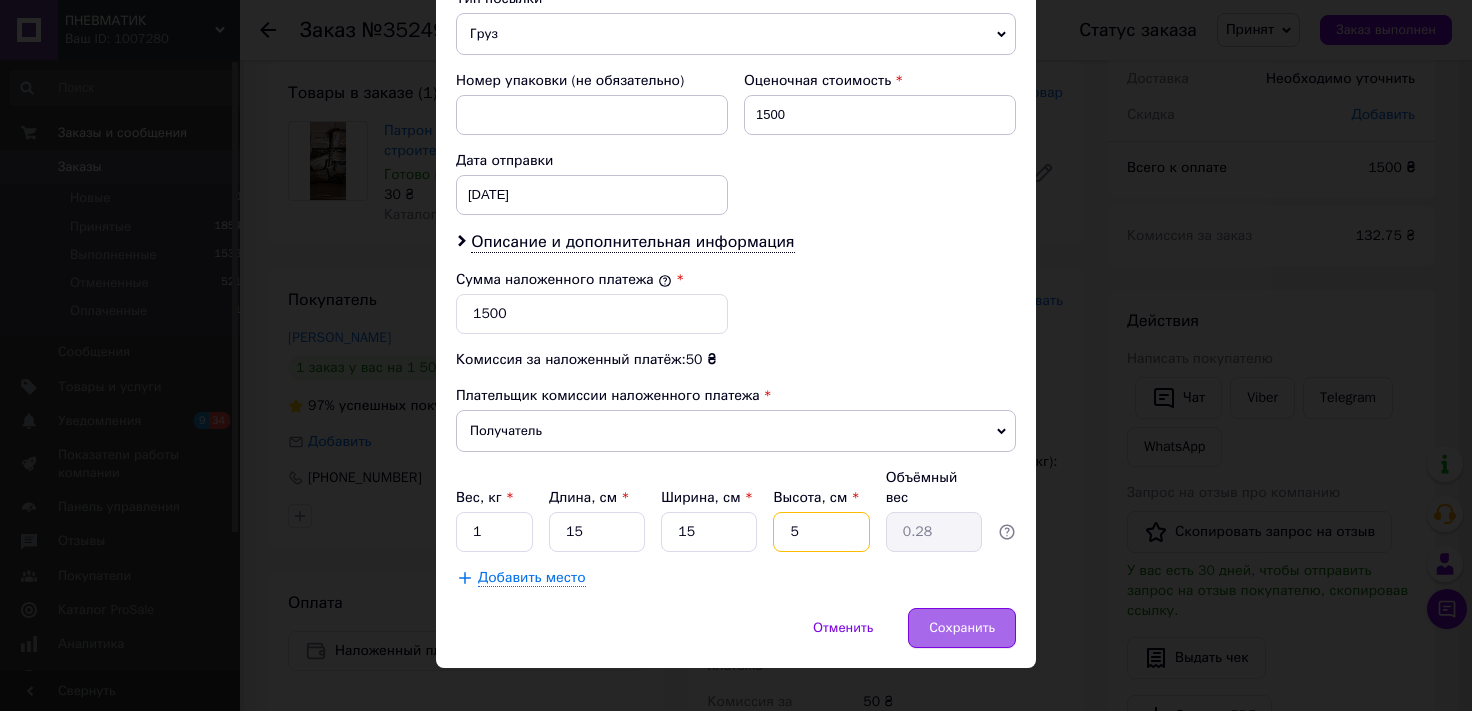 type on "5" 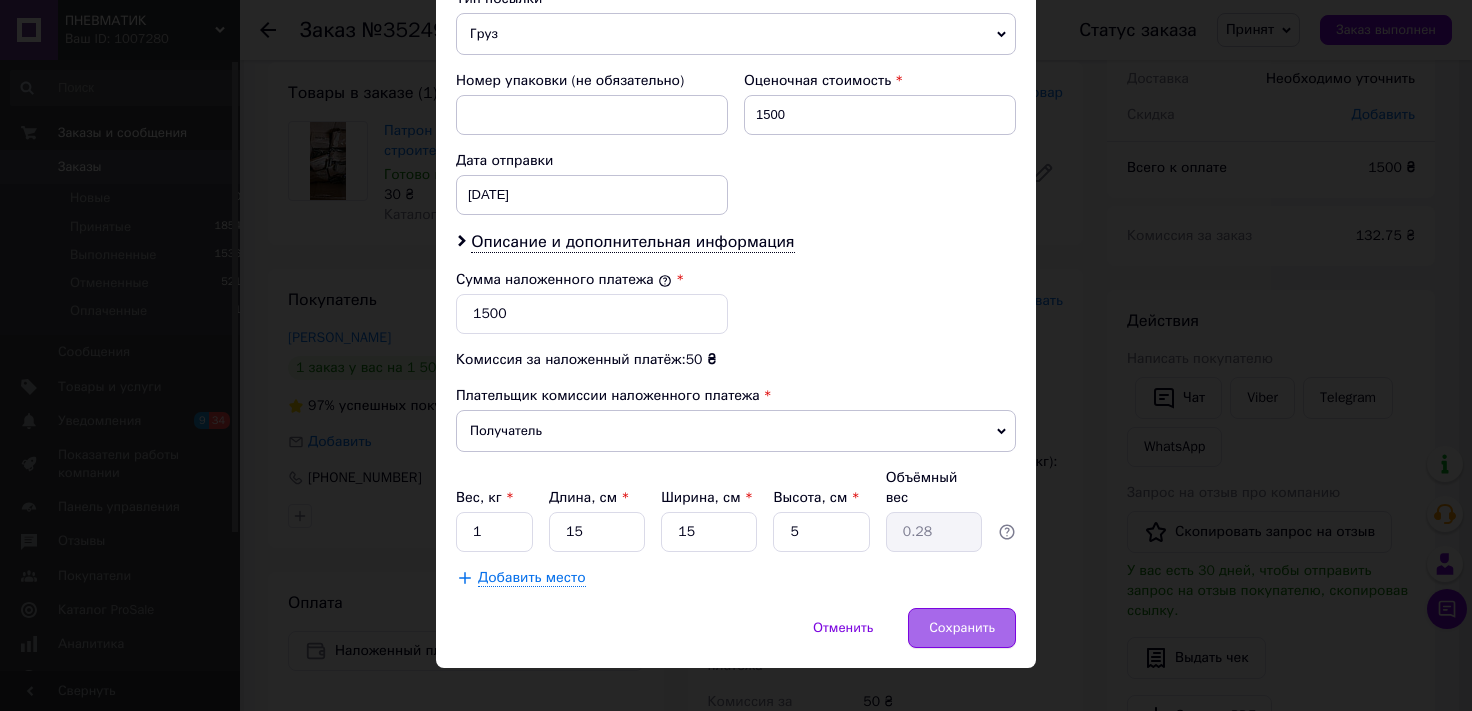 click on "Сохранить" at bounding box center [962, 628] 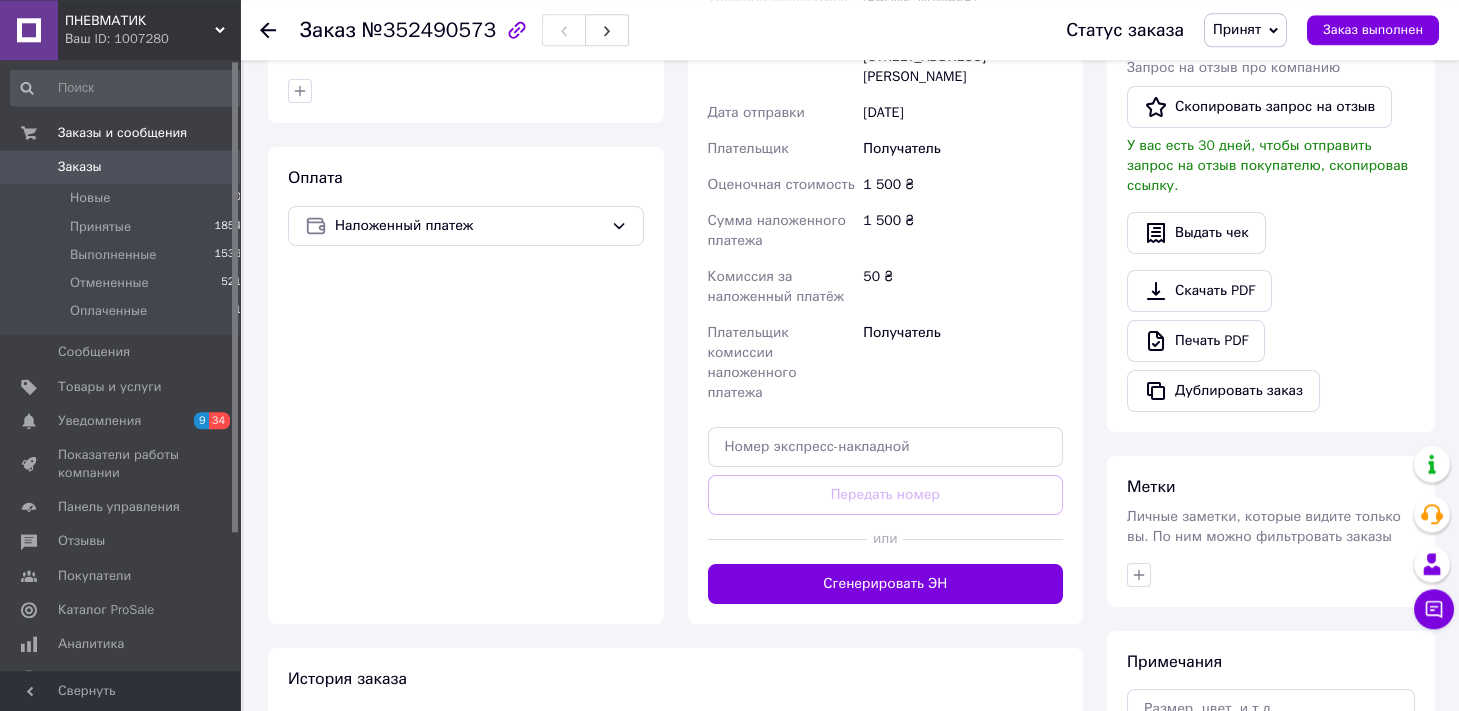 scroll, scrollTop: 552, scrollLeft: 0, axis: vertical 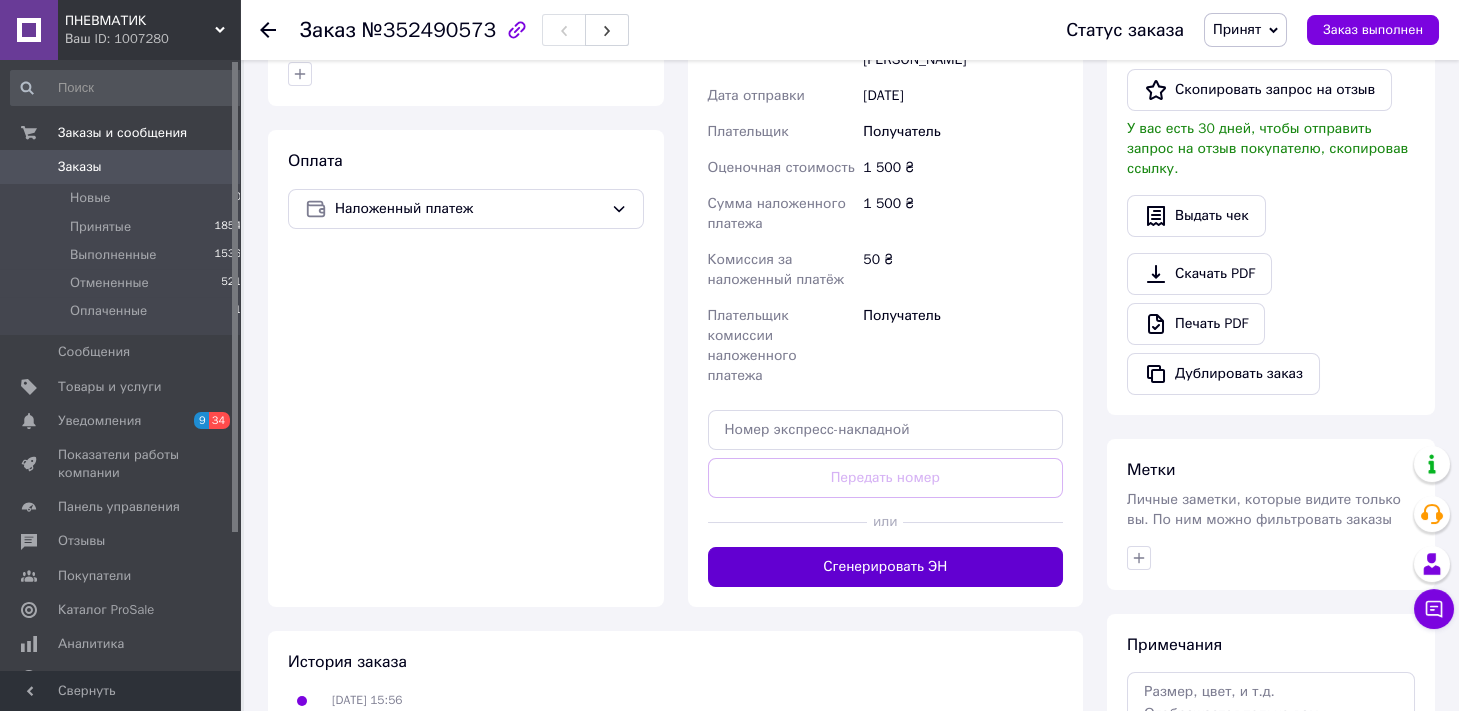 click on "Сгенерировать ЭН" at bounding box center (886, 567) 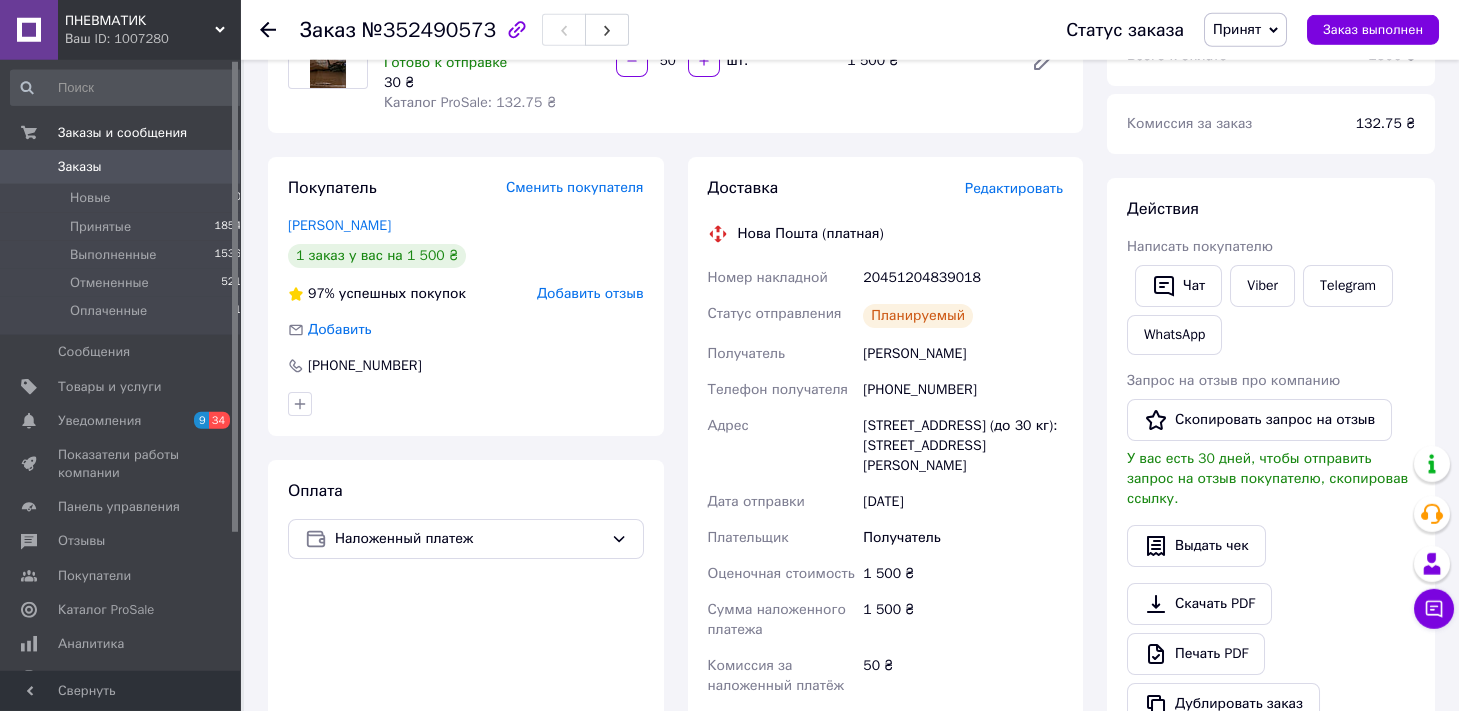 scroll, scrollTop: 220, scrollLeft: 0, axis: vertical 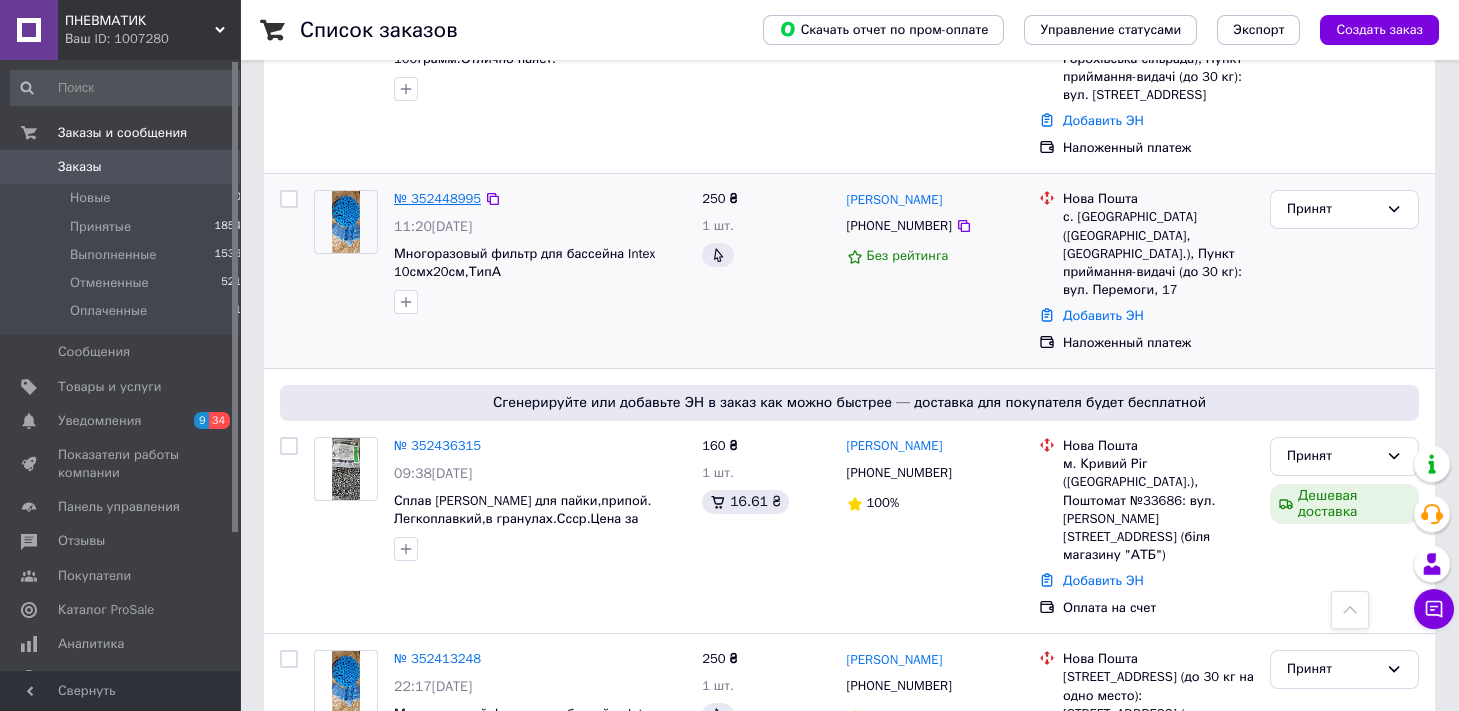 click on "№ 352448995" at bounding box center [437, 198] 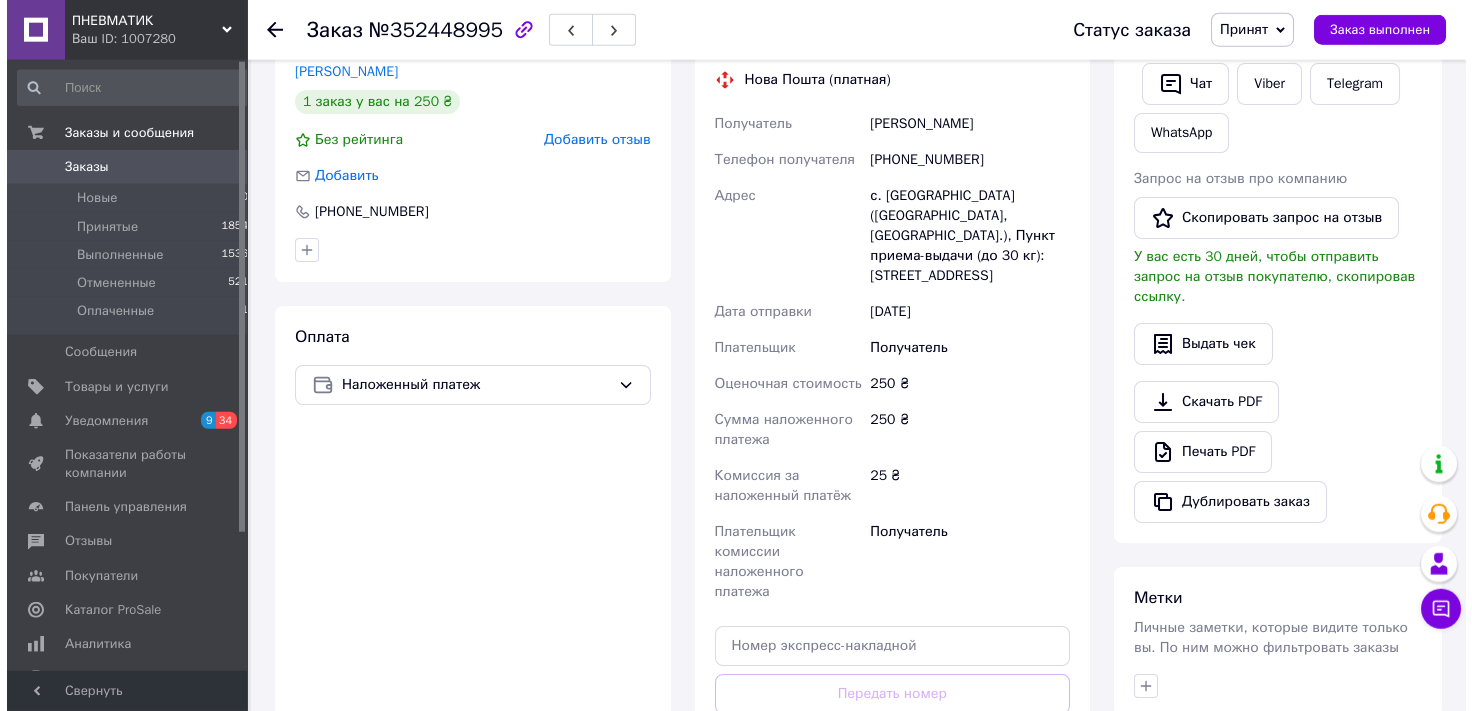 scroll, scrollTop: 110, scrollLeft: 0, axis: vertical 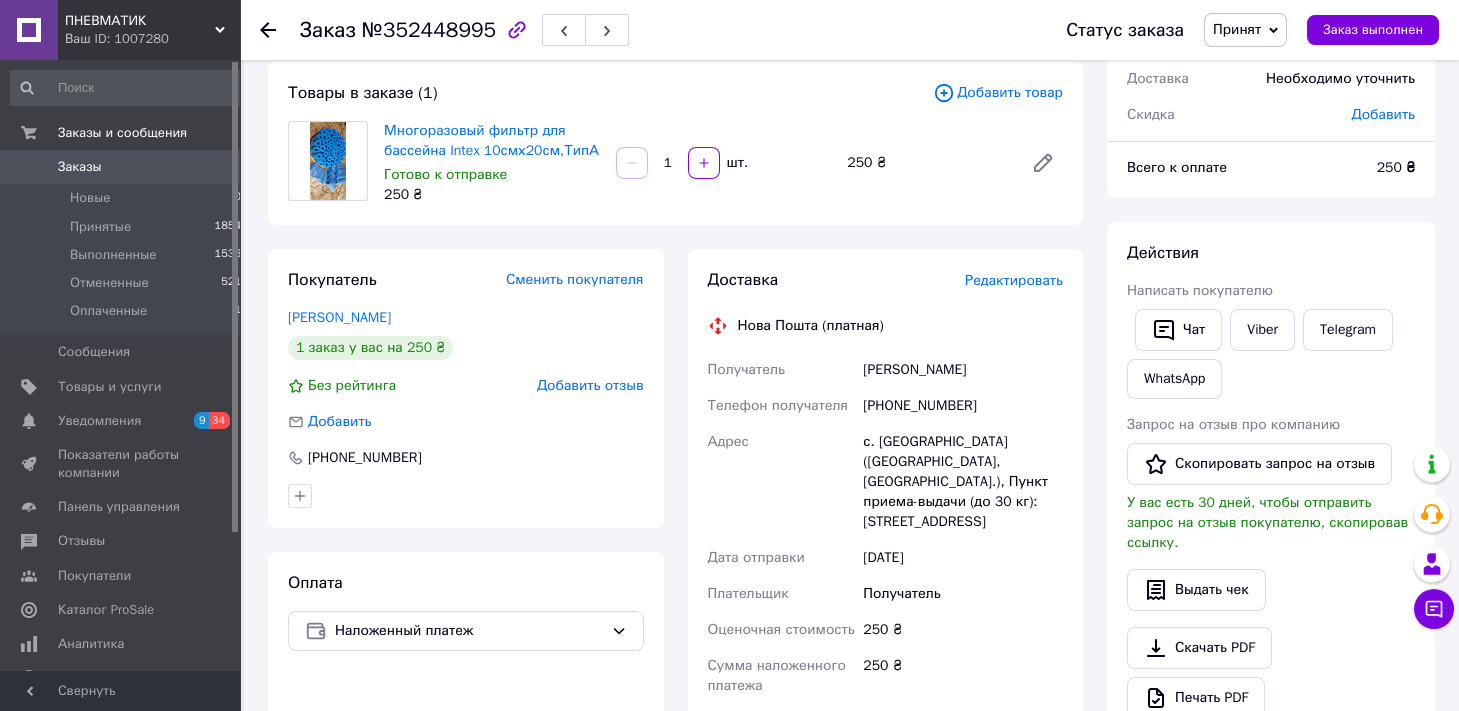 click on "Редактировать" at bounding box center (1014, 280) 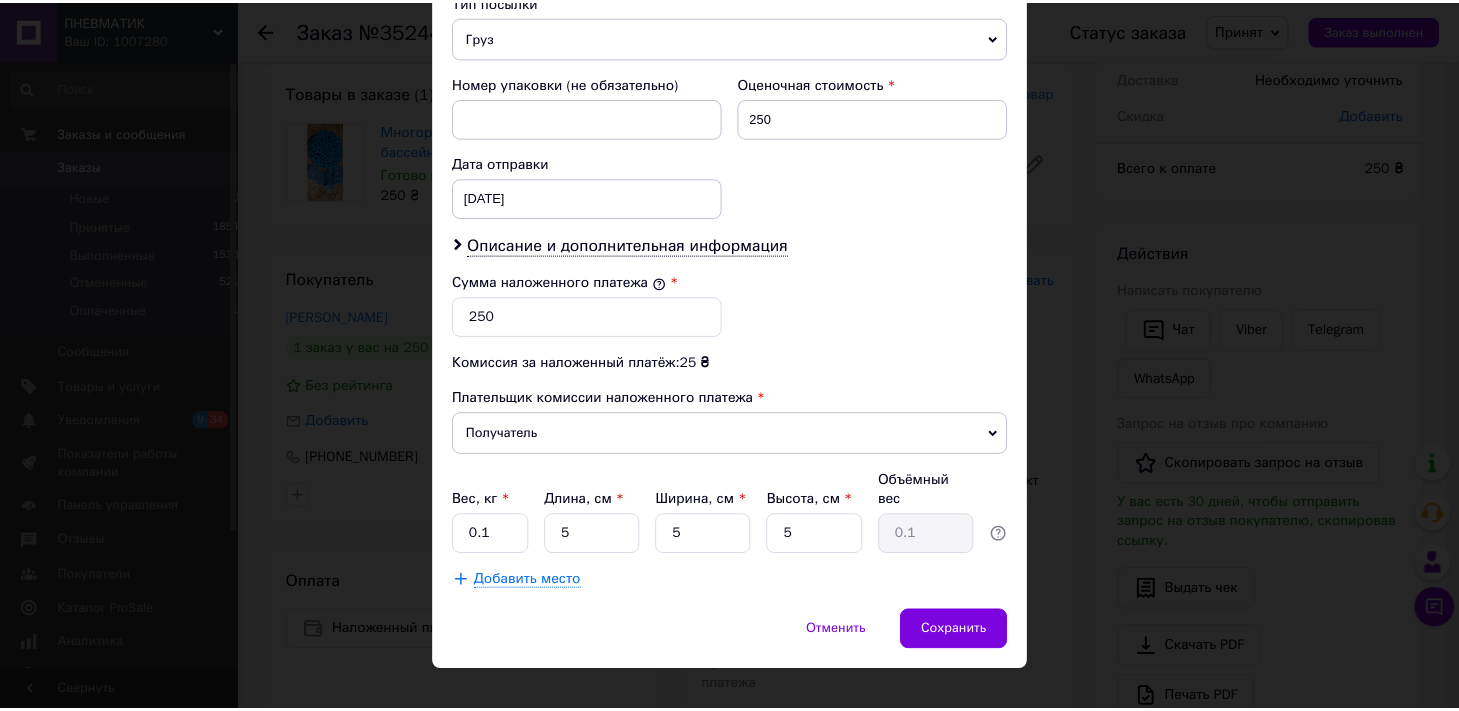 scroll, scrollTop: 808, scrollLeft: 0, axis: vertical 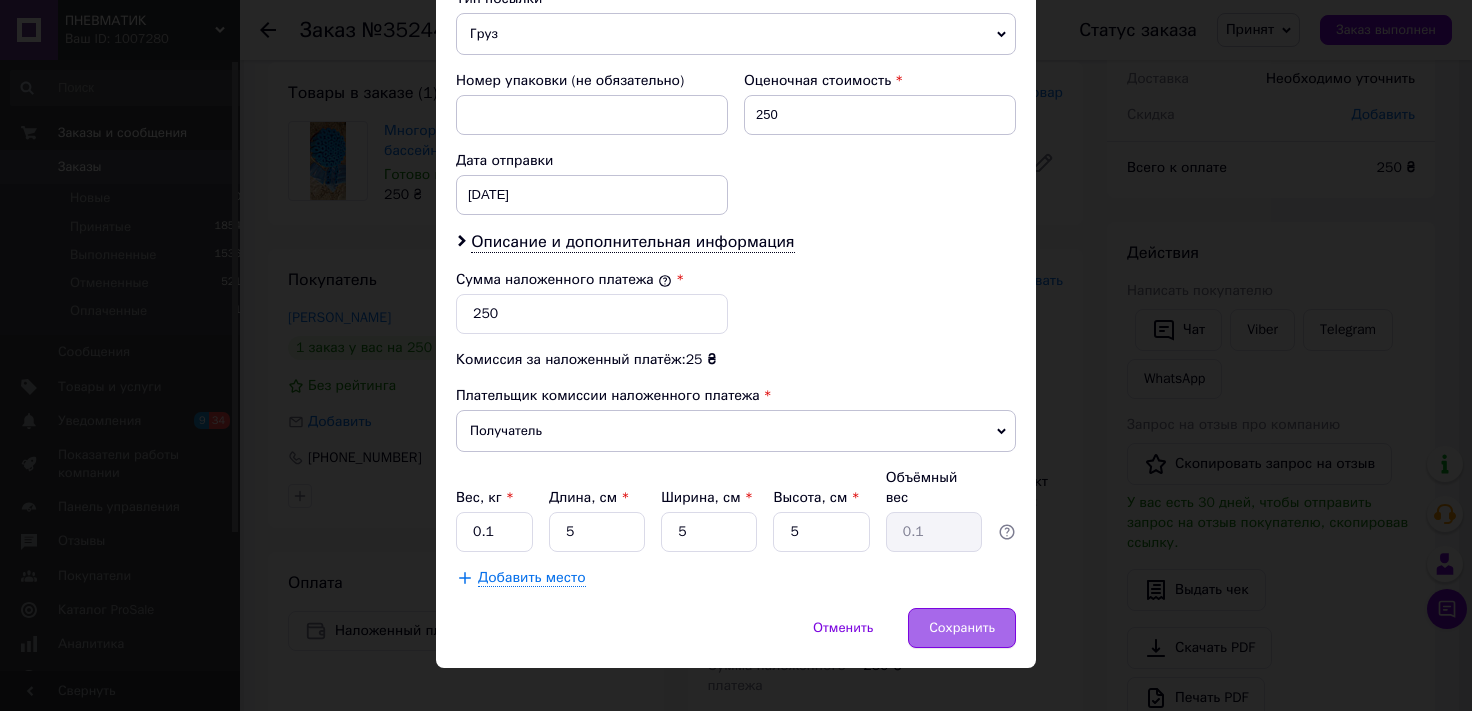 click on "Сохранить" at bounding box center [962, 628] 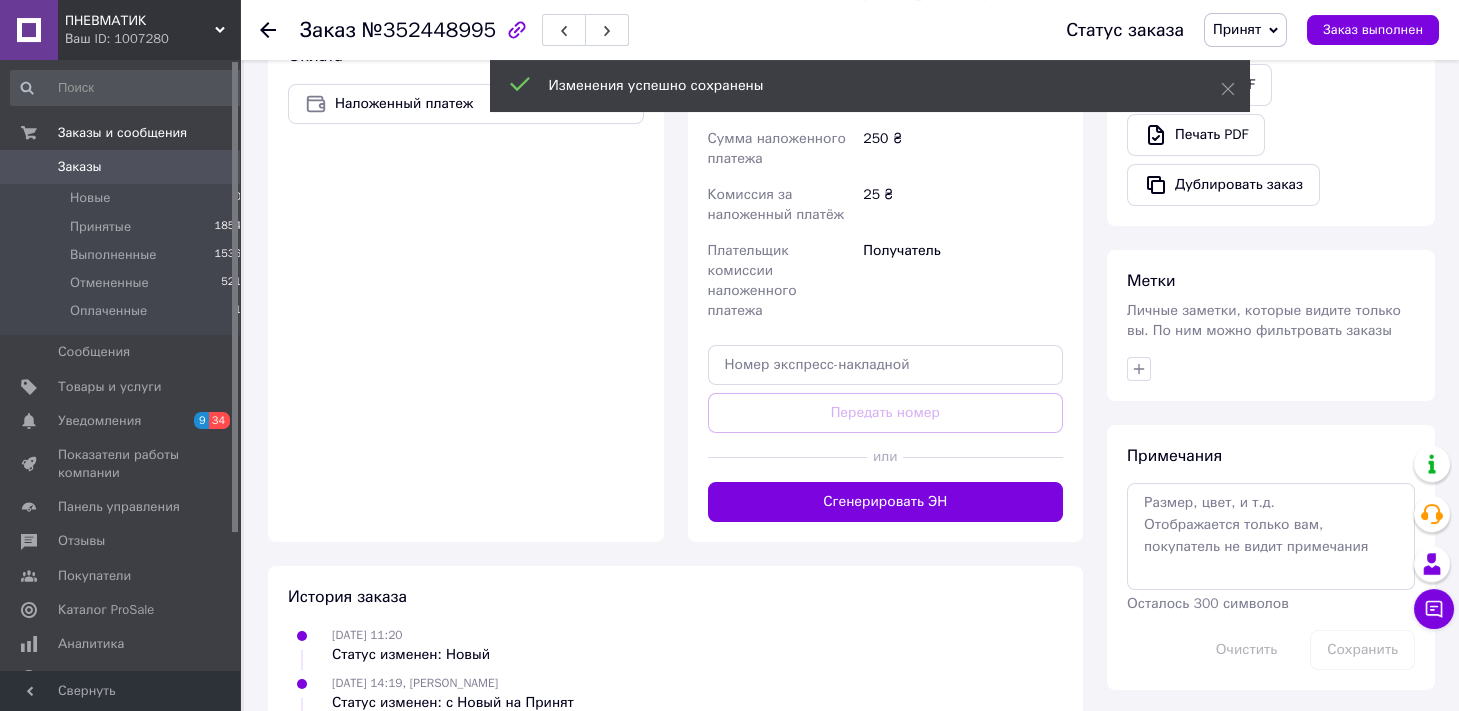 scroll, scrollTop: 652, scrollLeft: 0, axis: vertical 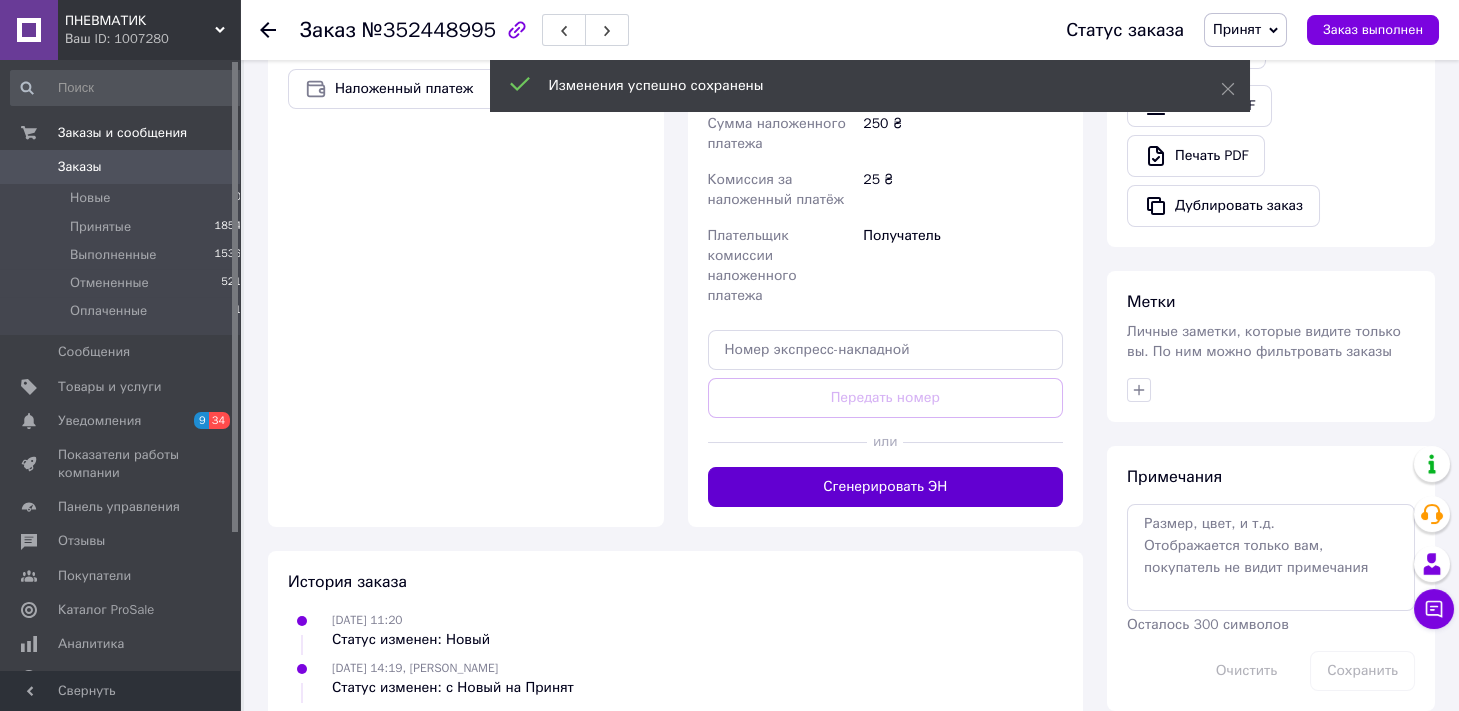 click on "Сгенерировать ЭН" at bounding box center (886, 487) 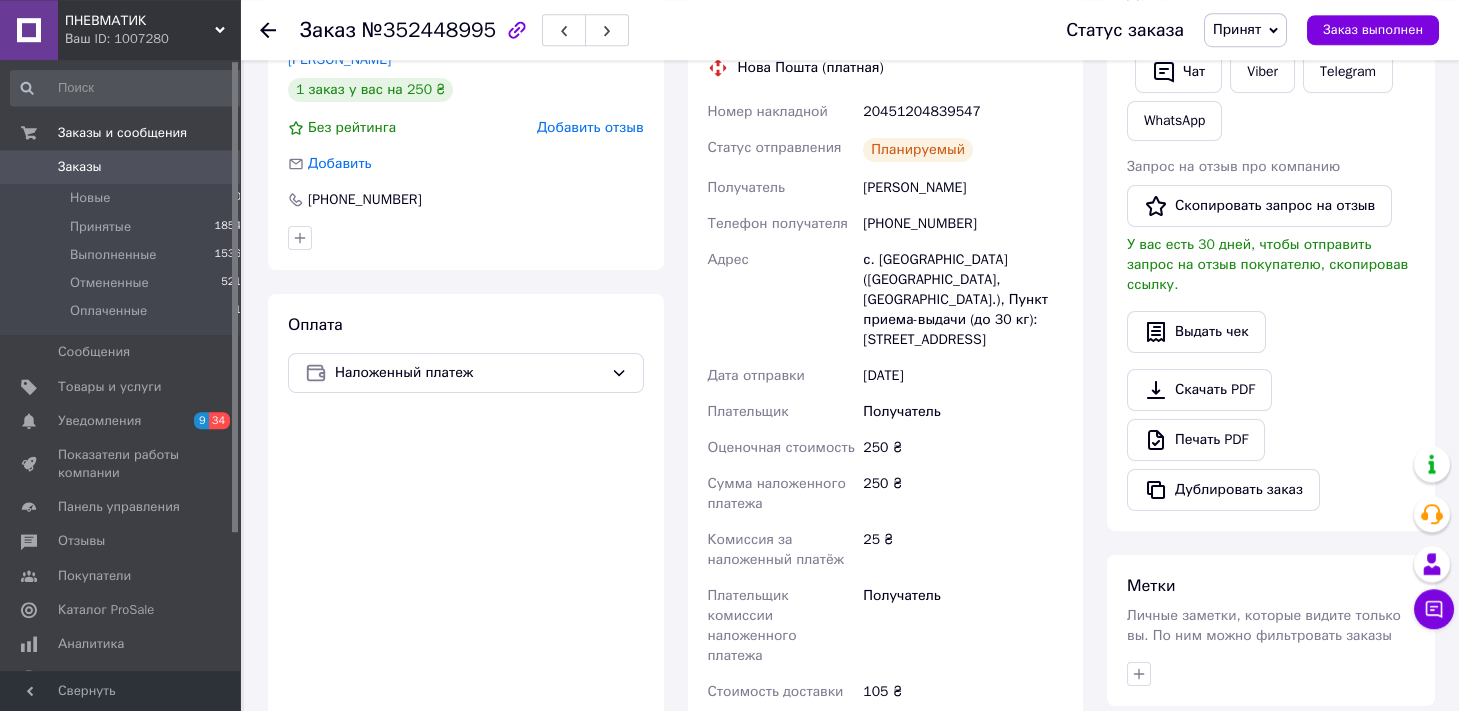scroll, scrollTop: 321, scrollLeft: 0, axis: vertical 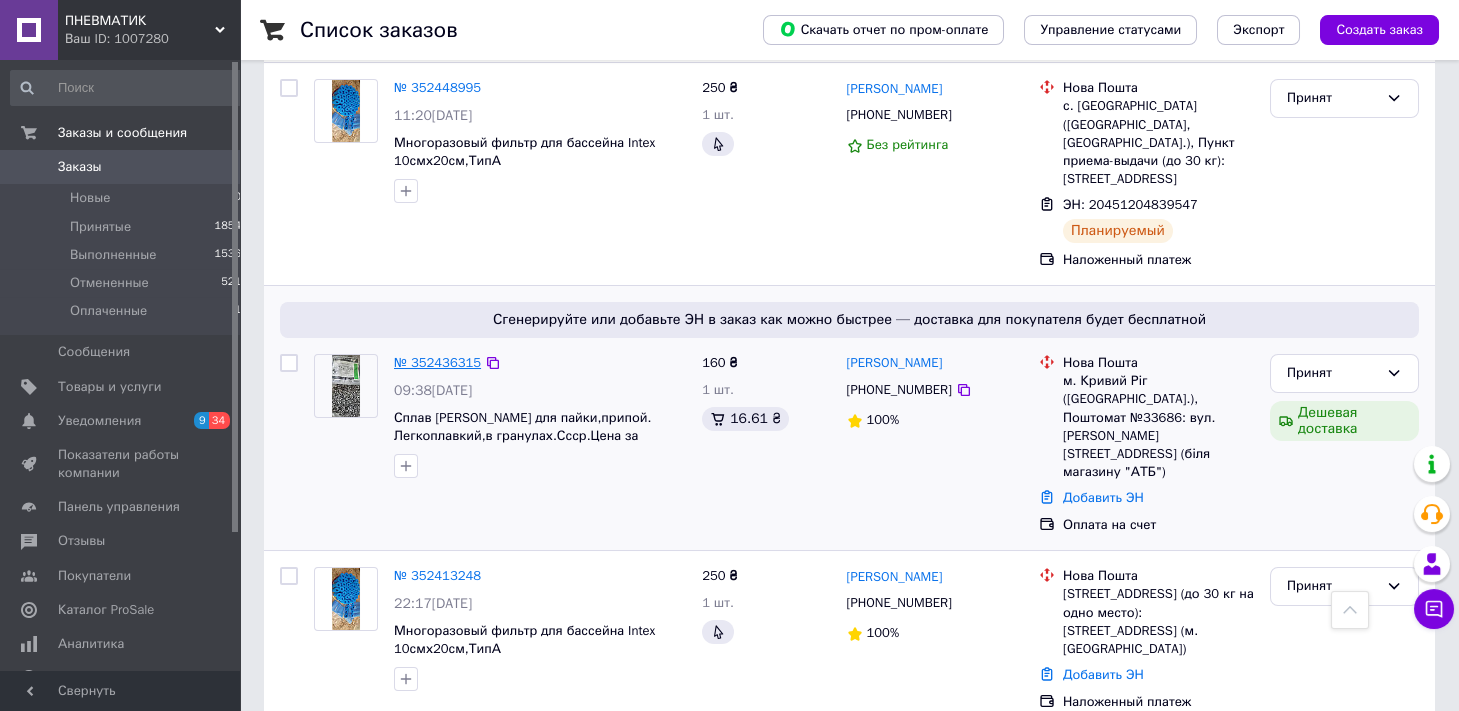 click on "№ 352436315" at bounding box center [437, 362] 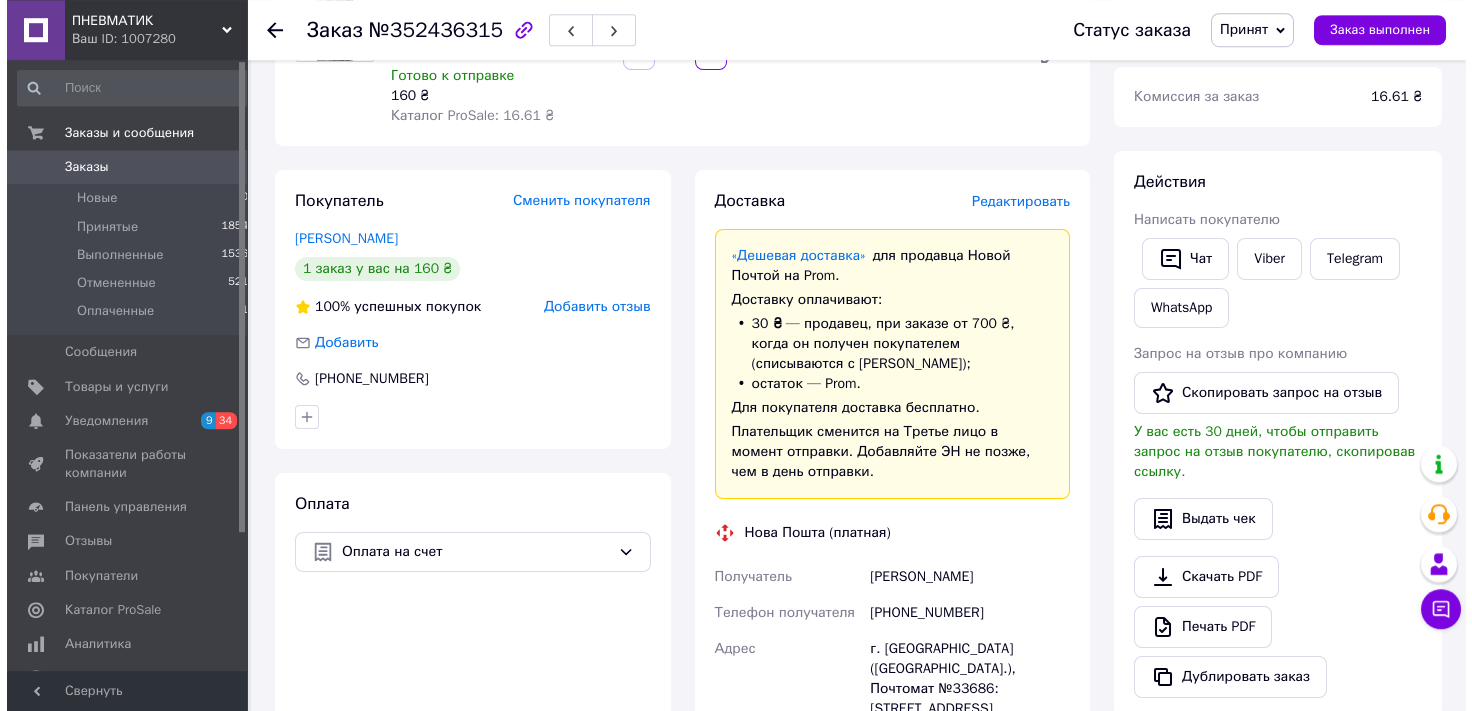 scroll, scrollTop: 303, scrollLeft: 0, axis: vertical 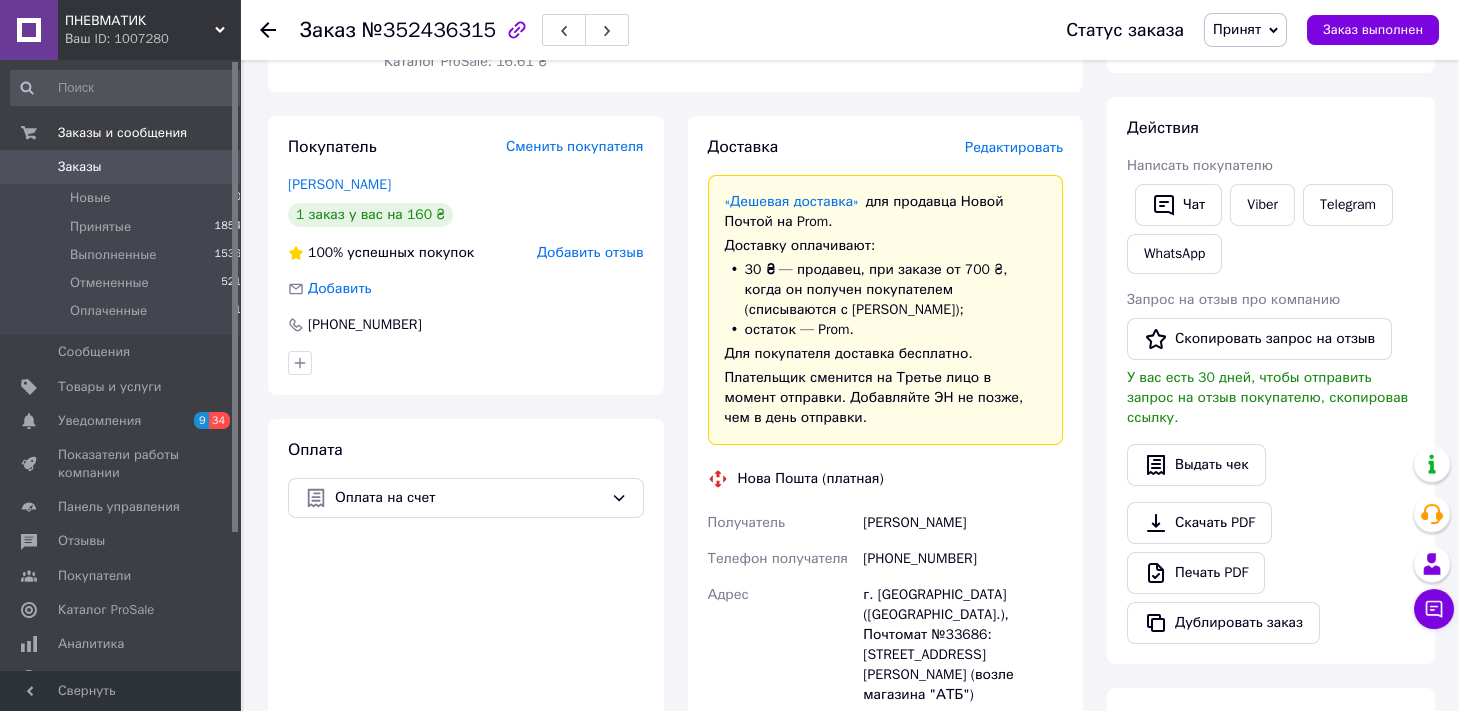 click on "Редактировать" at bounding box center (1014, 147) 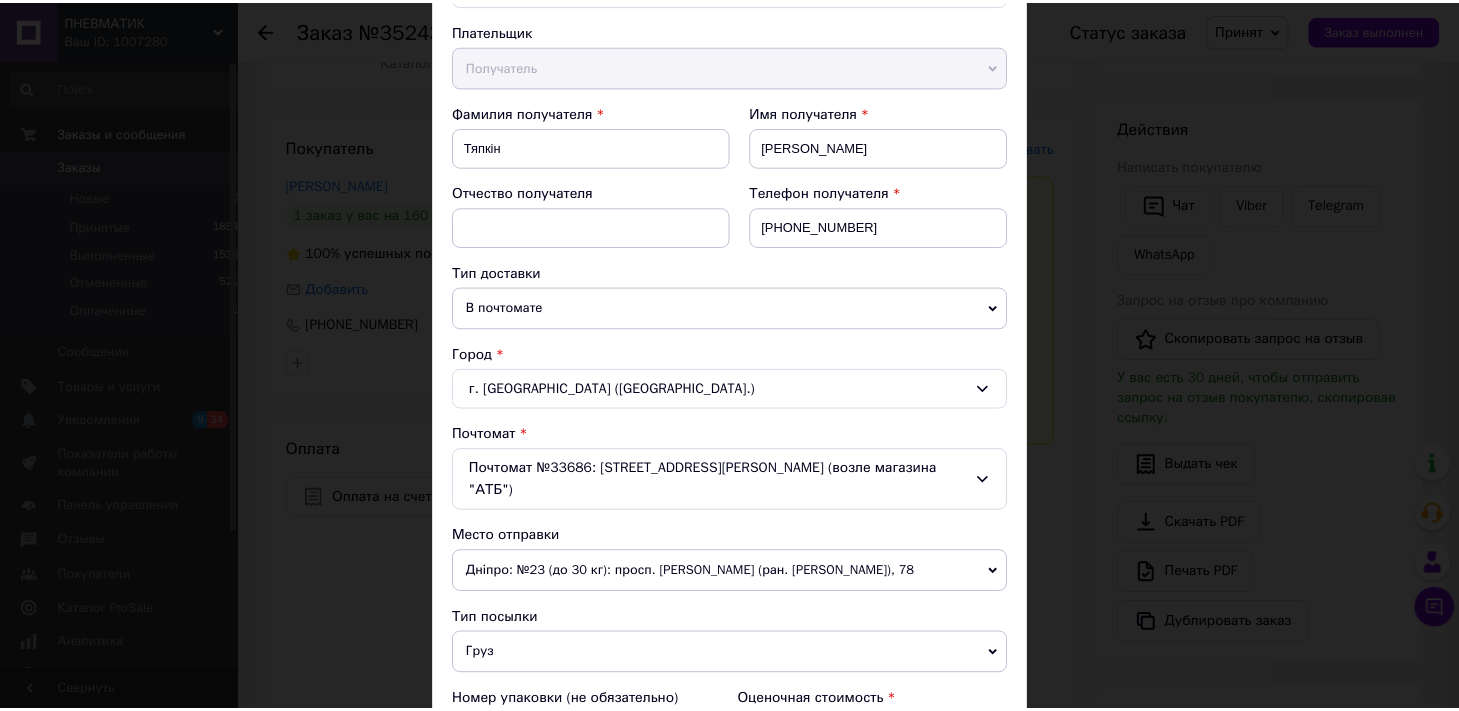 scroll, scrollTop: 0, scrollLeft: 0, axis: both 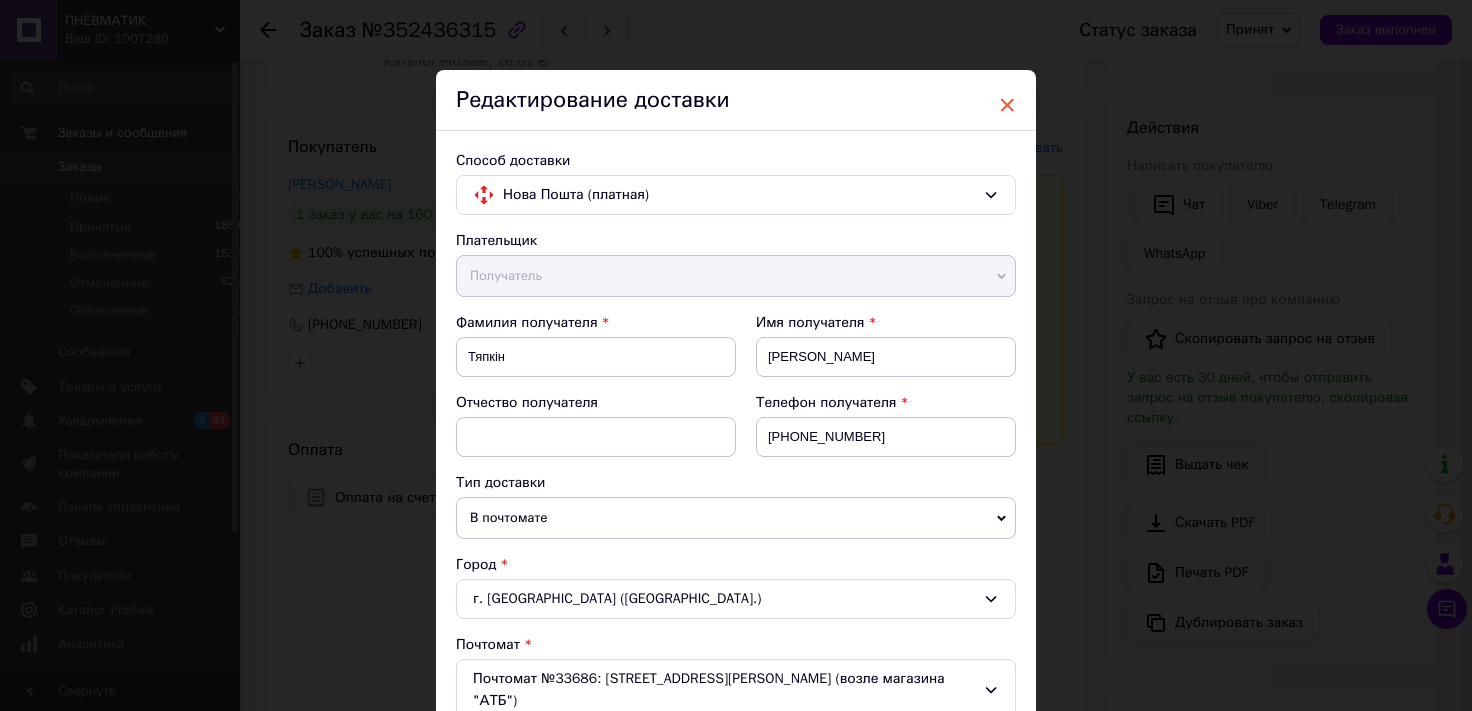 click on "×" at bounding box center (1007, 105) 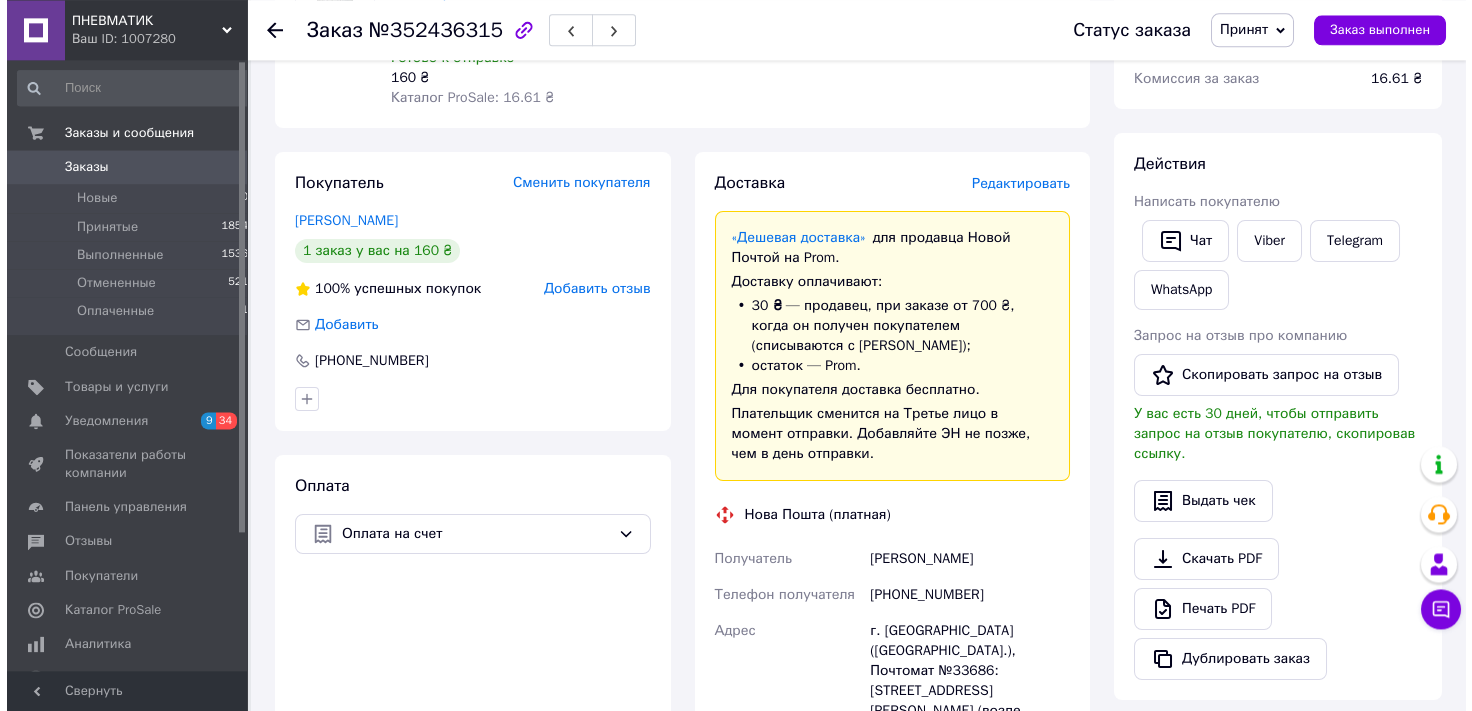 scroll, scrollTop: 220, scrollLeft: 0, axis: vertical 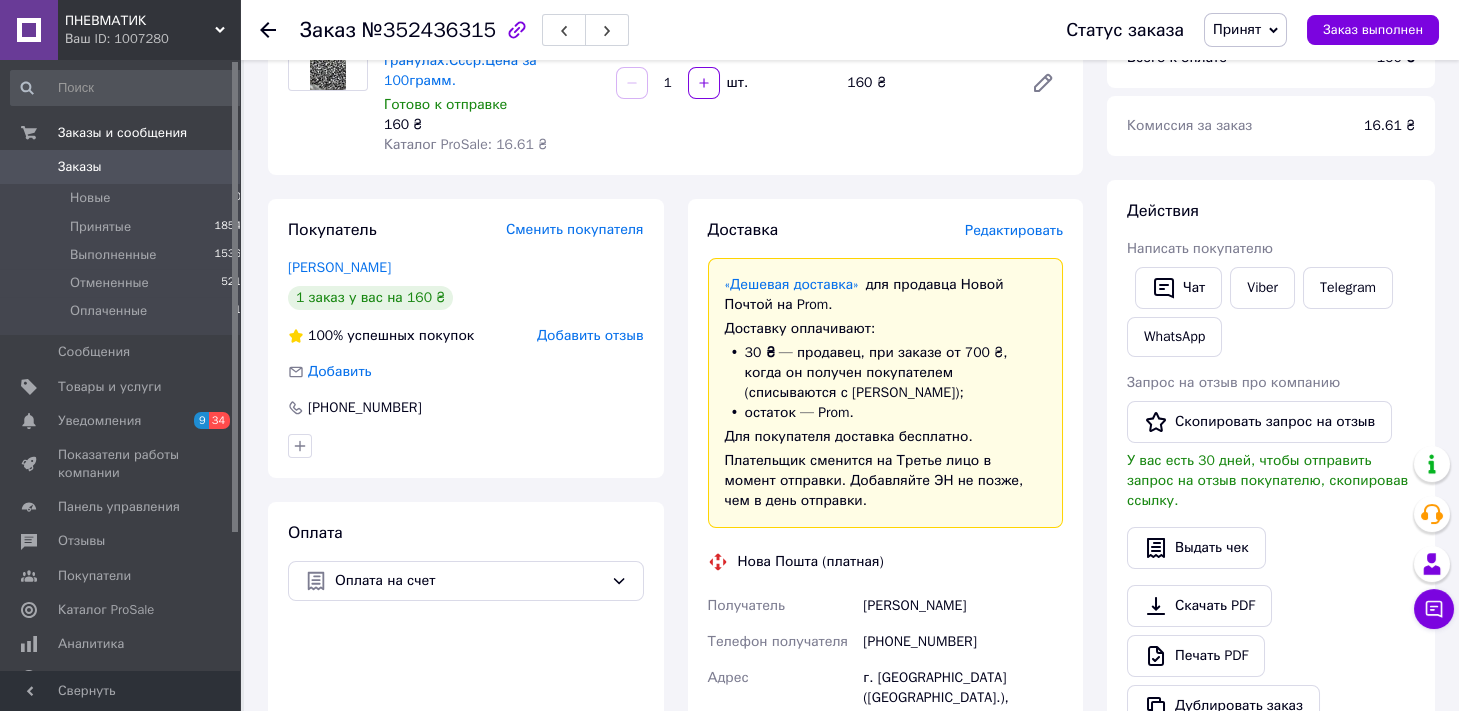 click on "Редактировать" at bounding box center (1014, 230) 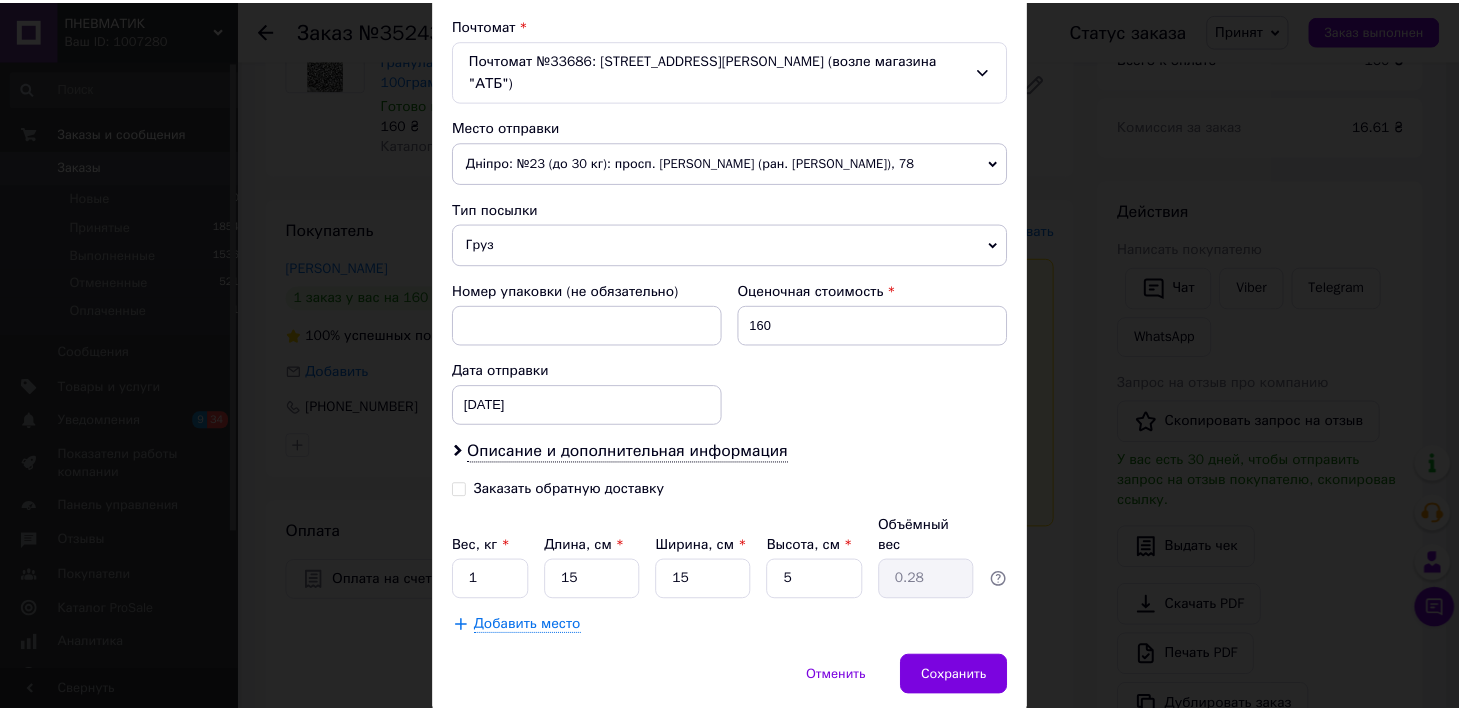 scroll, scrollTop: 647, scrollLeft: 0, axis: vertical 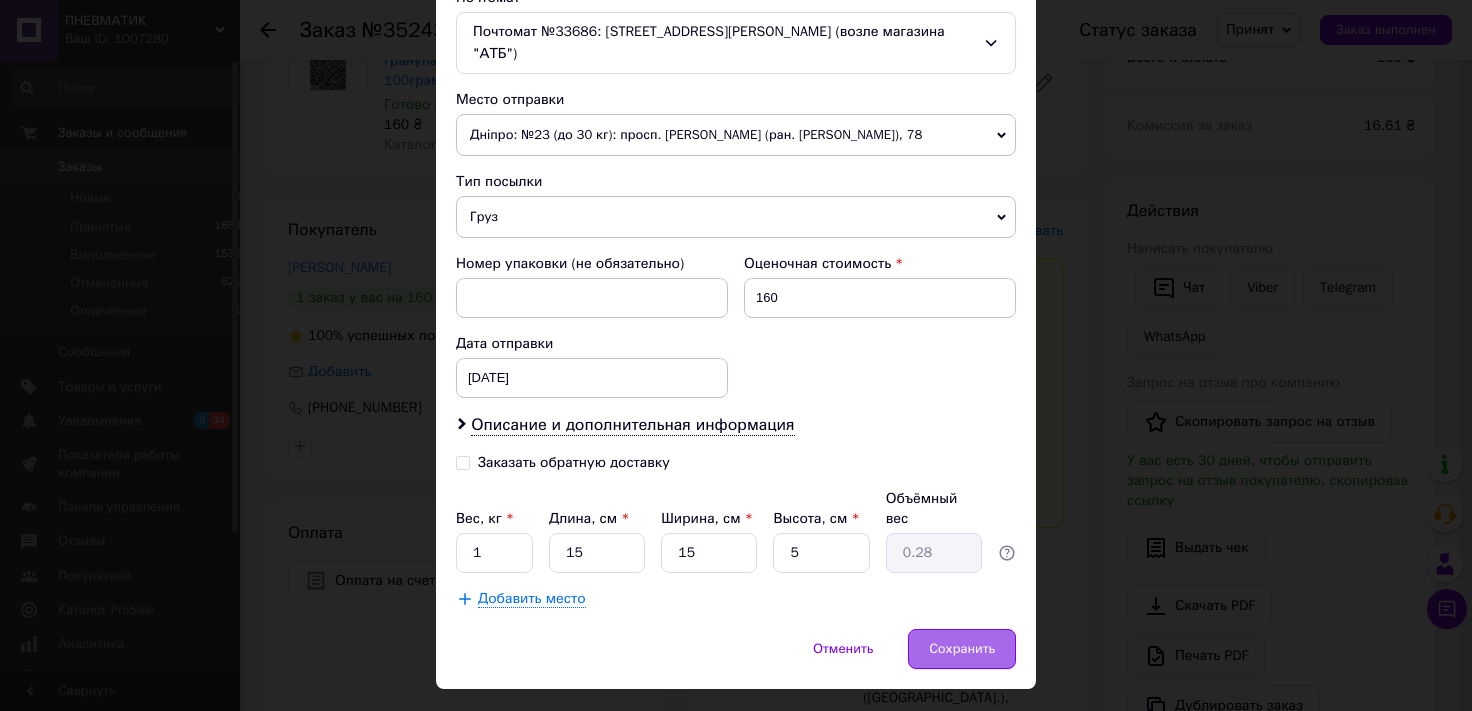 click on "Сохранить" at bounding box center (962, 649) 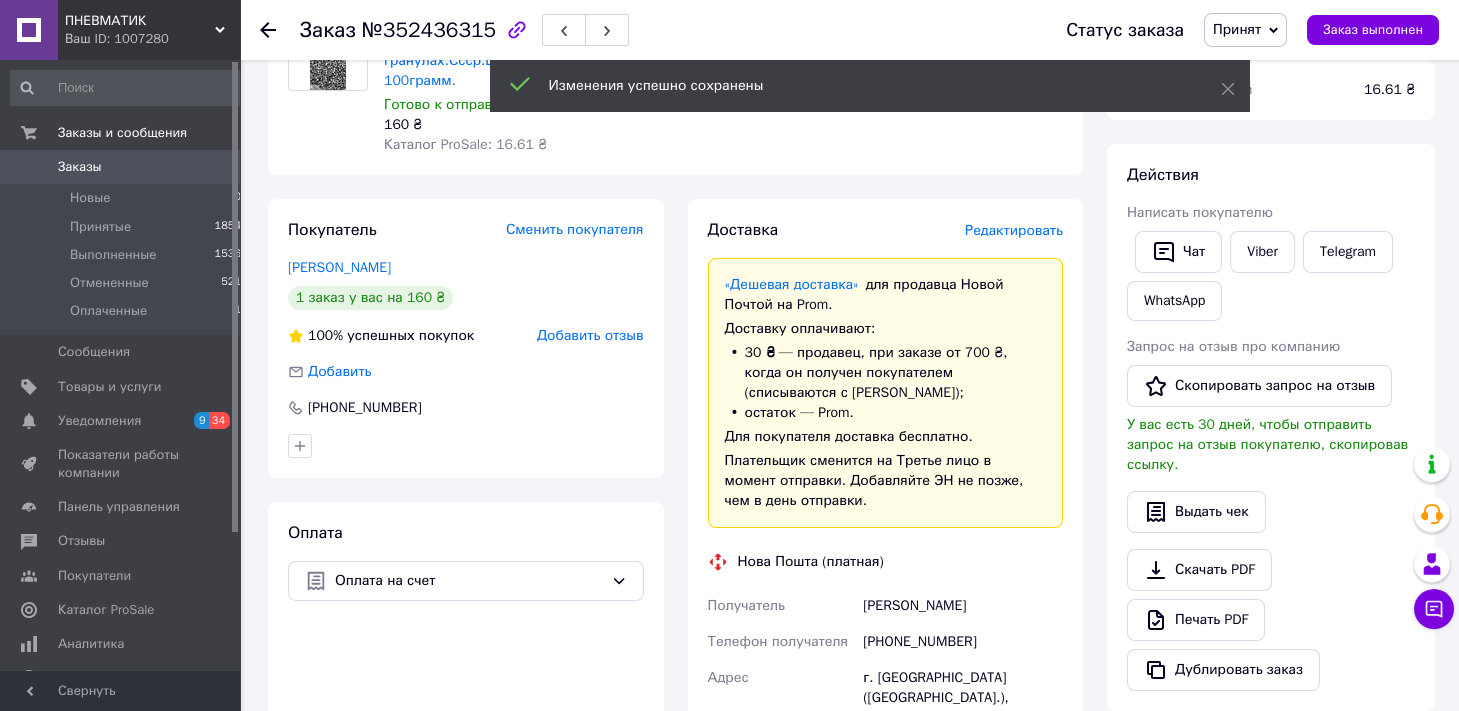 scroll, scrollTop: 662, scrollLeft: 0, axis: vertical 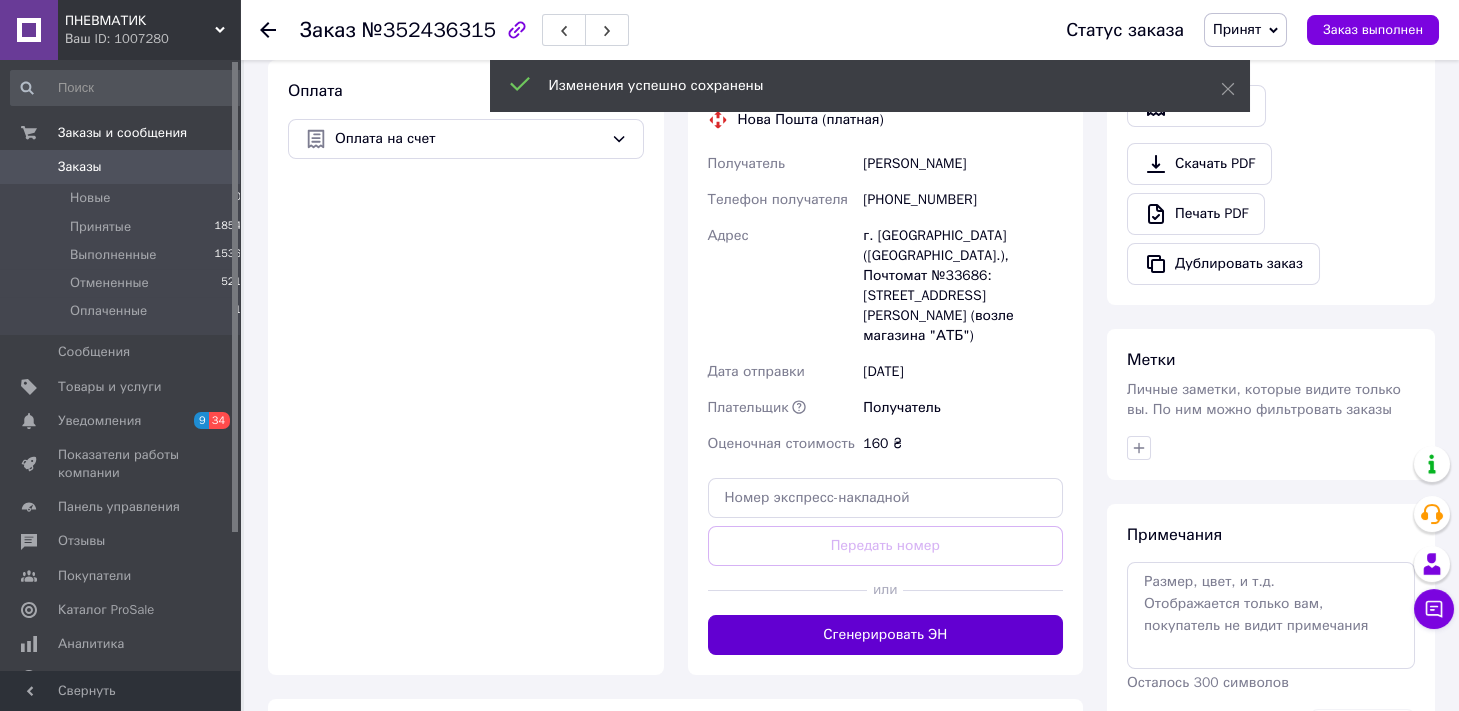click on "Сгенерировать ЭН" at bounding box center [886, 635] 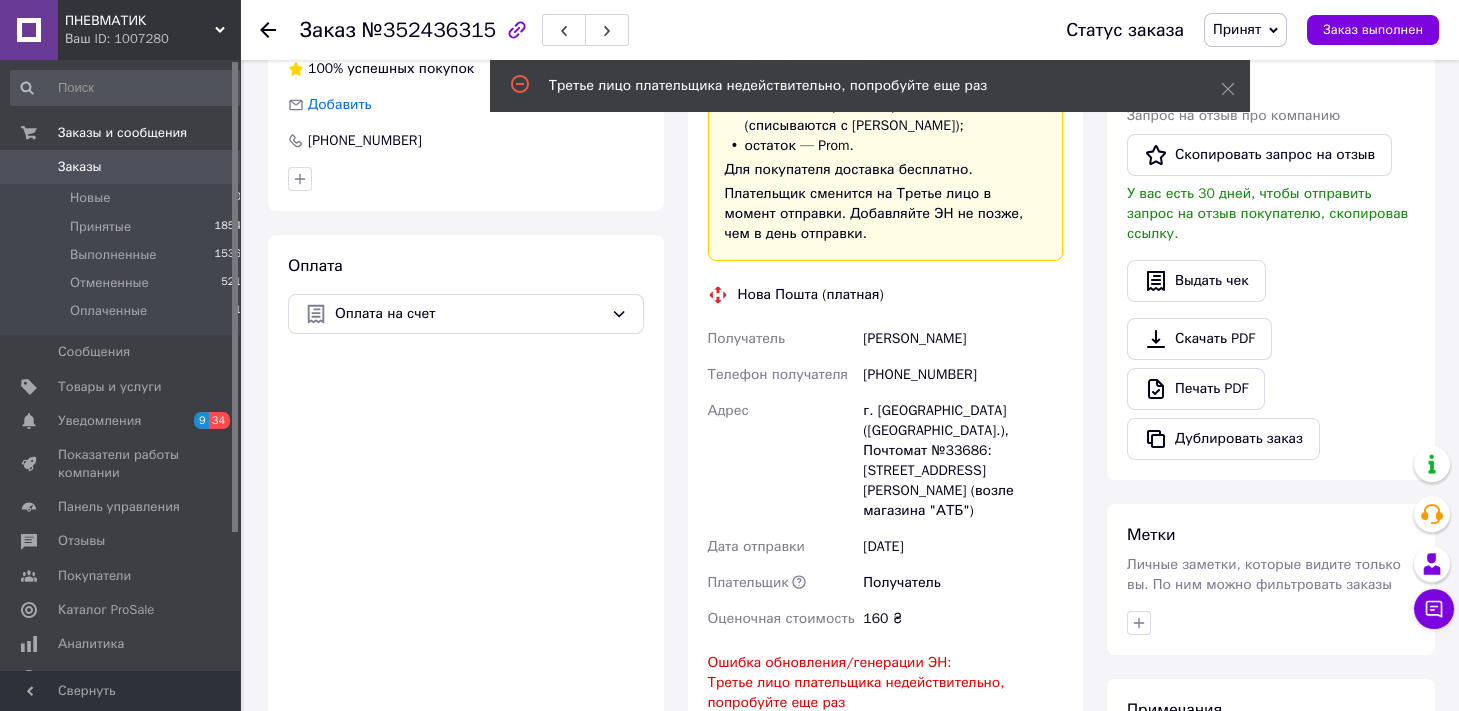 scroll, scrollTop: 662, scrollLeft: 0, axis: vertical 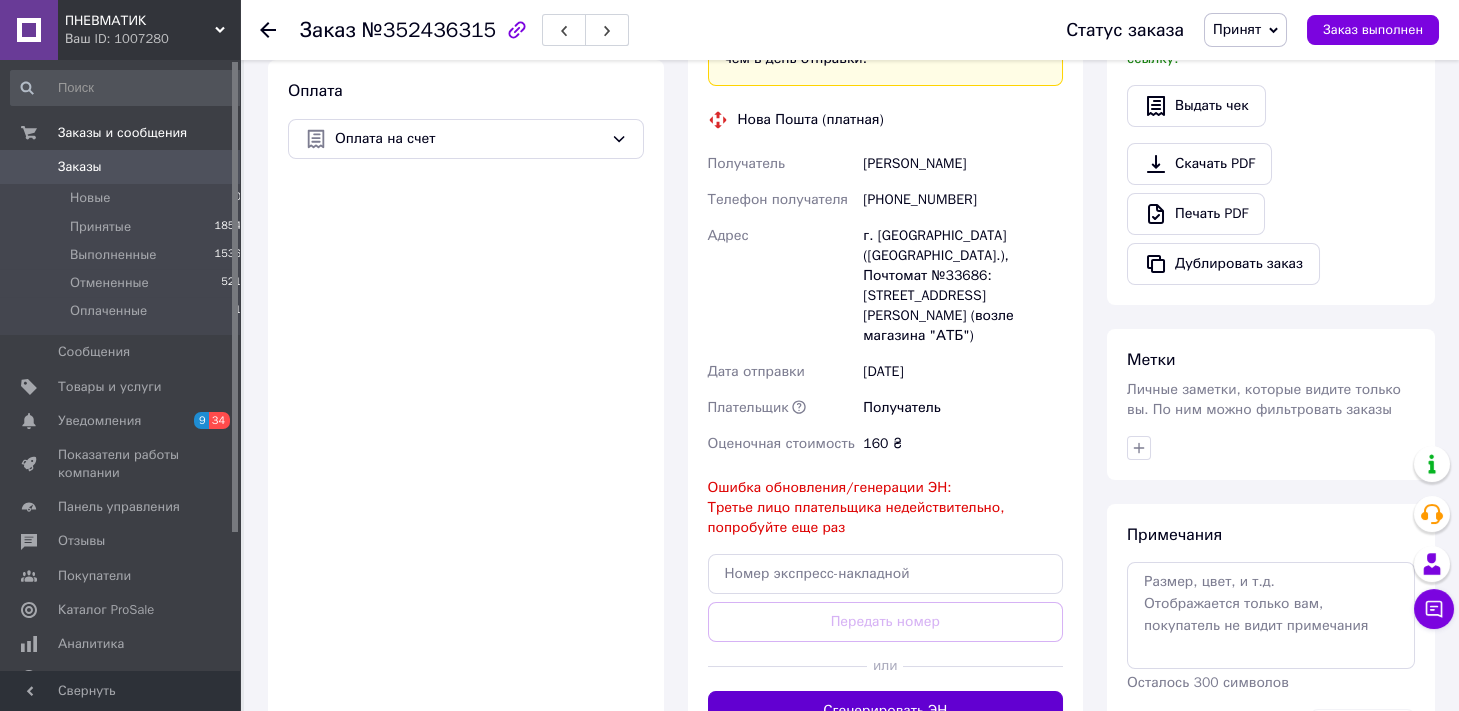 click on "Сгенерировать ЭН" at bounding box center (886, 711) 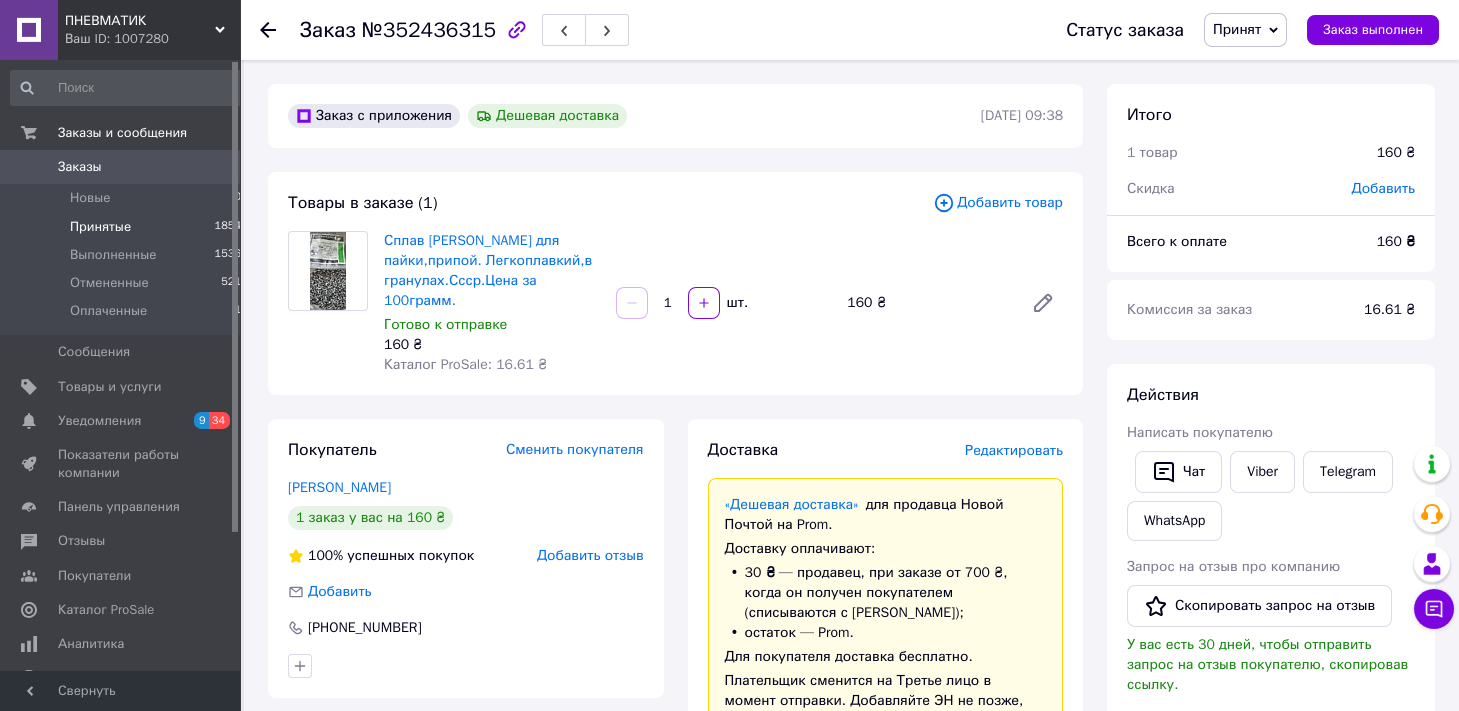 scroll, scrollTop: 0, scrollLeft: 0, axis: both 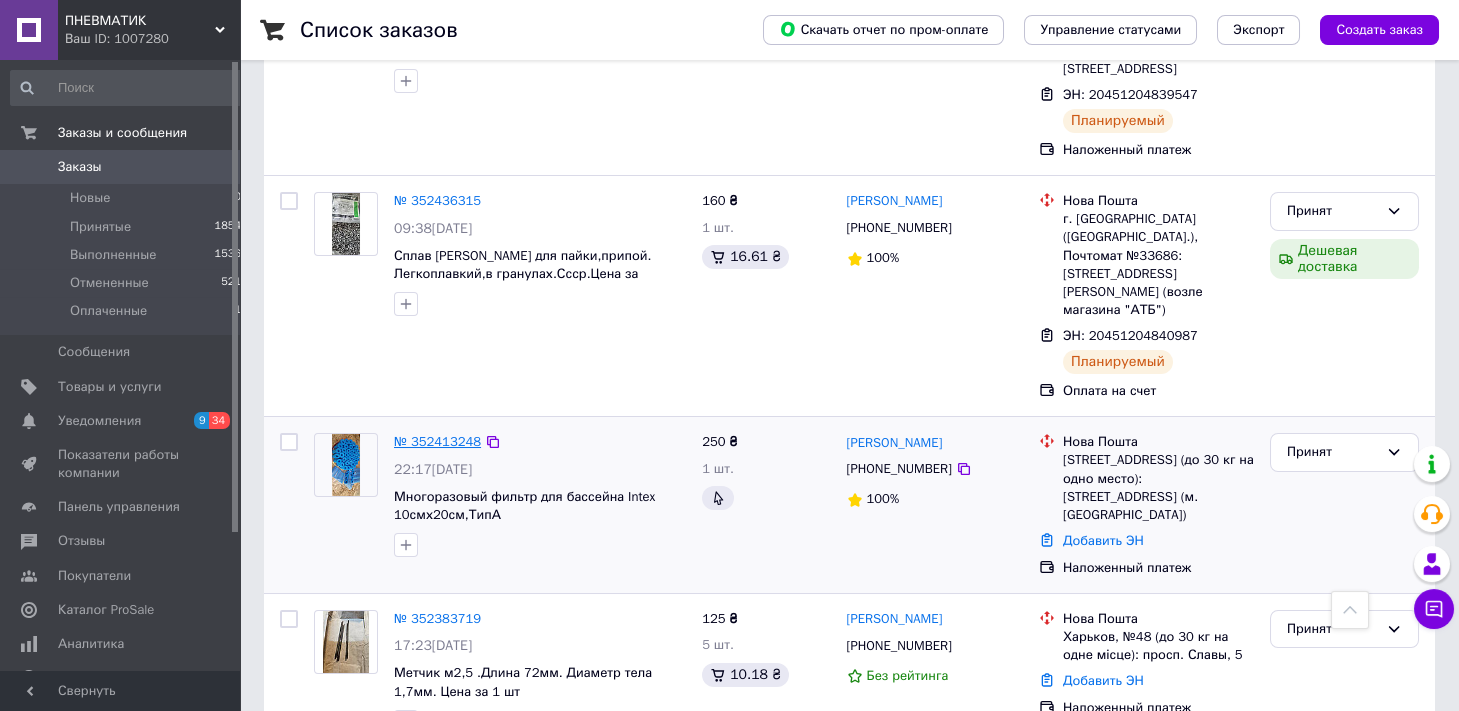 click on "№ 352413248" at bounding box center [437, 441] 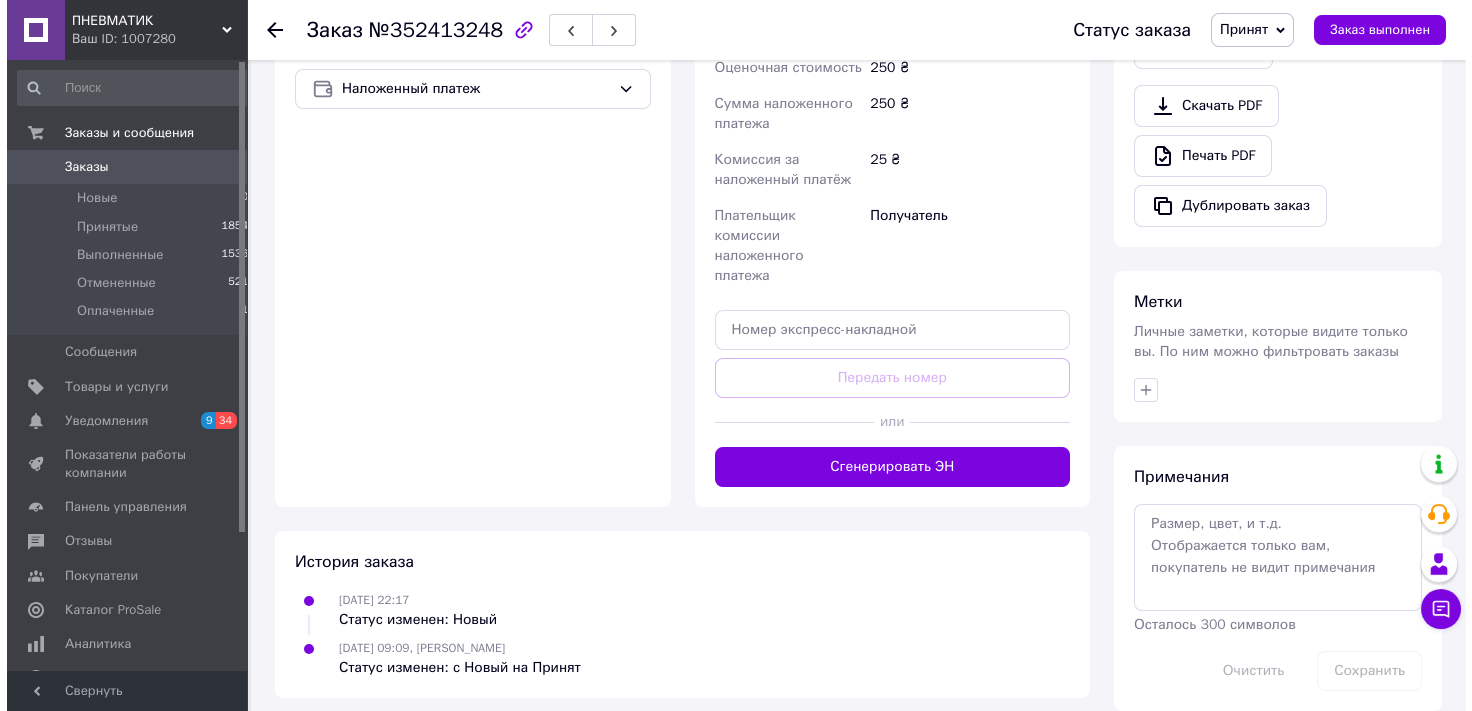 scroll, scrollTop: 321, scrollLeft: 0, axis: vertical 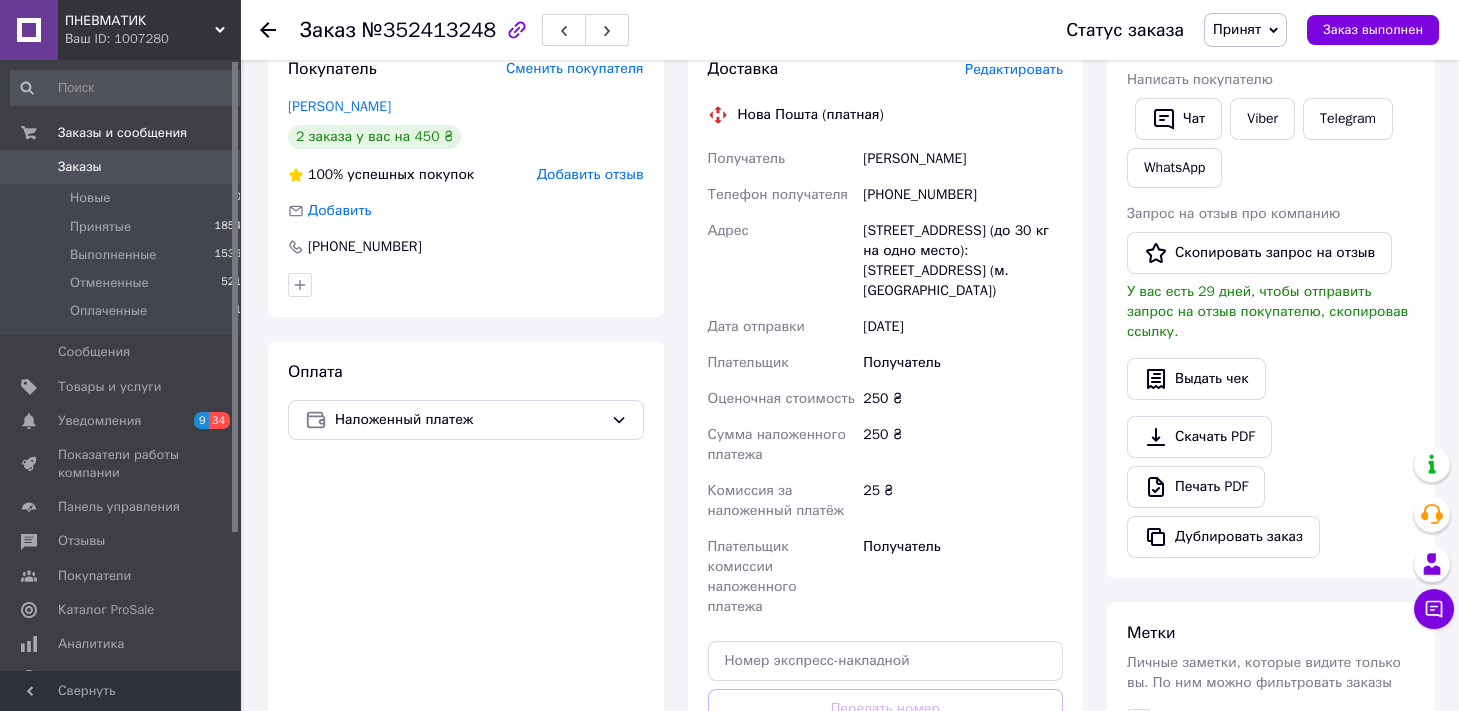 click on "Редактировать" at bounding box center (1014, 69) 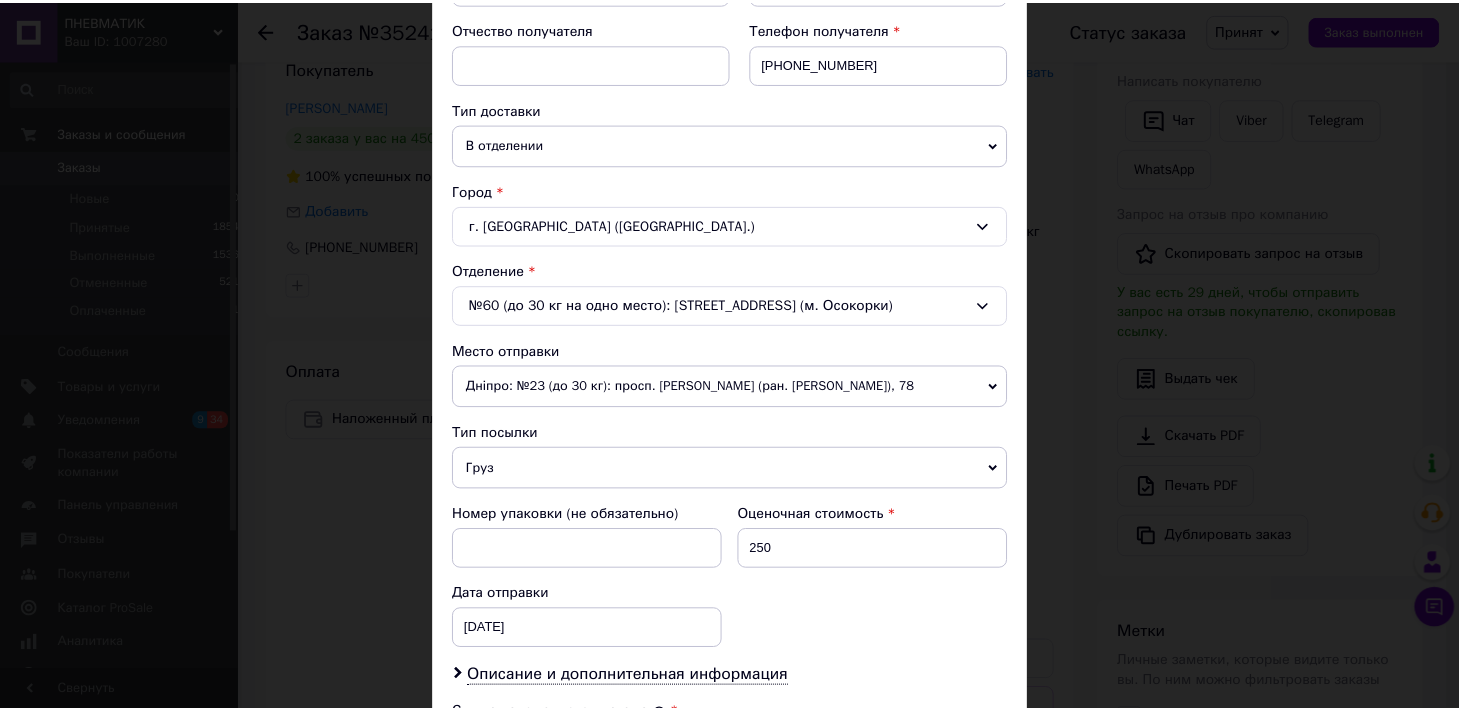 scroll, scrollTop: 0, scrollLeft: 0, axis: both 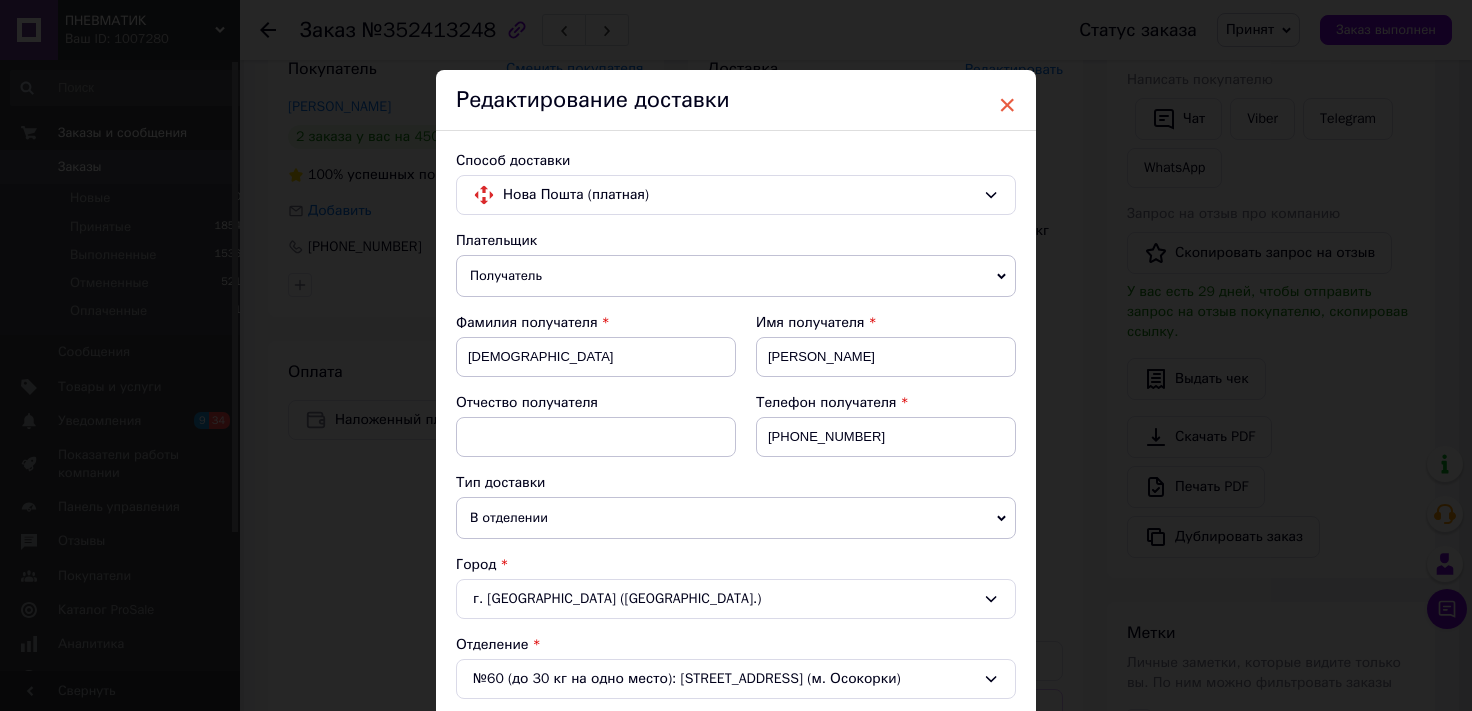 click on "×" at bounding box center (1007, 105) 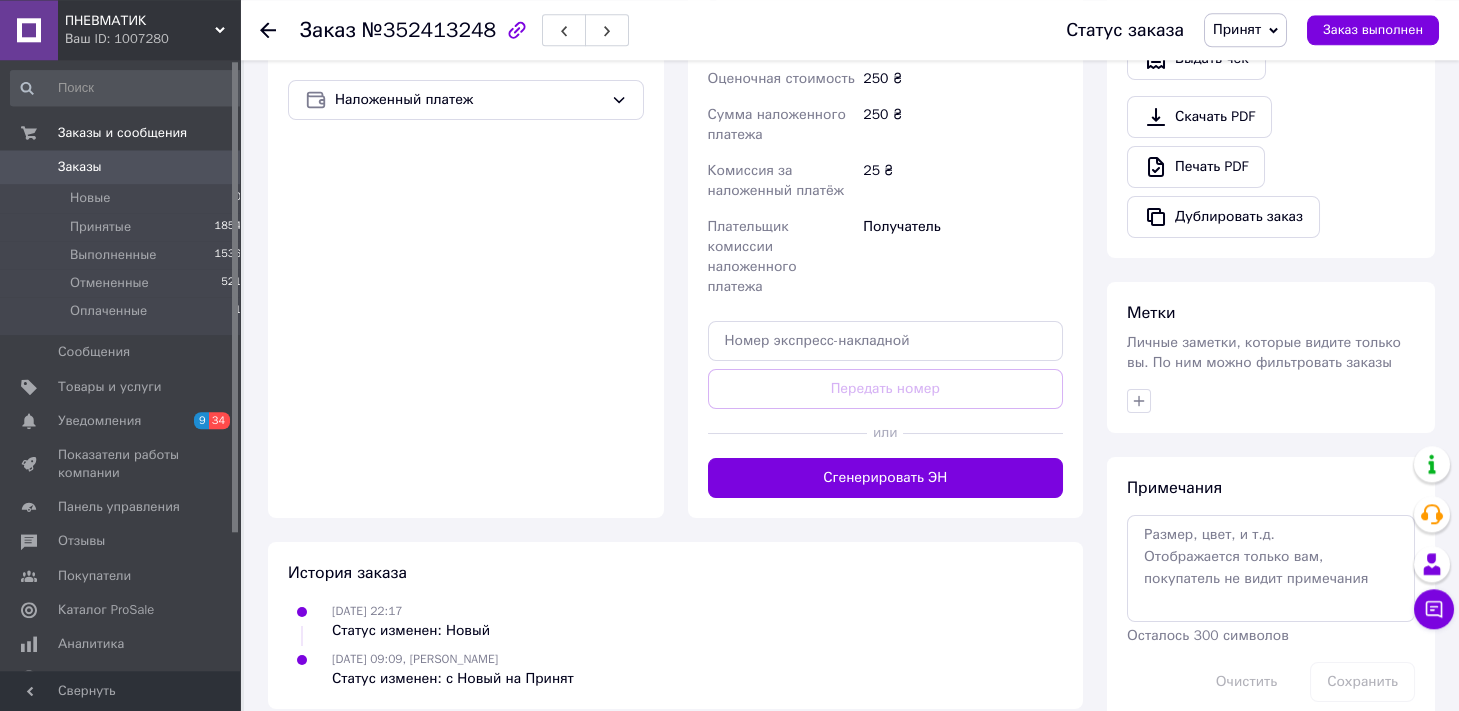 scroll, scrollTop: 652, scrollLeft: 0, axis: vertical 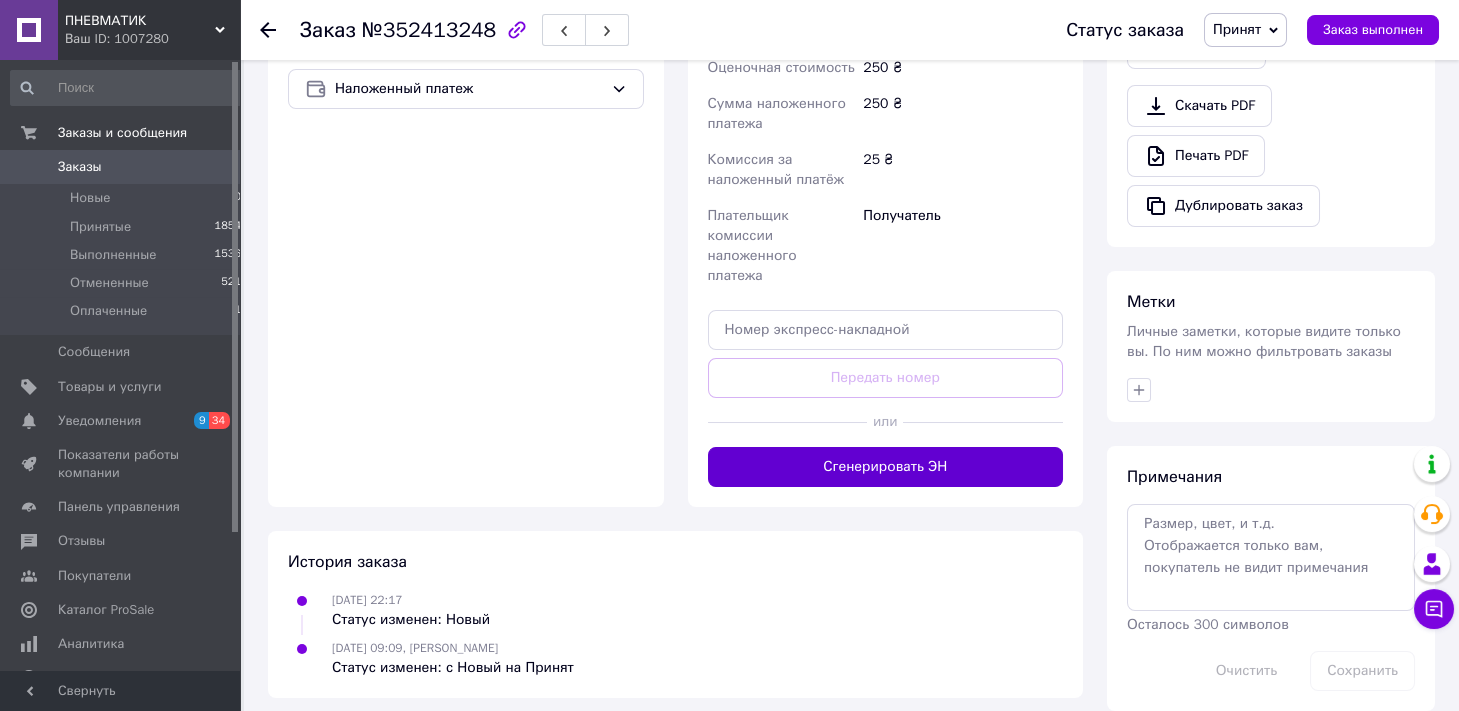 click on "Сгенерировать ЭН" at bounding box center (886, 467) 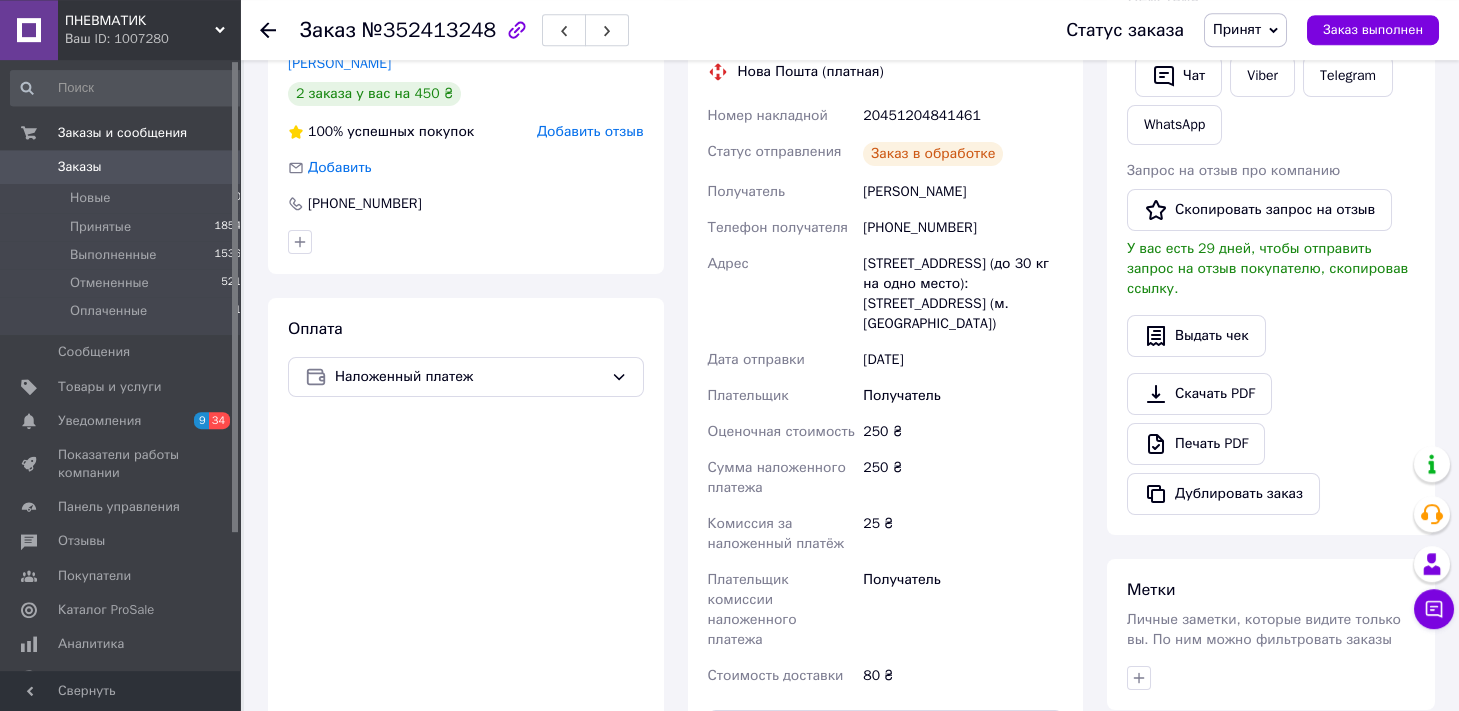 scroll, scrollTop: 210, scrollLeft: 0, axis: vertical 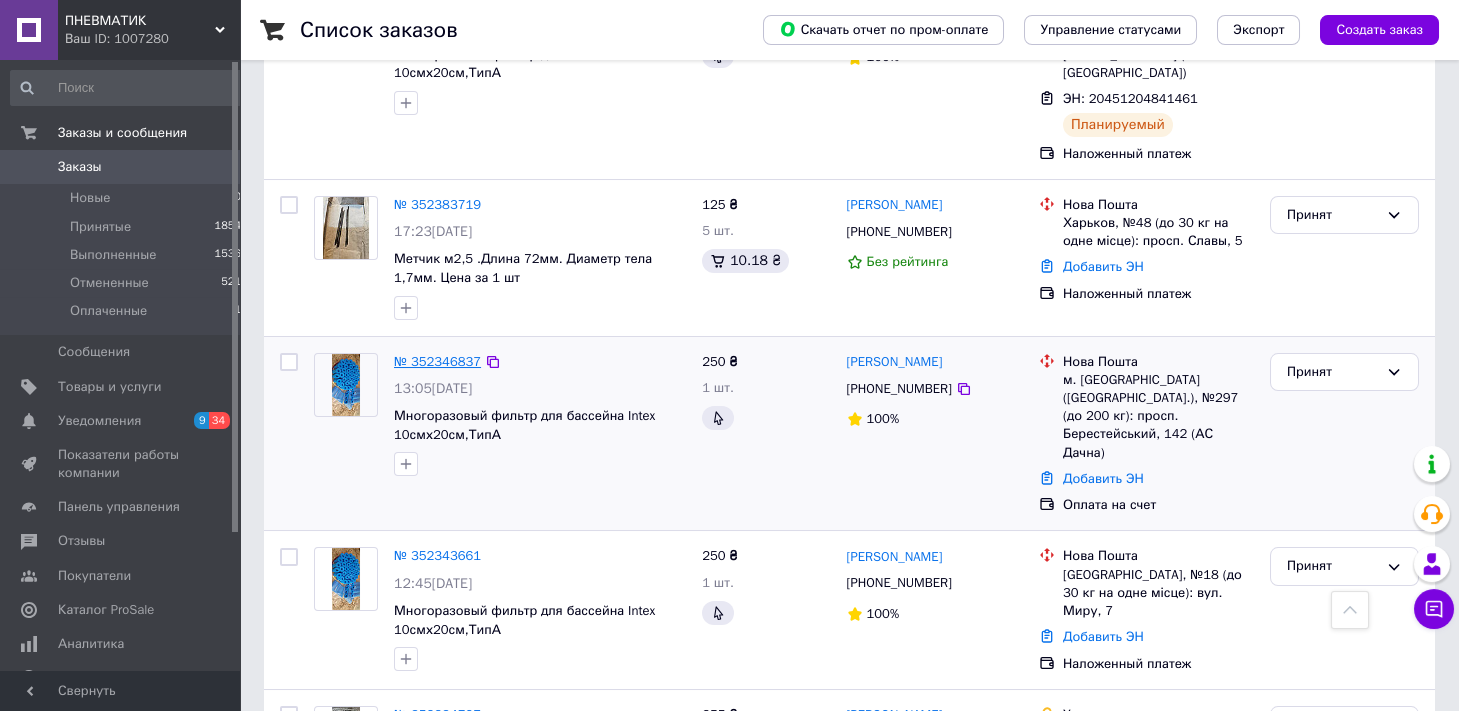 click on "№ 352346837" at bounding box center [437, 361] 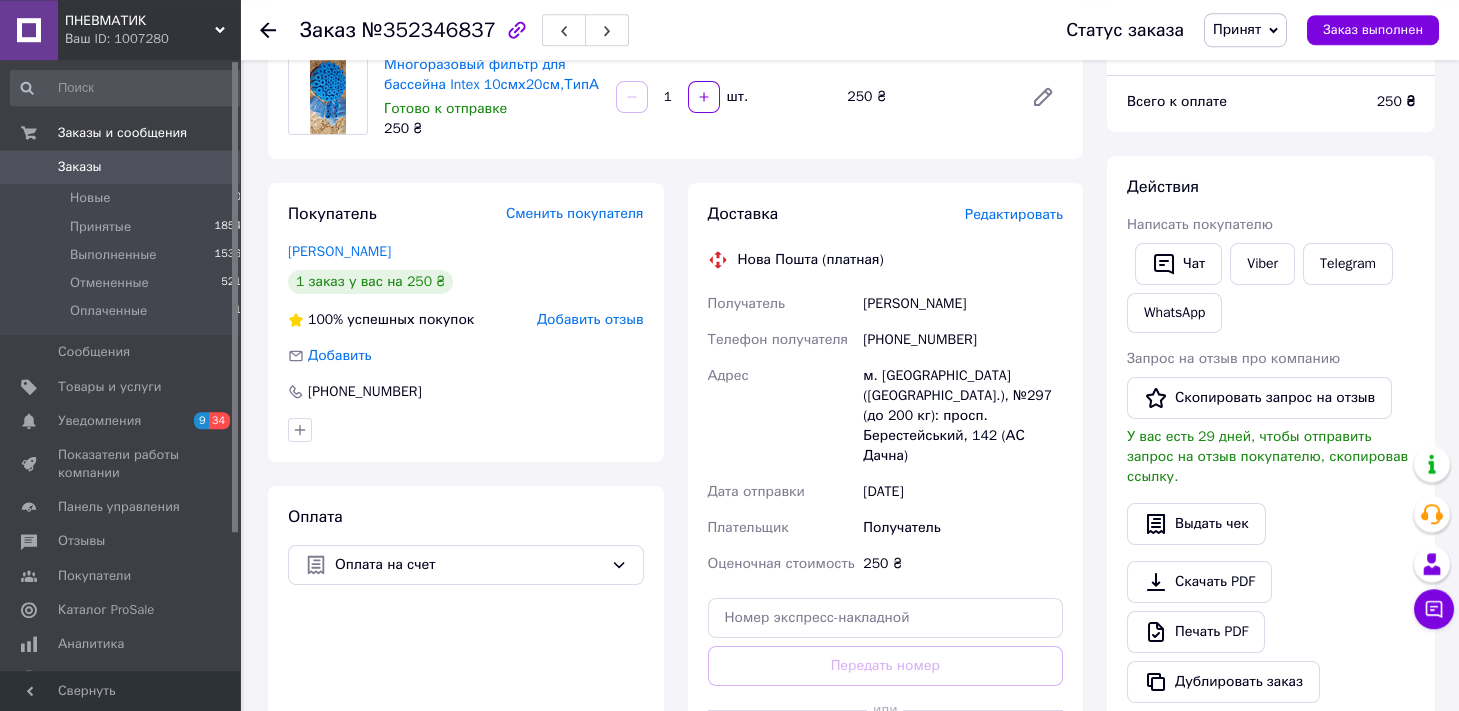scroll, scrollTop: 453, scrollLeft: 0, axis: vertical 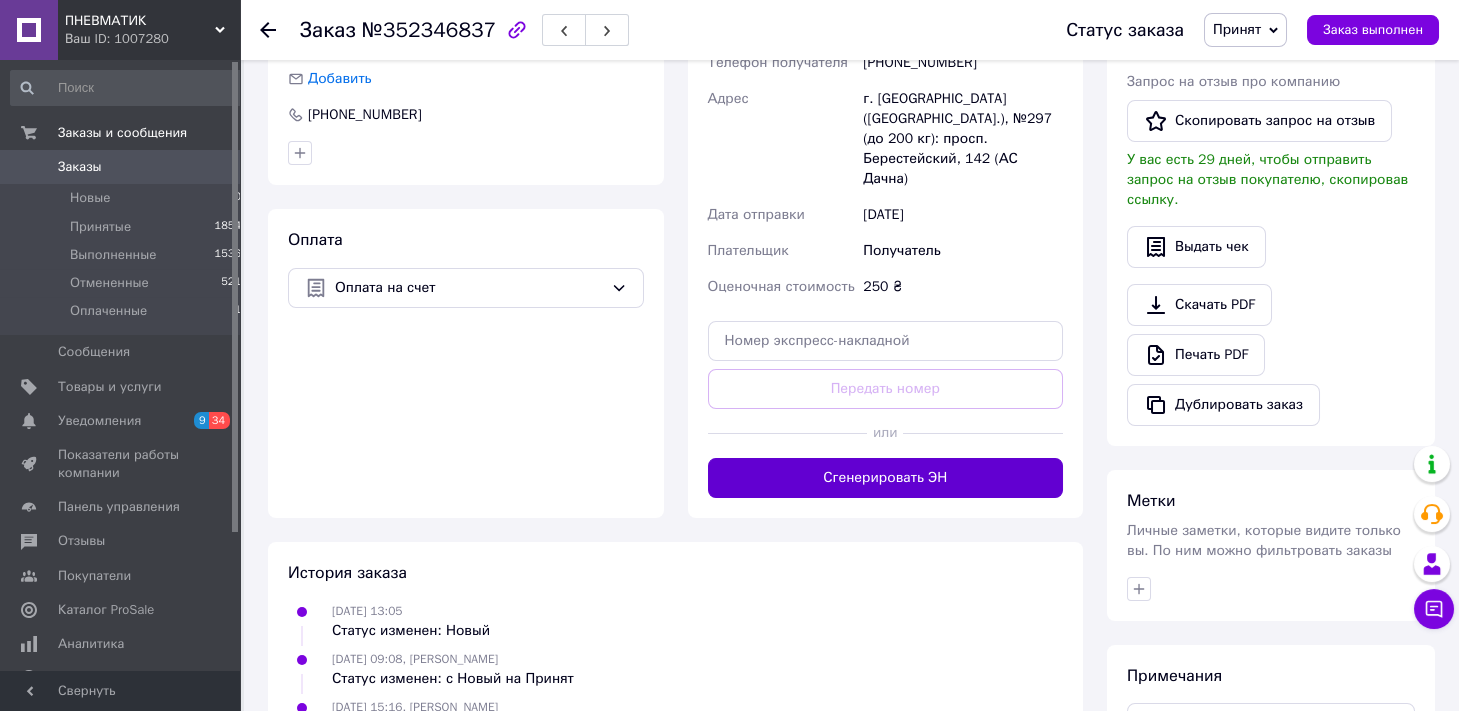 click on "Сгенерировать ЭН" at bounding box center (886, 478) 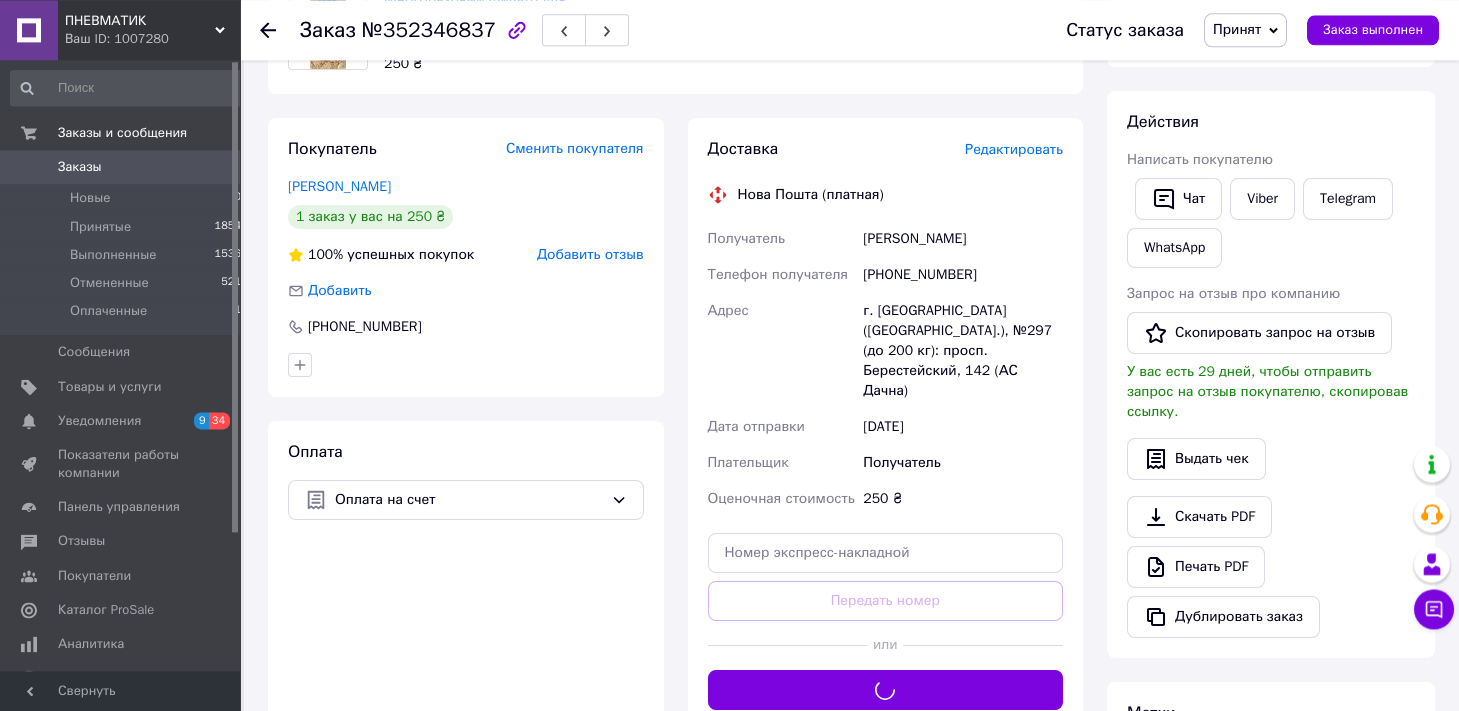 scroll, scrollTop: 232, scrollLeft: 0, axis: vertical 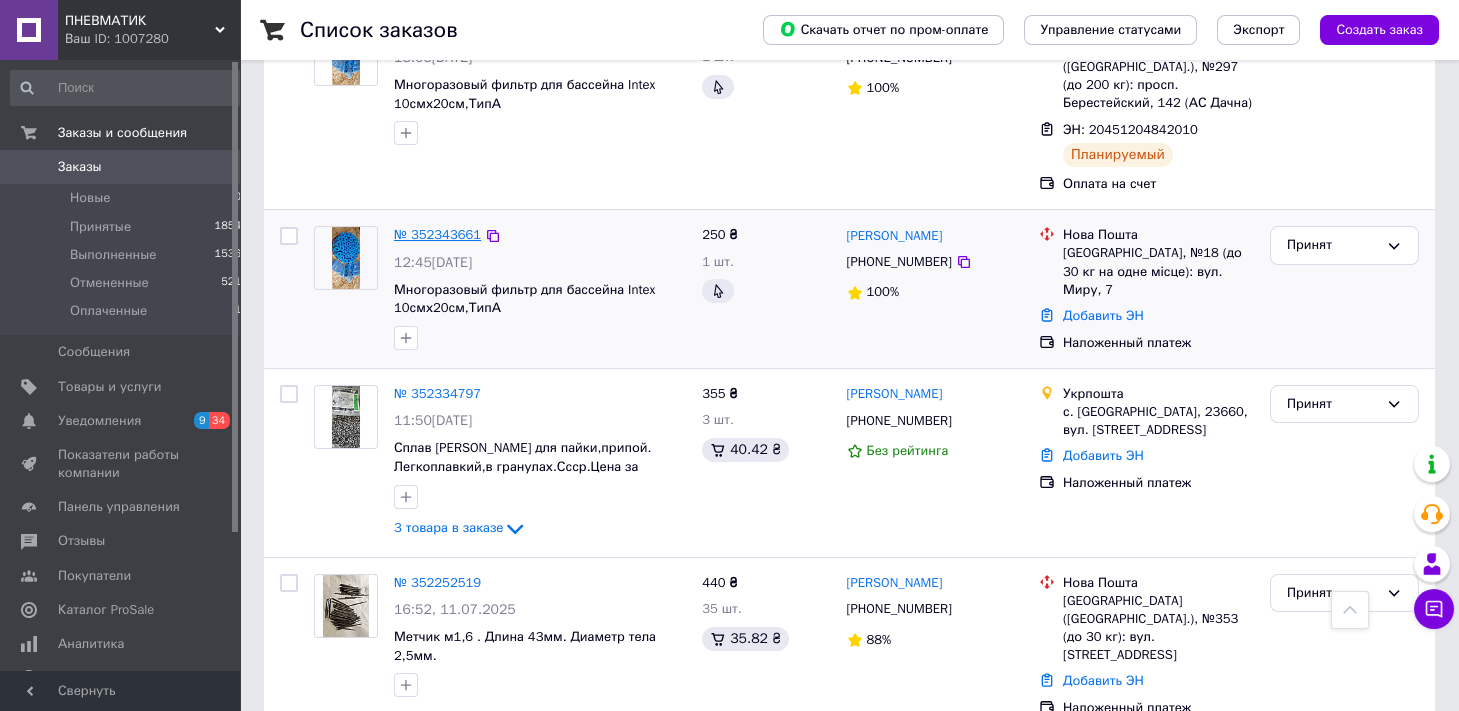 click on "№ 352343661" at bounding box center [437, 234] 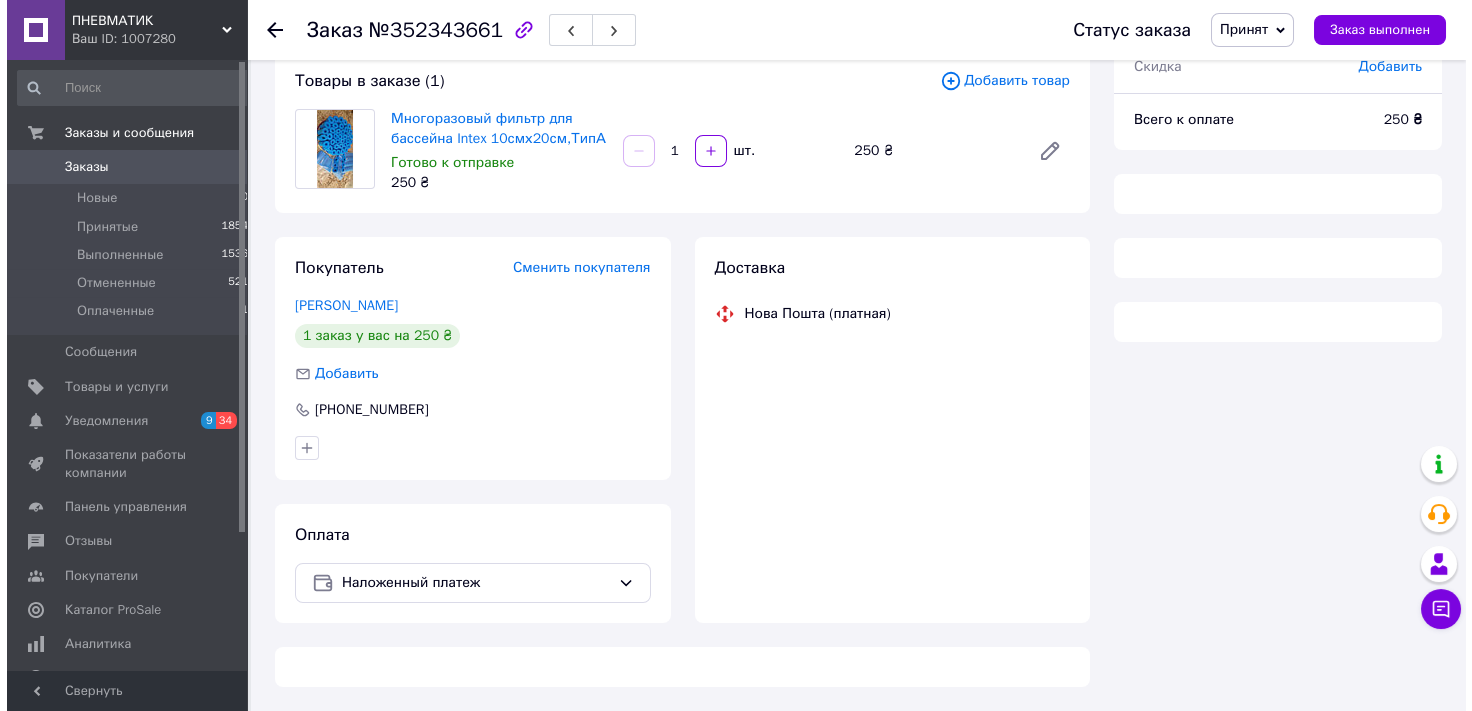 scroll, scrollTop: 121, scrollLeft: 0, axis: vertical 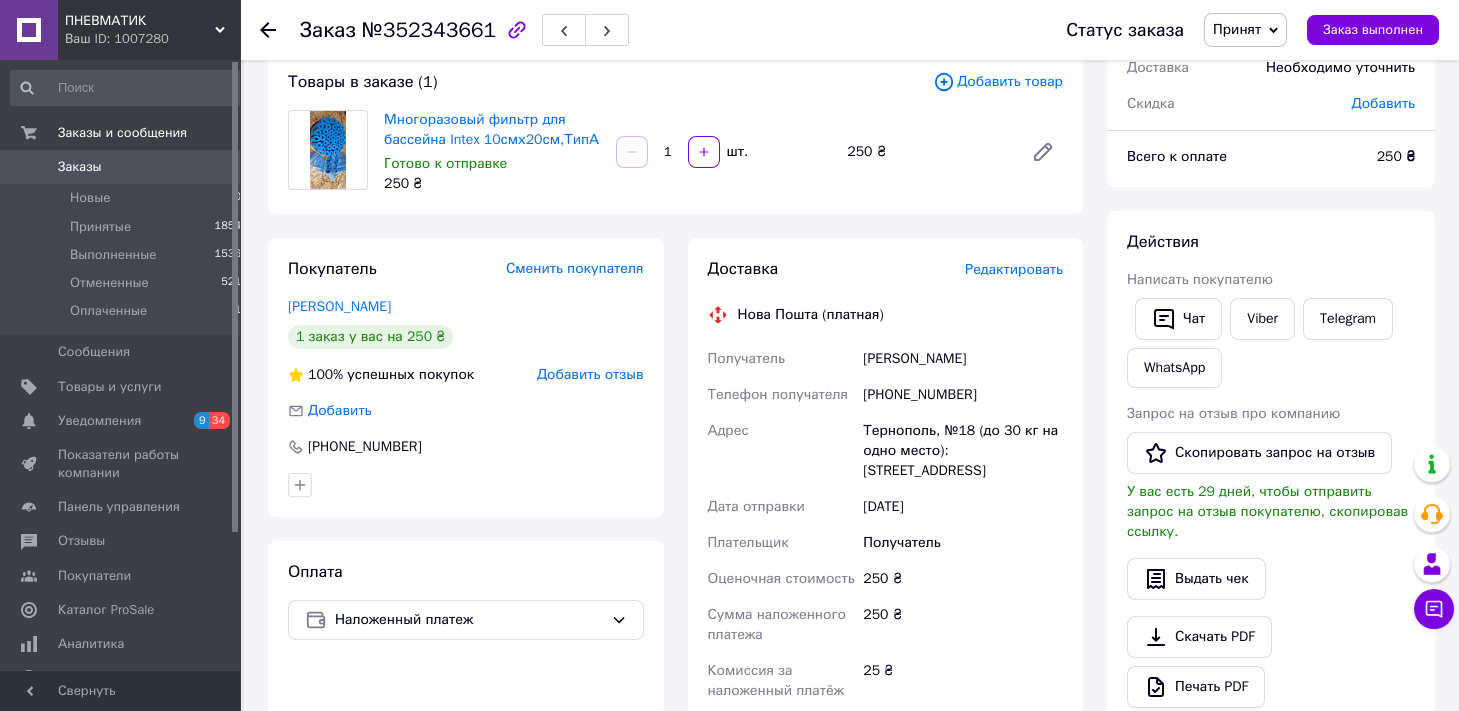 click on "Редактировать" at bounding box center (1014, 269) 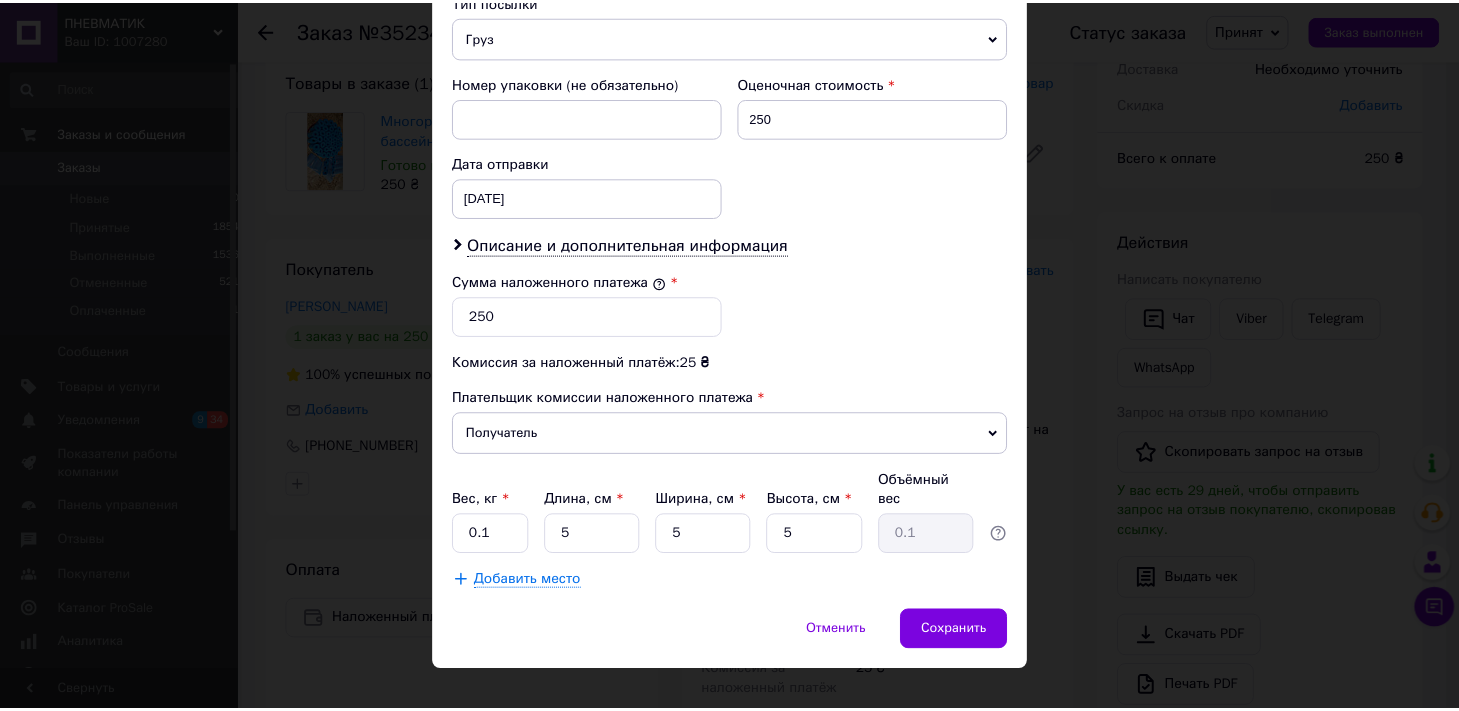 scroll, scrollTop: 808, scrollLeft: 0, axis: vertical 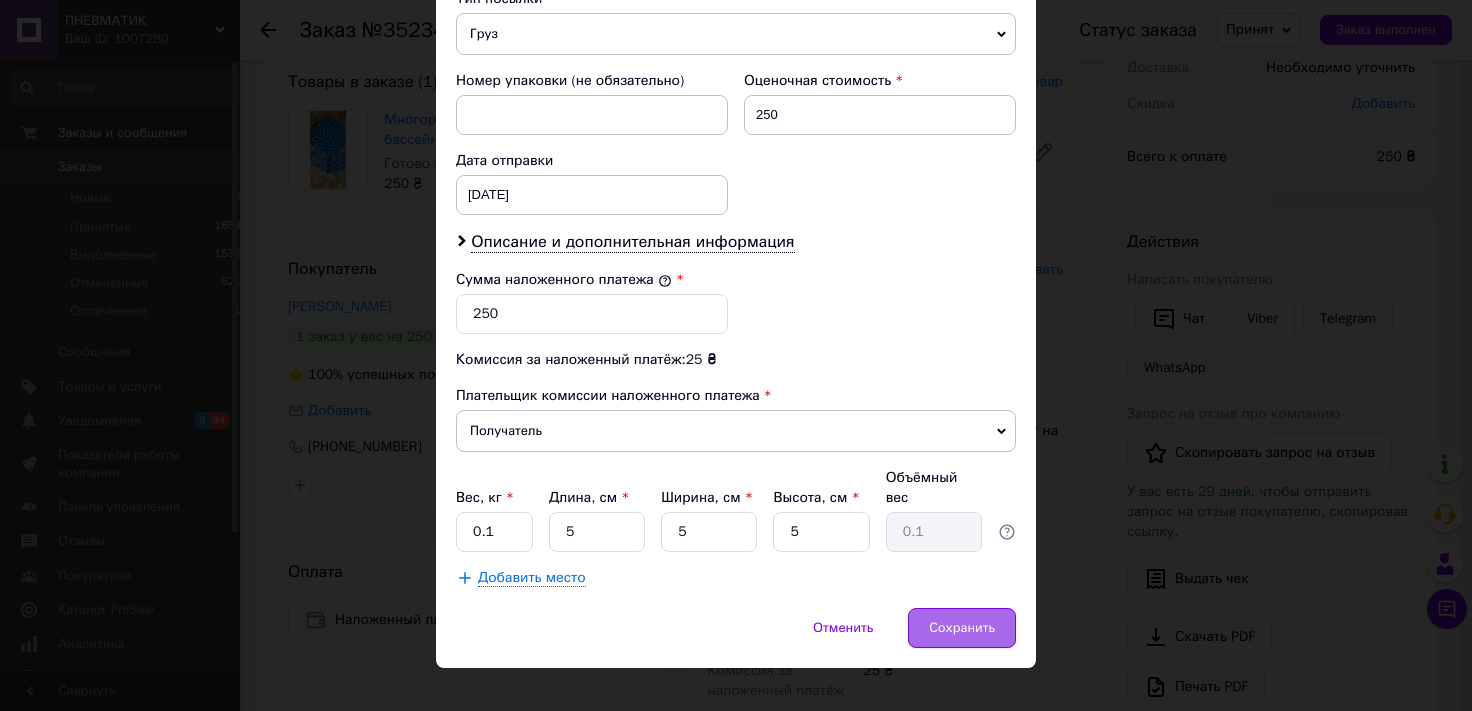 click on "Отменить   Сохранить" at bounding box center [736, 638] 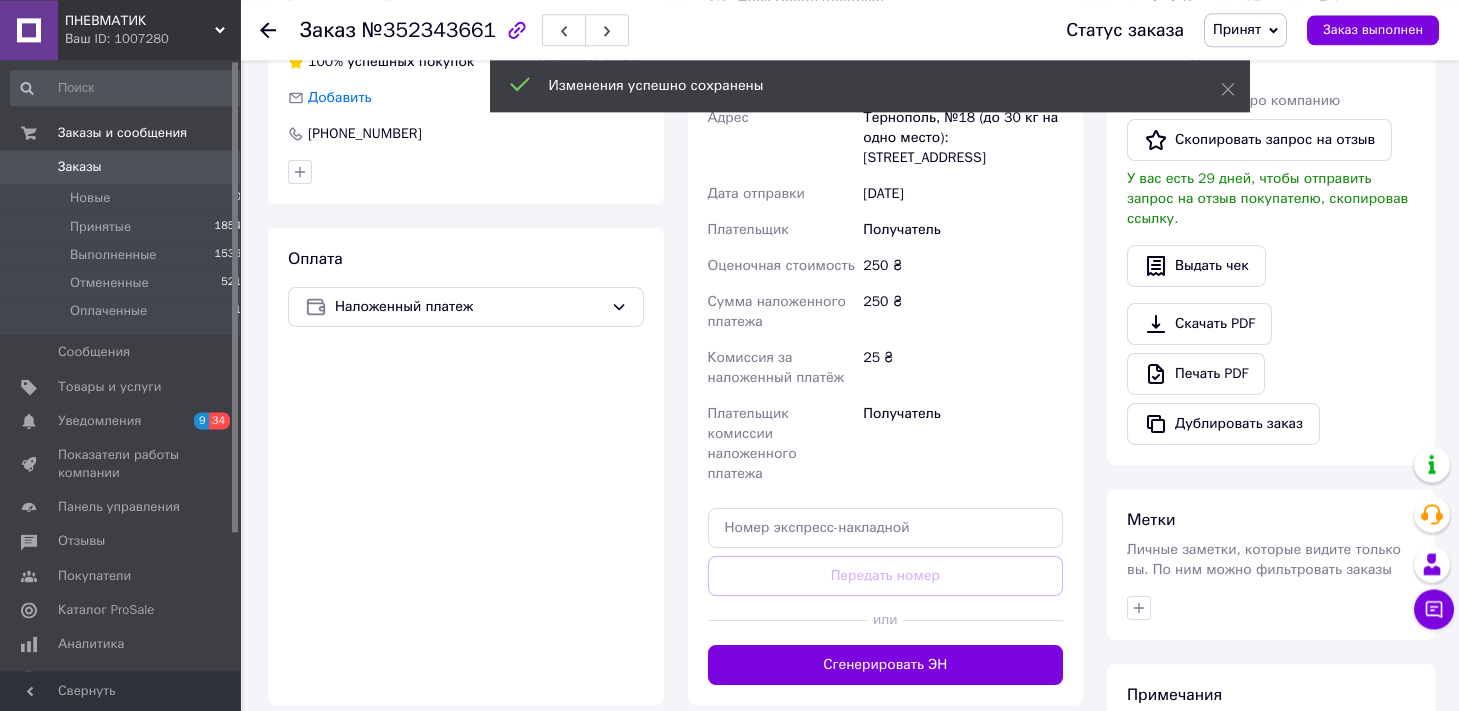 scroll, scrollTop: 563, scrollLeft: 0, axis: vertical 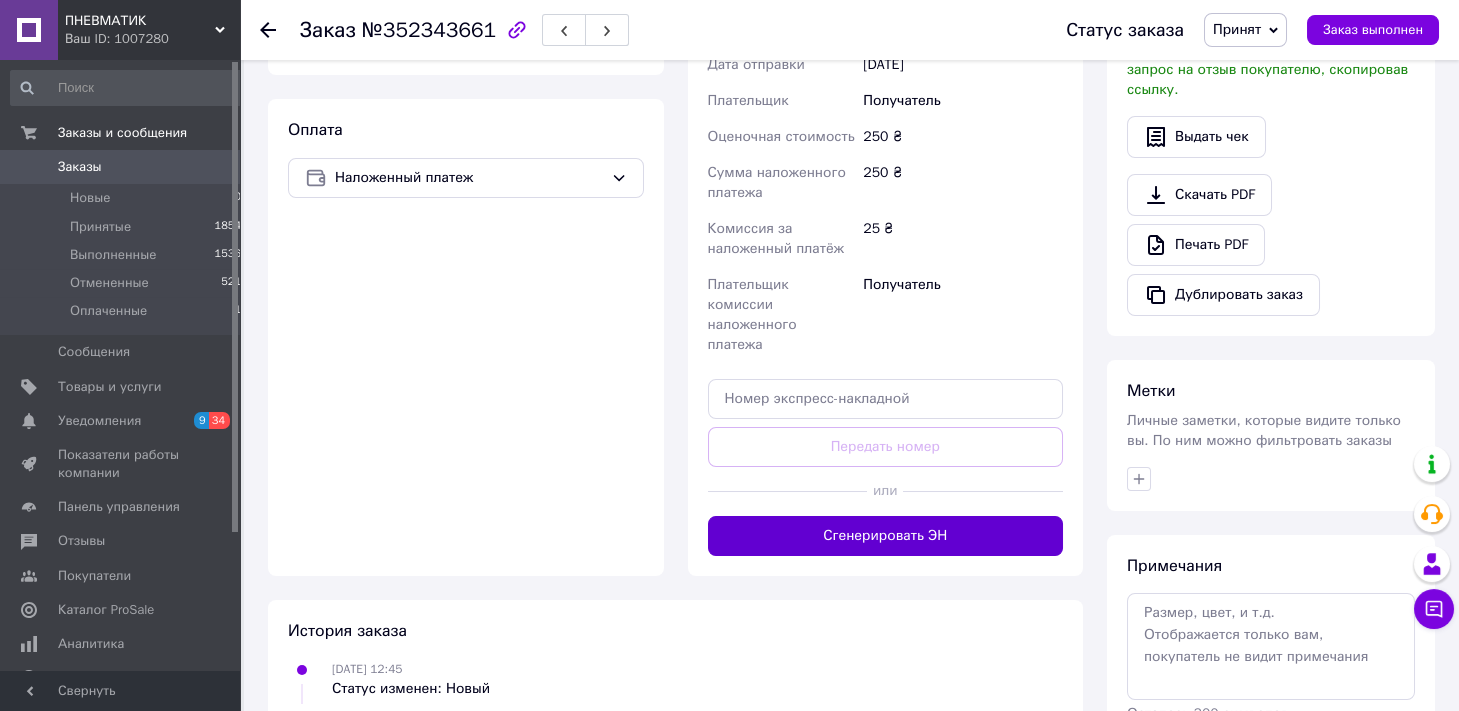 click on "Сгенерировать ЭН" at bounding box center [886, 536] 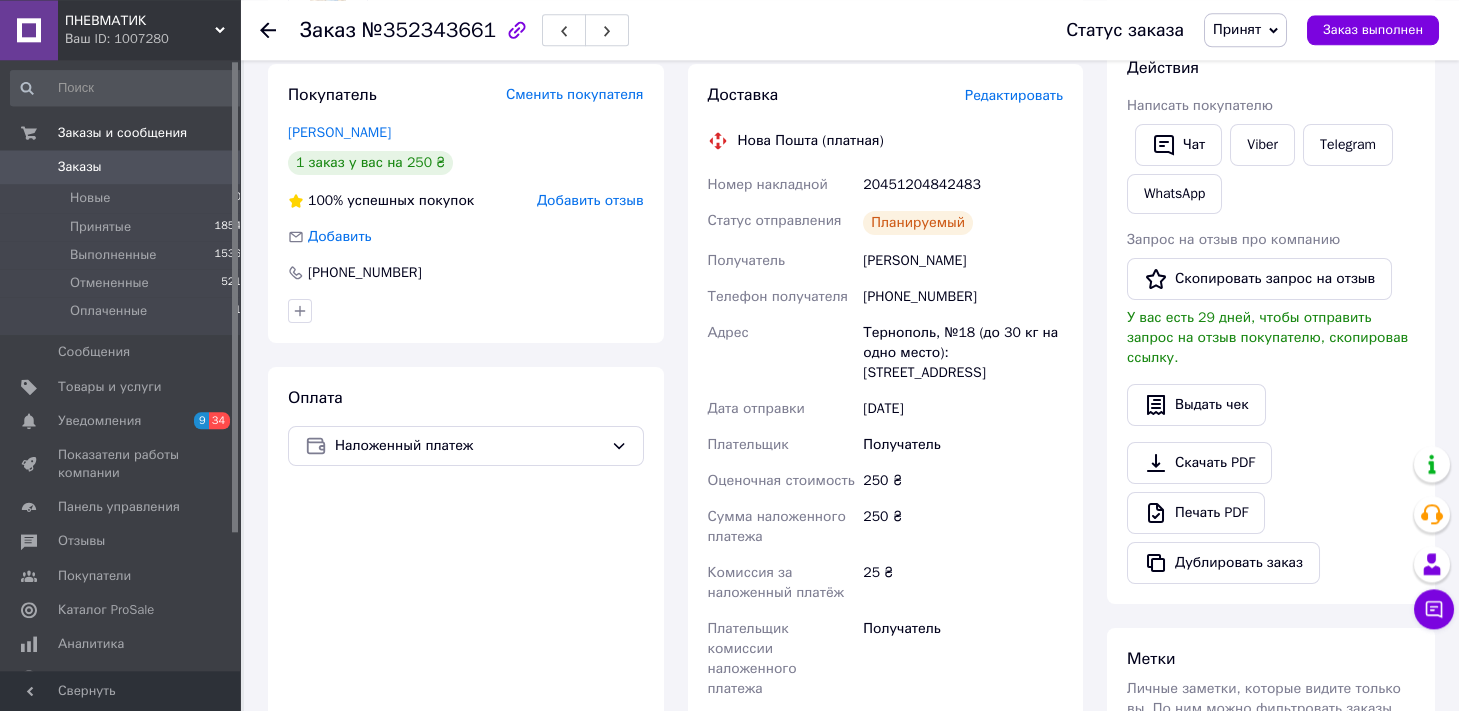 scroll, scrollTop: 232, scrollLeft: 0, axis: vertical 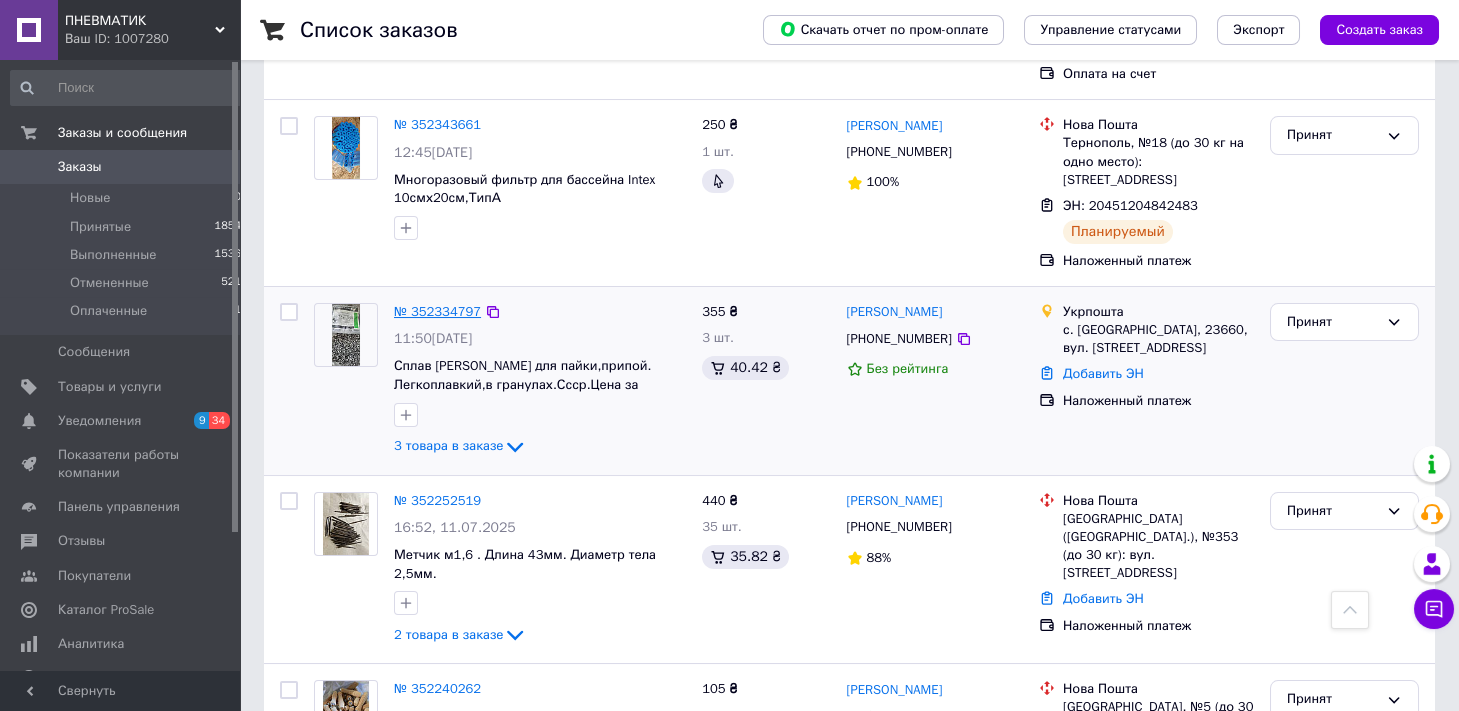 click on "№ 352334797" at bounding box center (437, 311) 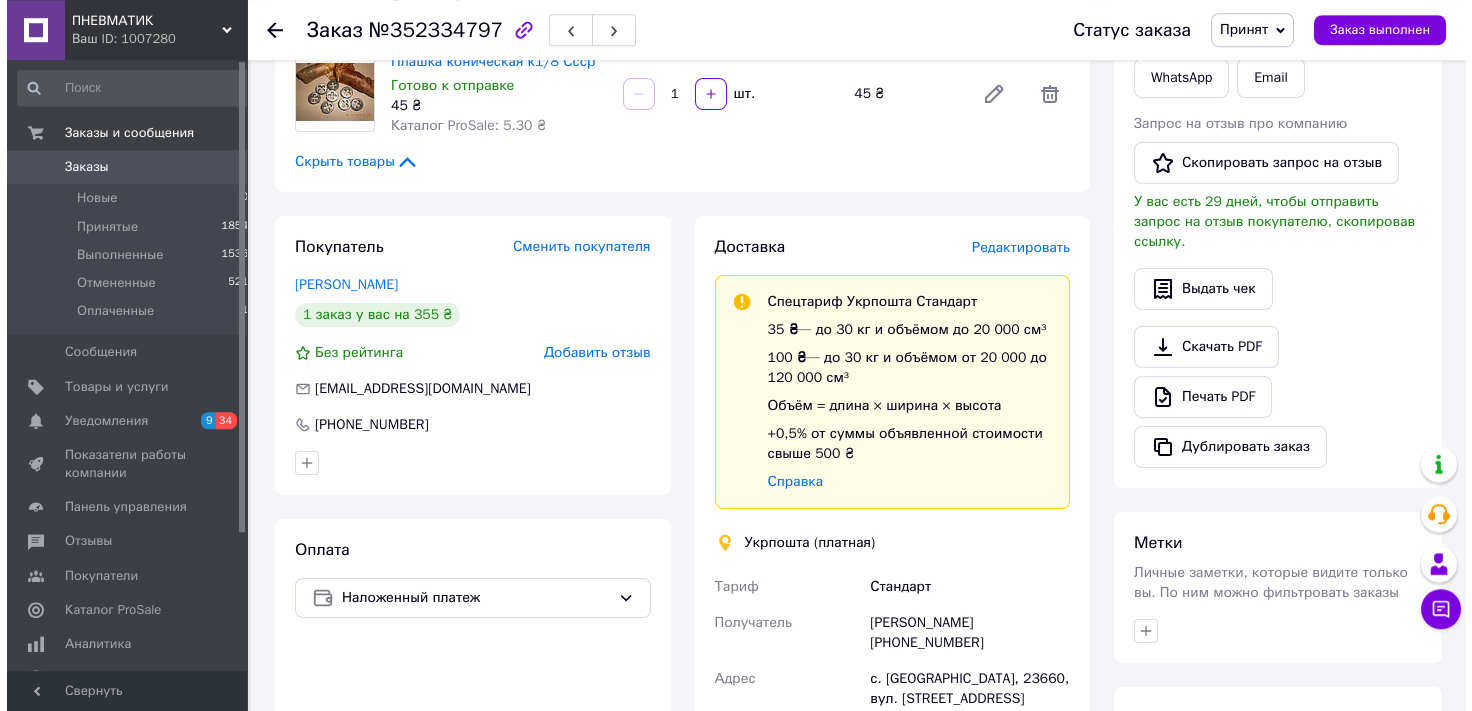 scroll, scrollTop: 302, scrollLeft: 0, axis: vertical 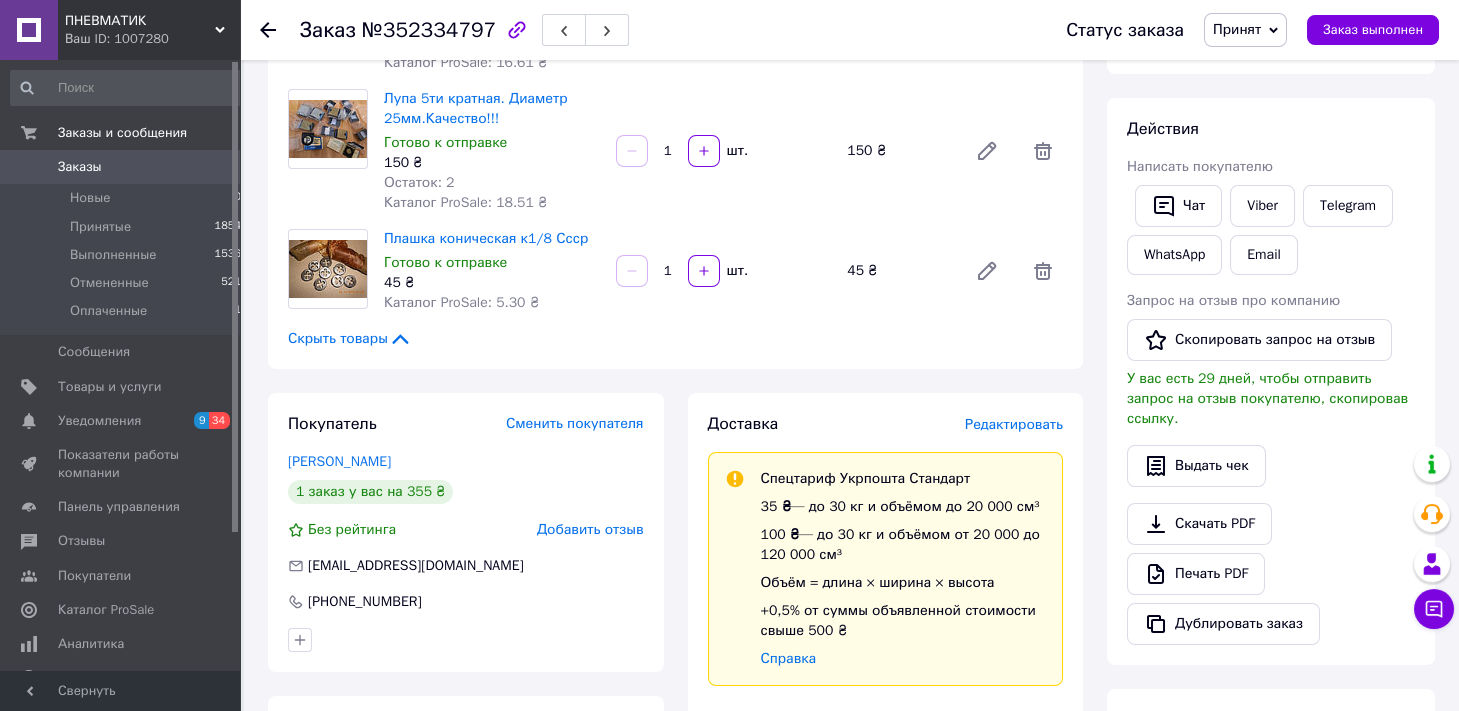click on "Редактировать" at bounding box center [1014, 424] 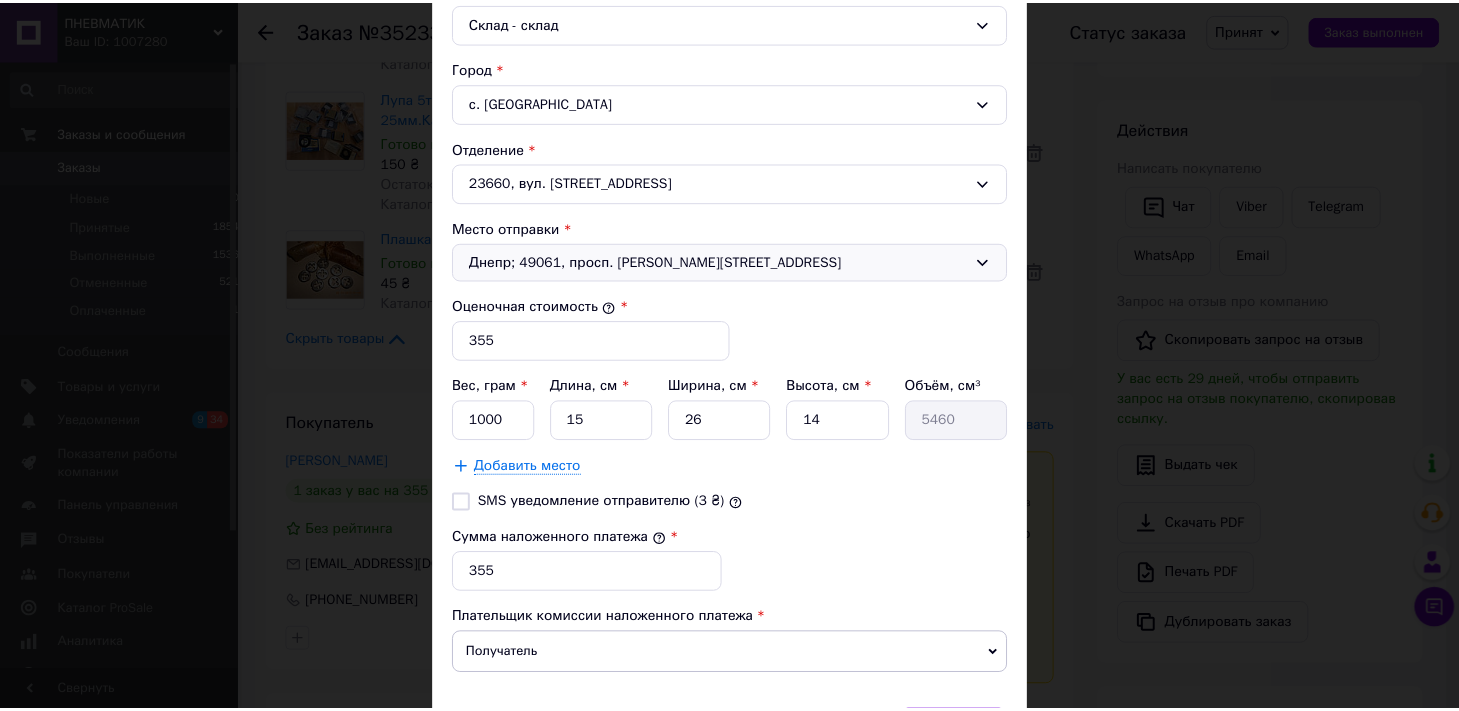 scroll, scrollTop: 690, scrollLeft: 0, axis: vertical 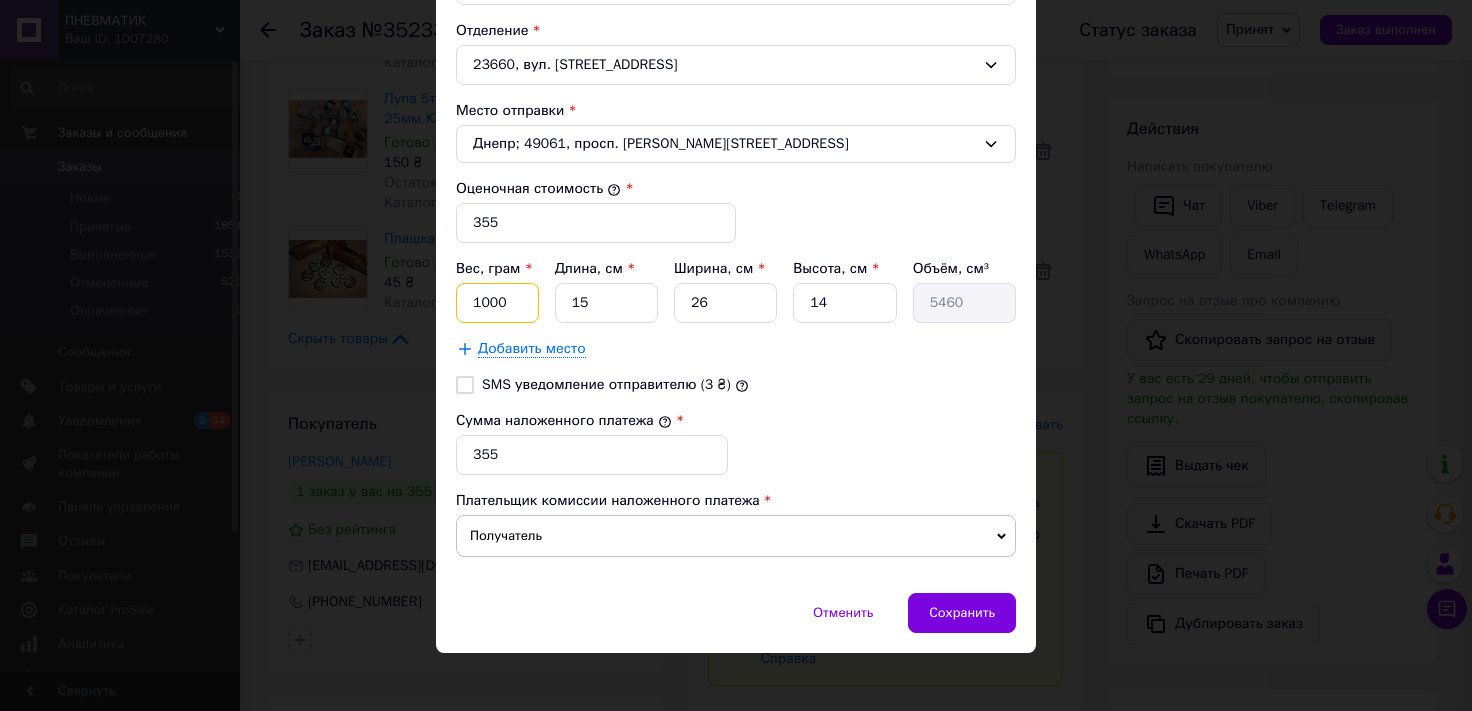 drag, startPoint x: 501, startPoint y: 293, endPoint x: 406, endPoint y: 303, distance: 95.524864 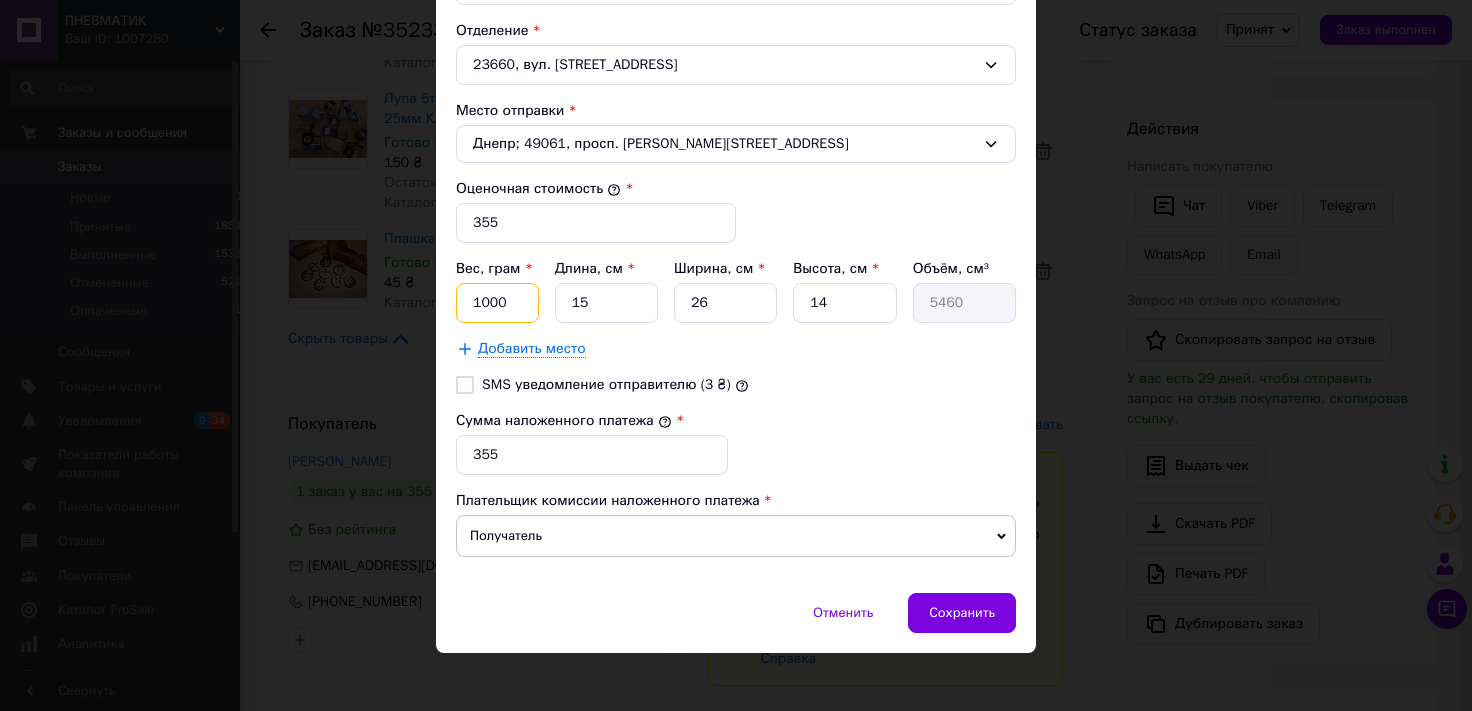 type on "1" 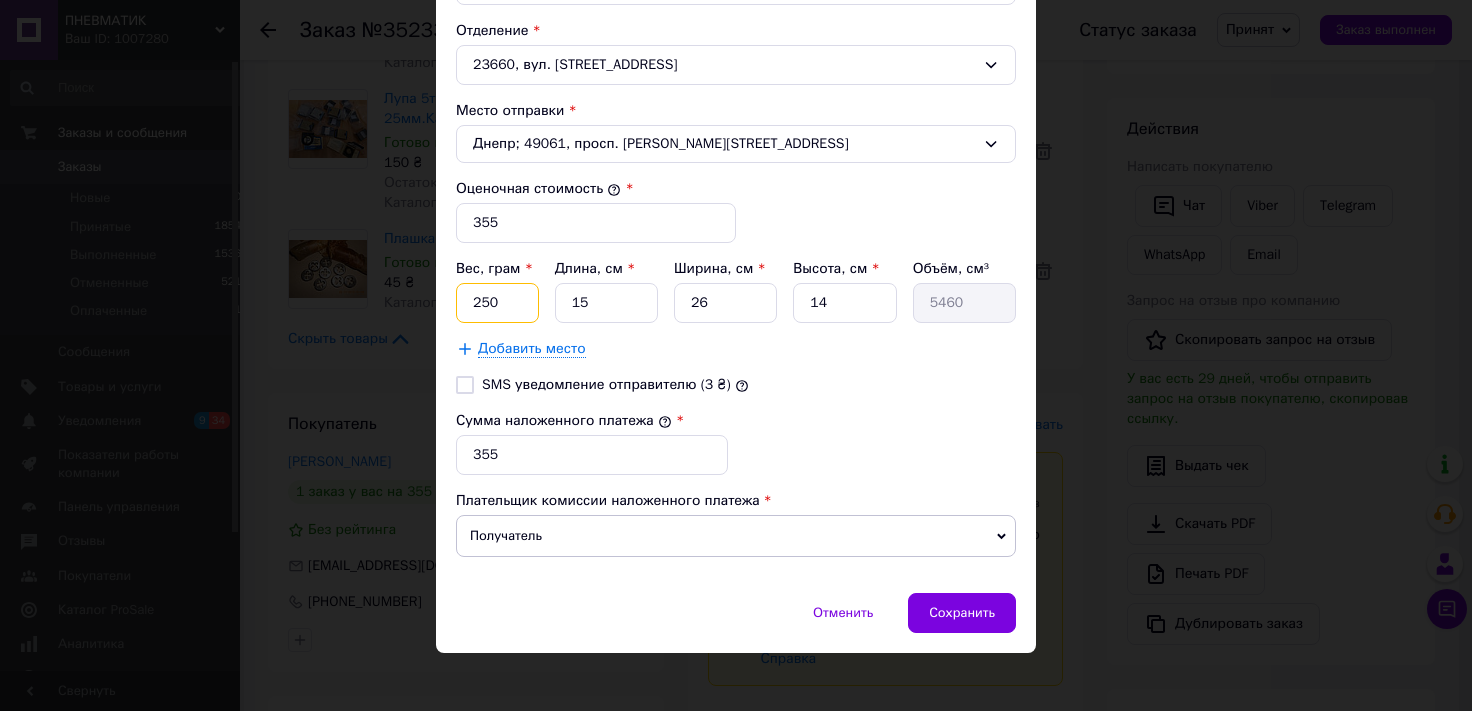 type on "250" 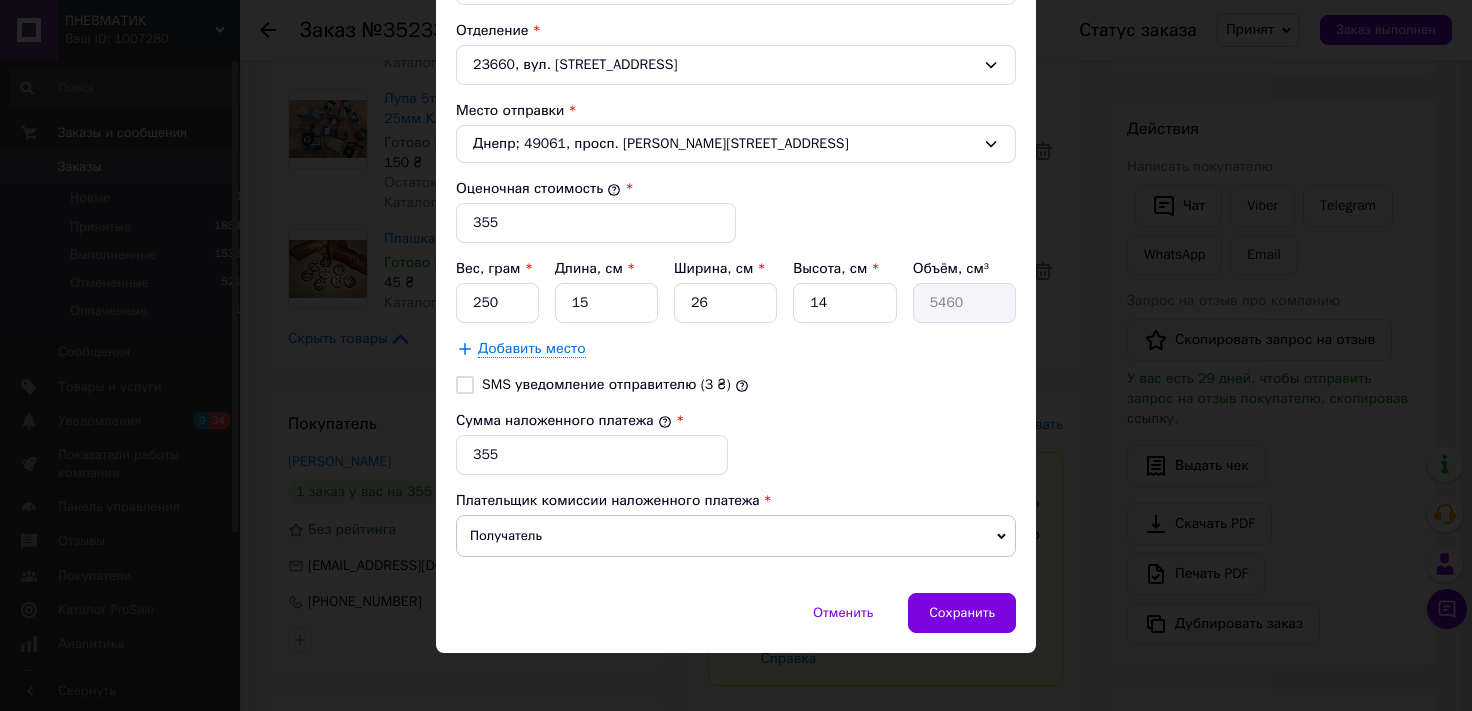 click on "Вес, грам   * 250 Длина, см   * 15 Ширина, см   * 26 Высота, см   * 14 Объём, см³ 5460 Добавить место" at bounding box center [736, 309] 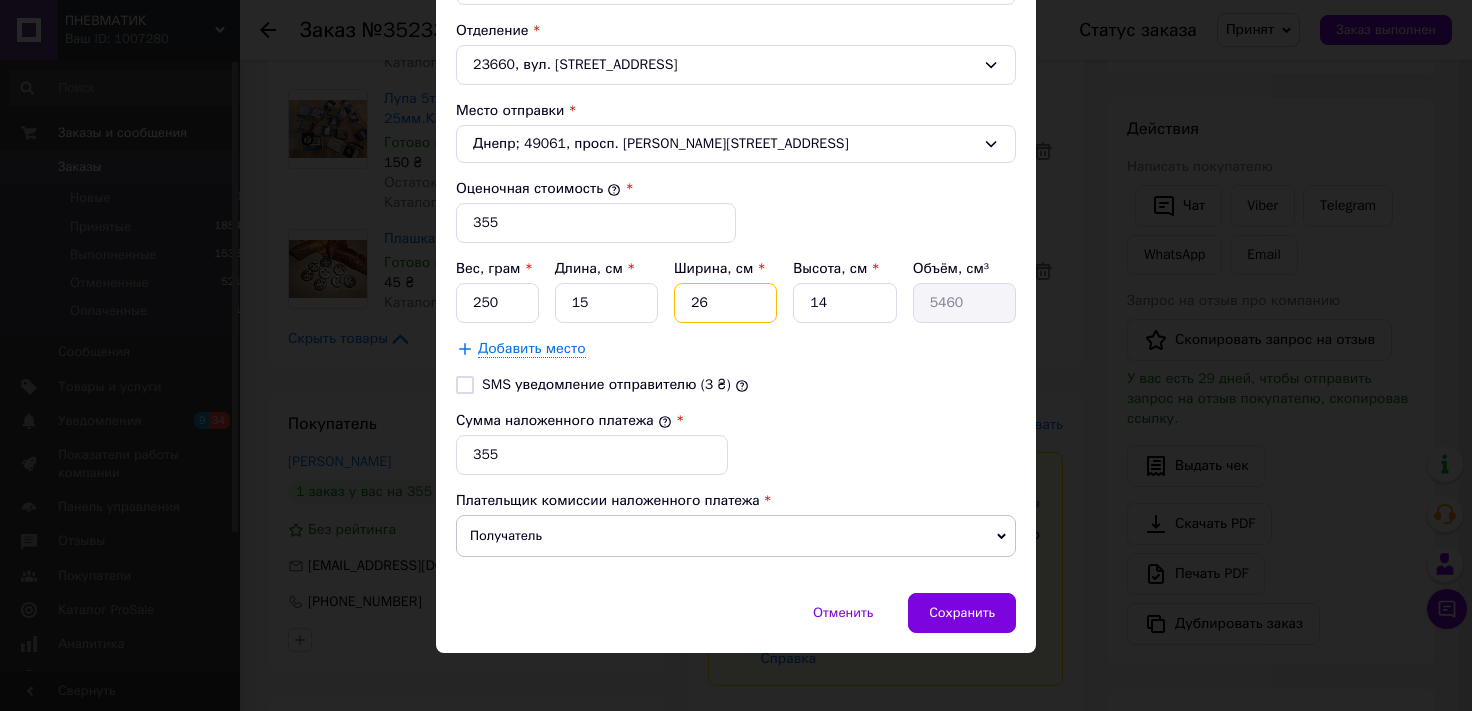 drag, startPoint x: 723, startPoint y: 312, endPoint x: 649, endPoint y: 285, distance: 78.77182 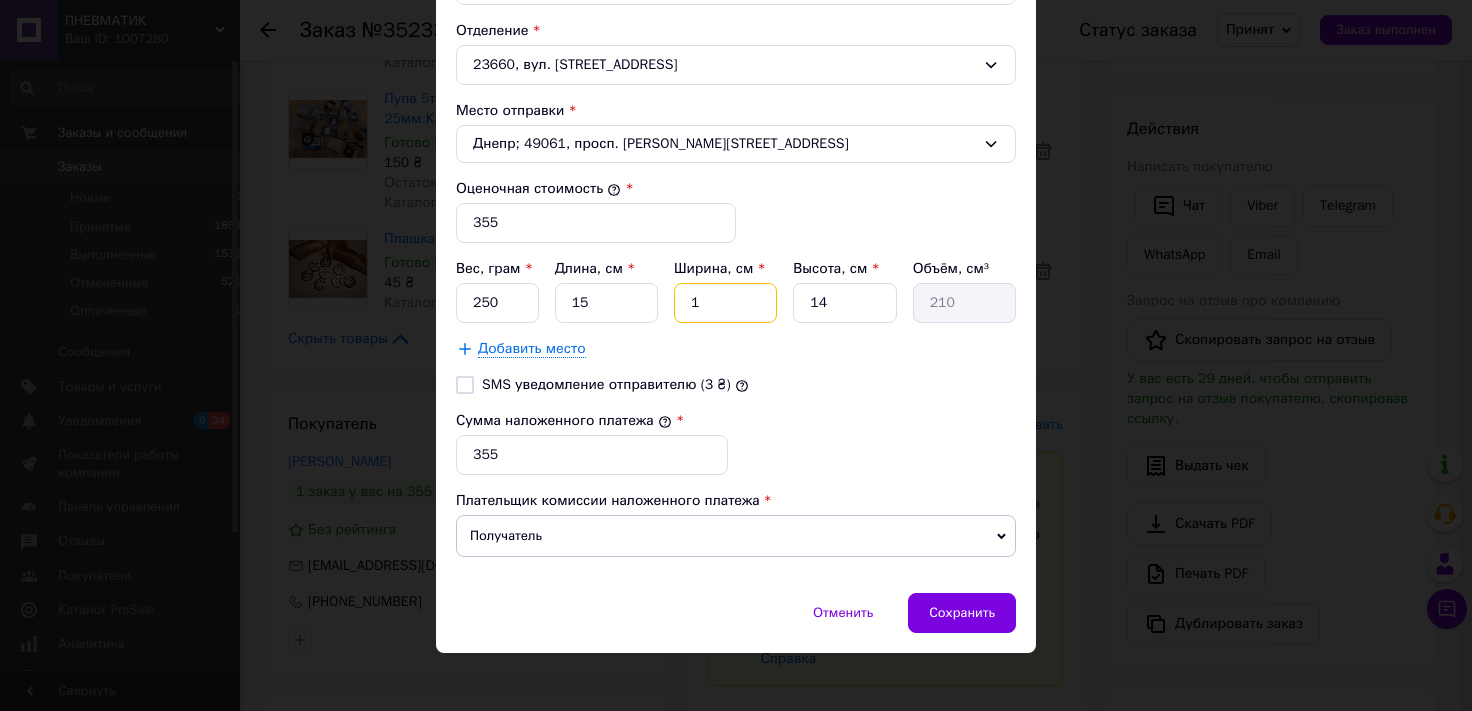 type on "15" 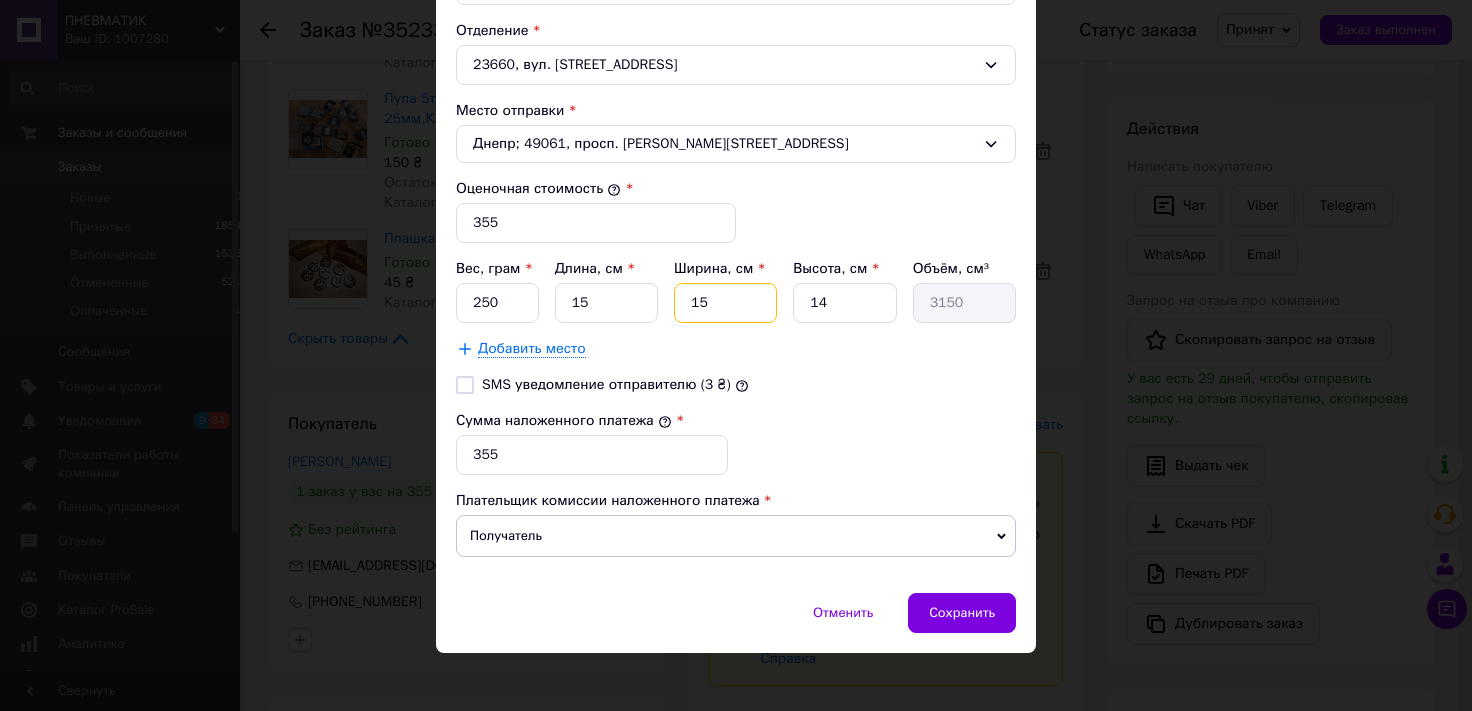 type on "15" 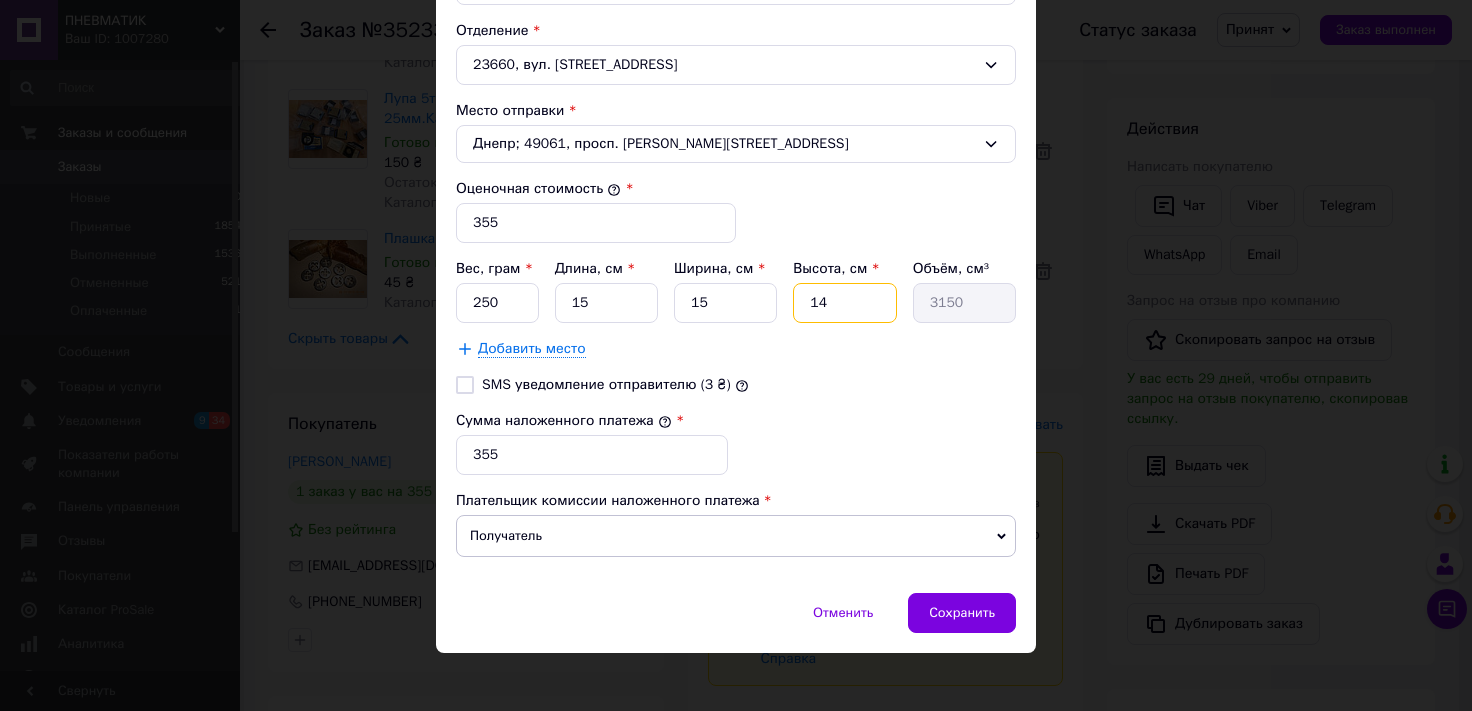 drag, startPoint x: 726, startPoint y: 294, endPoint x: 706, endPoint y: 294, distance: 20 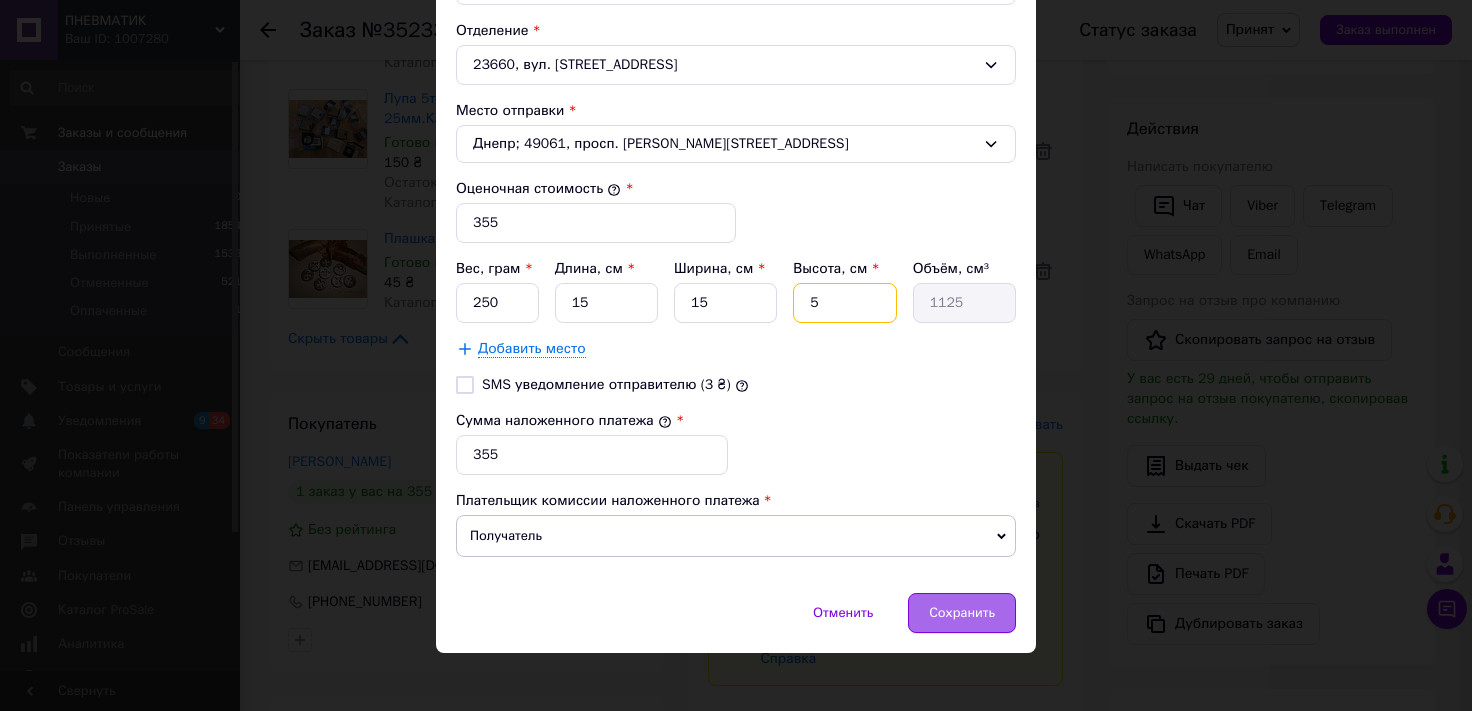 type on "5" 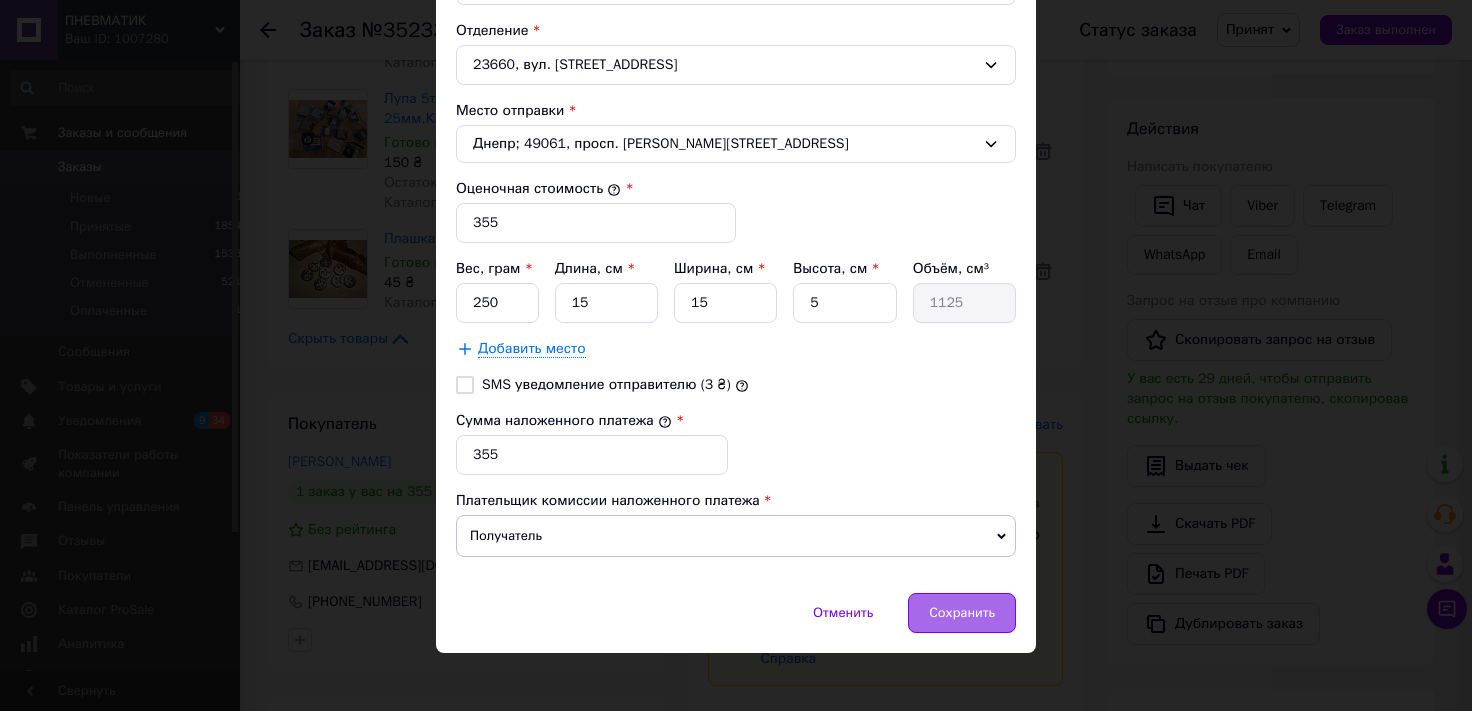 click on "Сохранить" at bounding box center (962, 613) 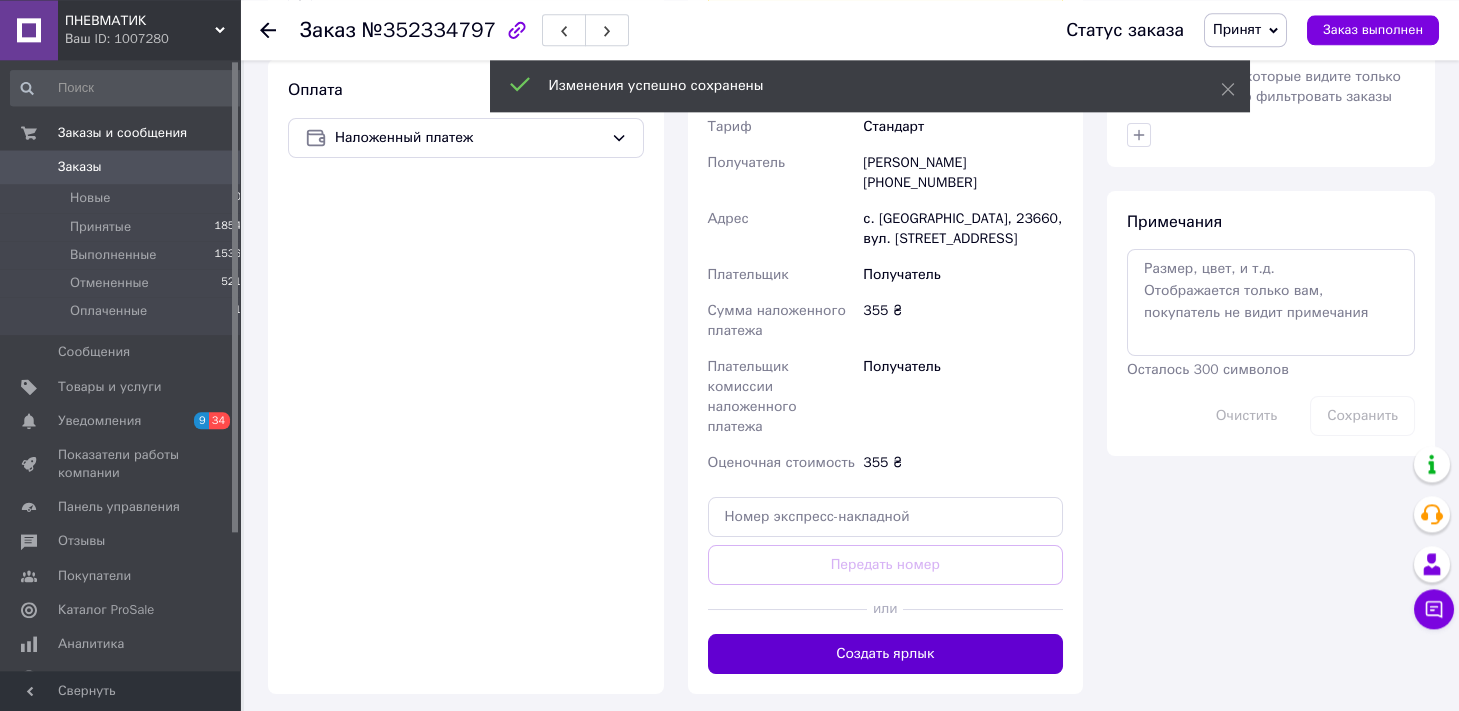 scroll, scrollTop: 964, scrollLeft: 0, axis: vertical 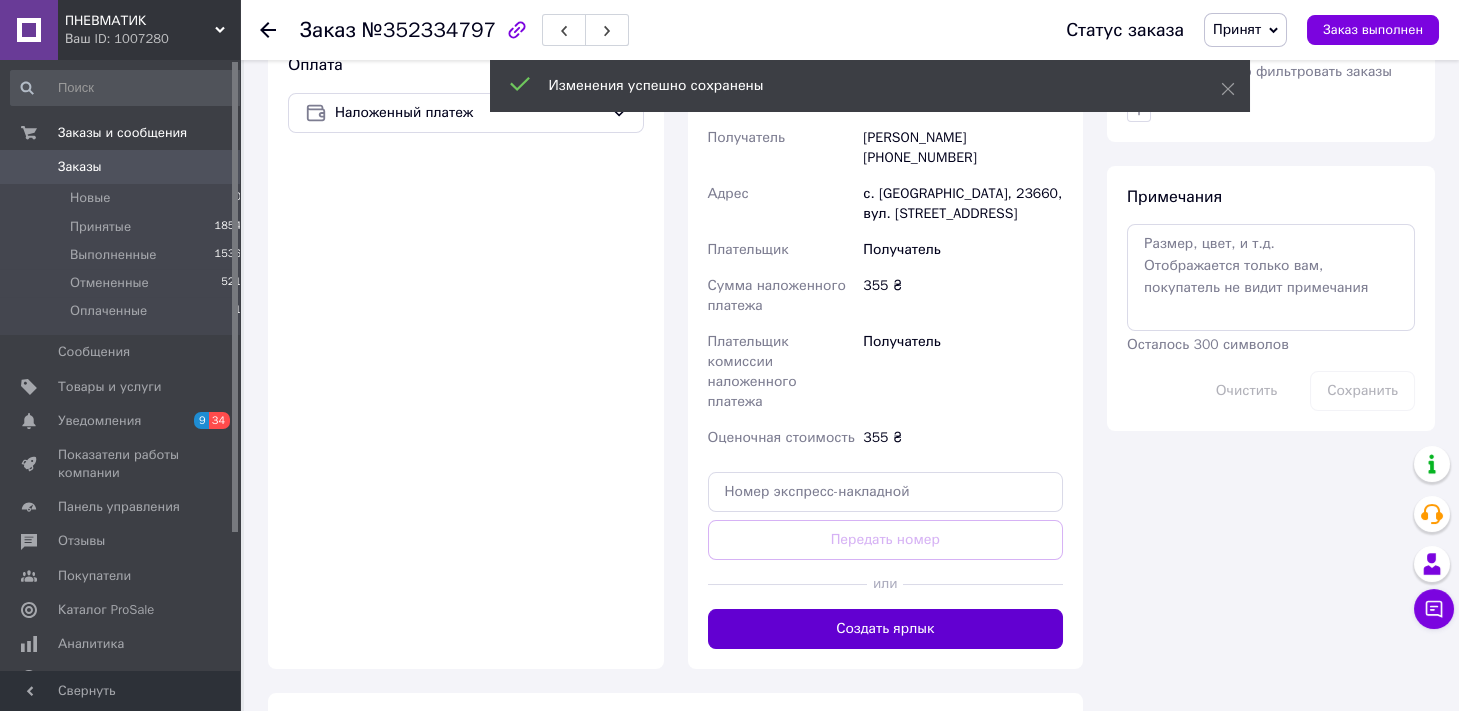 click on "Создать ярлык" at bounding box center (886, 629) 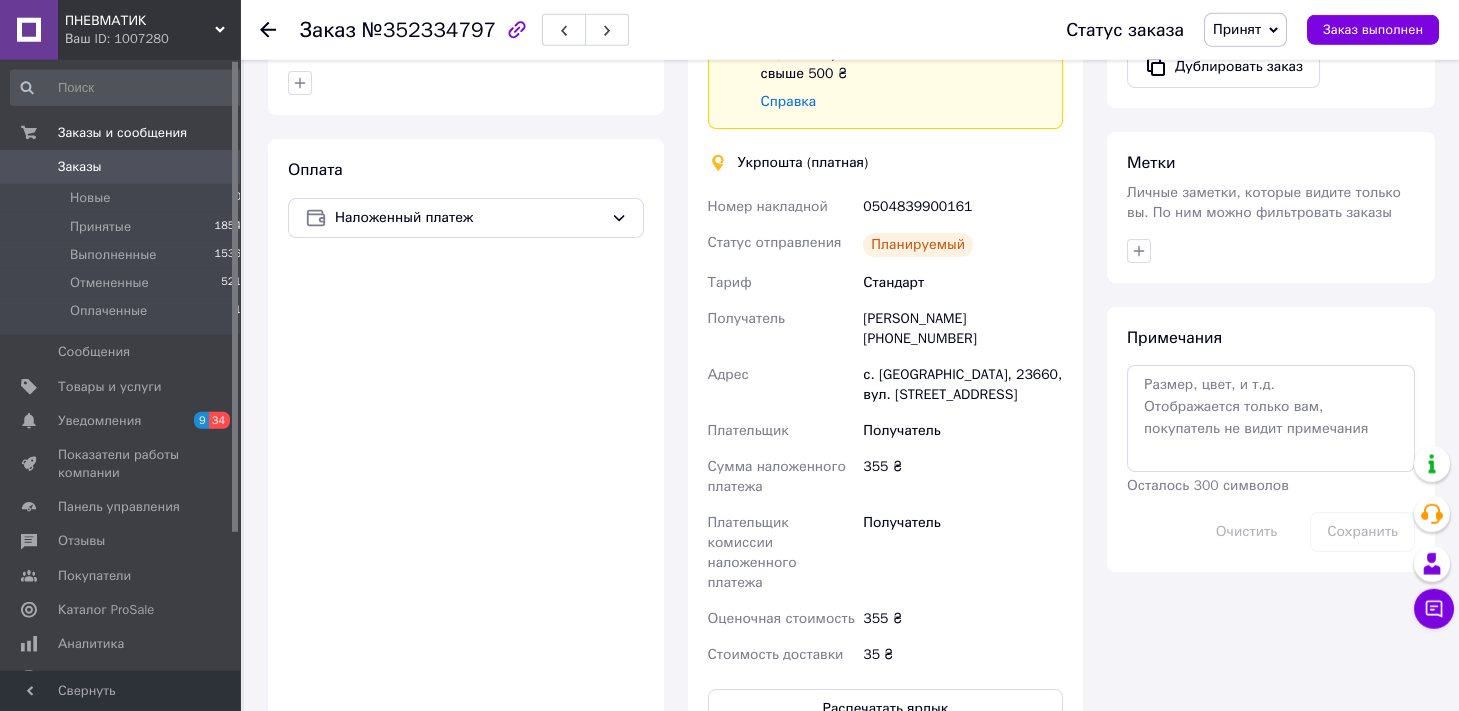 scroll, scrollTop: 854, scrollLeft: 0, axis: vertical 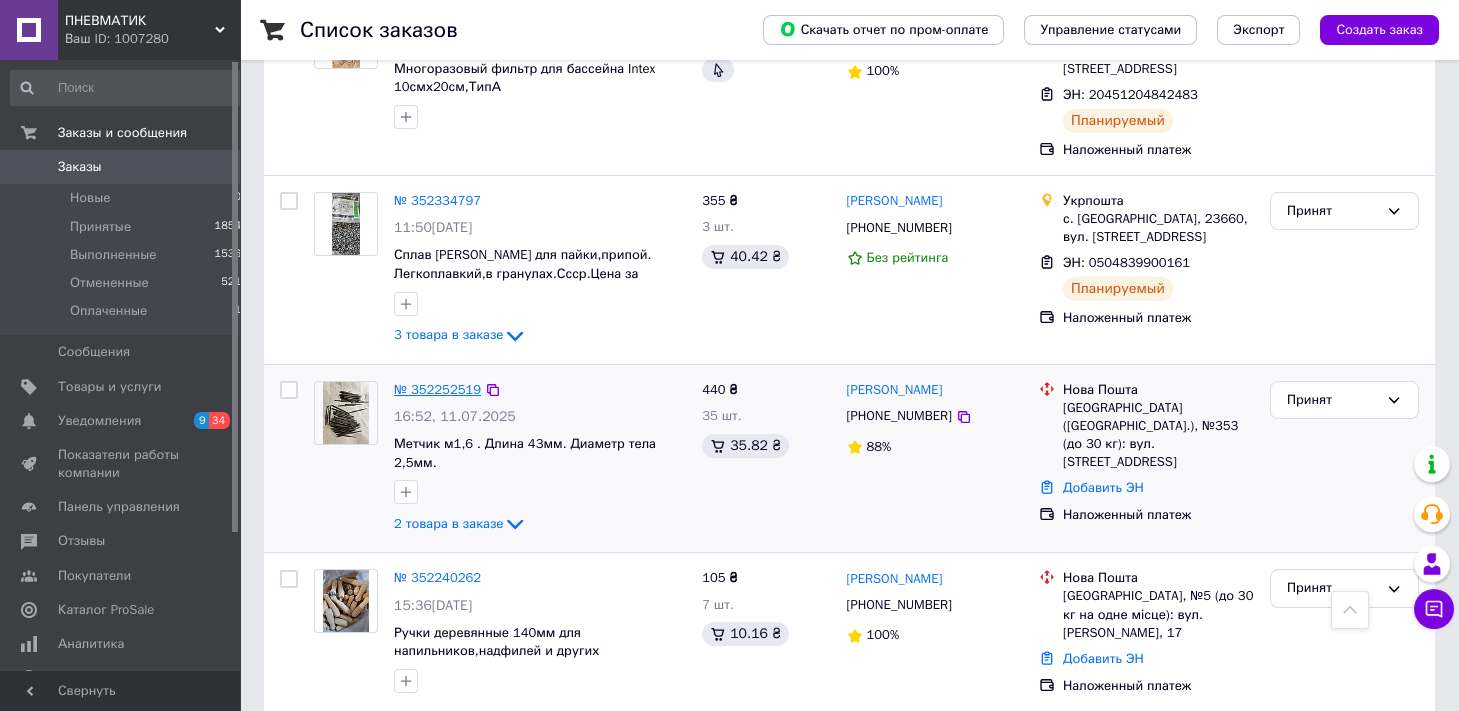 click on "№ 352252519" at bounding box center [437, 389] 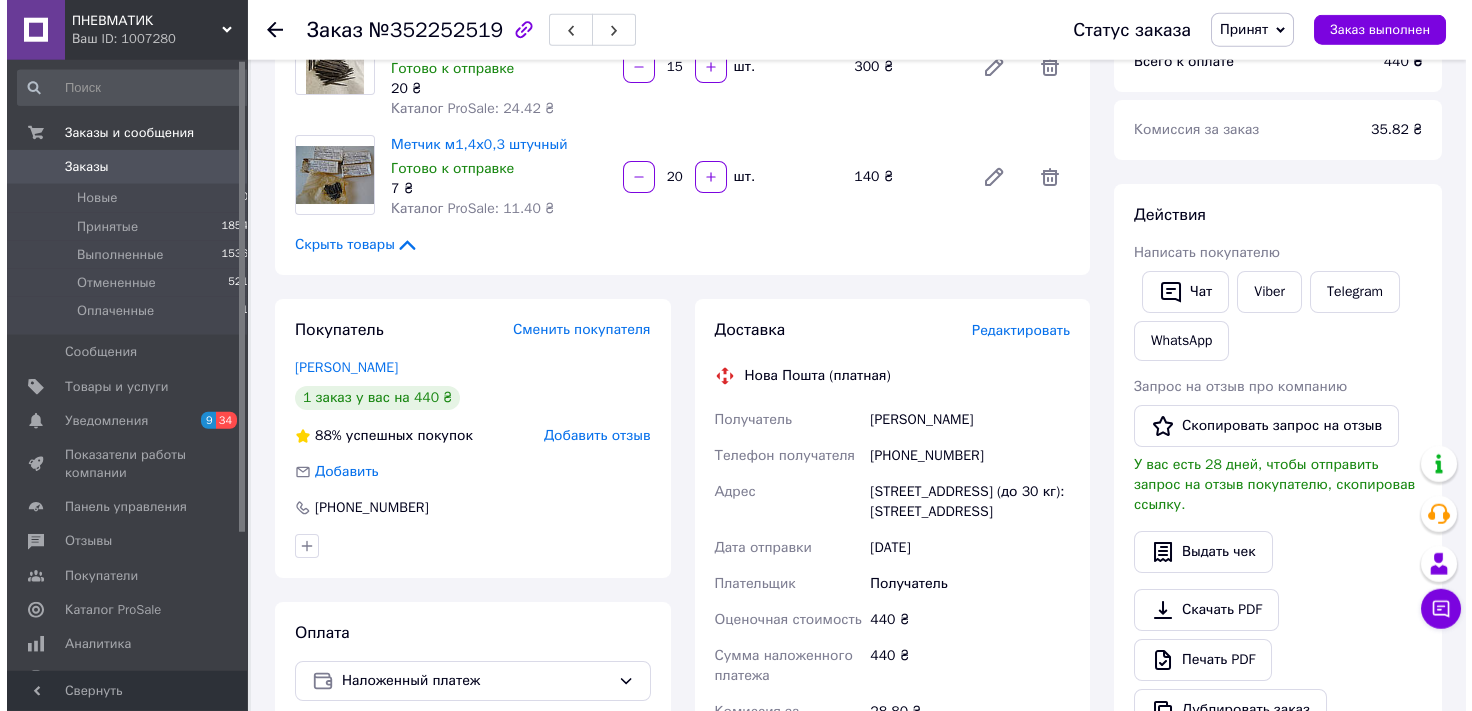 scroll, scrollTop: 313, scrollLeft: 0, axis: vertical 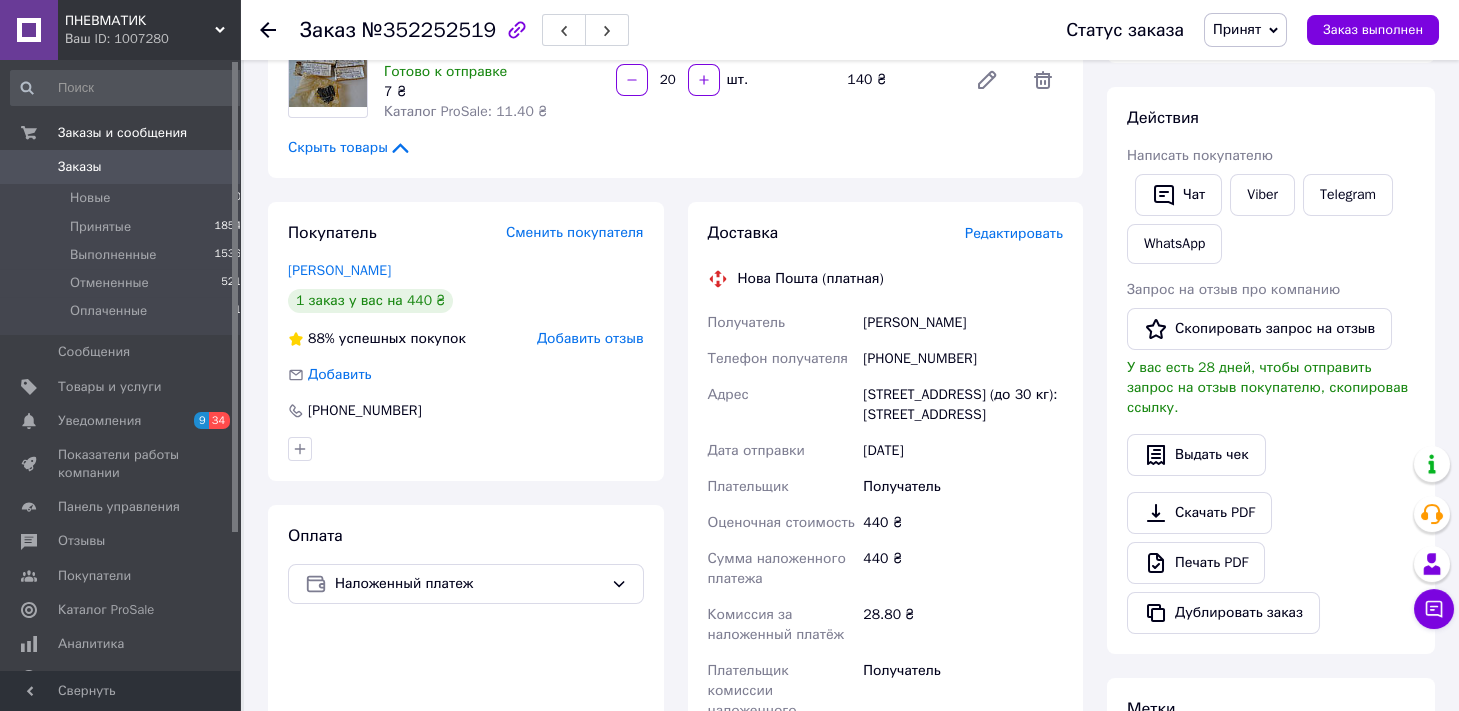 click on "Редактировать" at bounding box center (1014, 233) 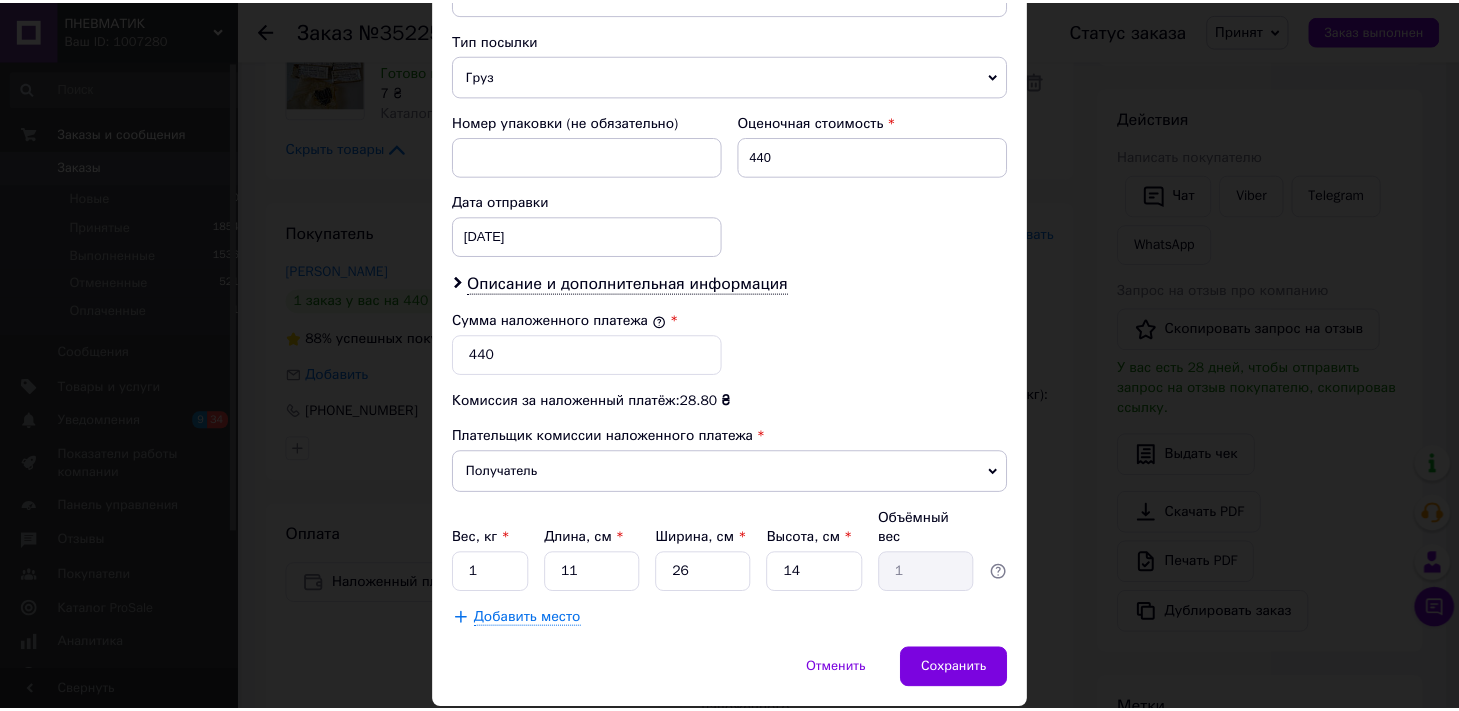 scroll, scrollTop: 805, scrollLeft: 0, axis: vertical 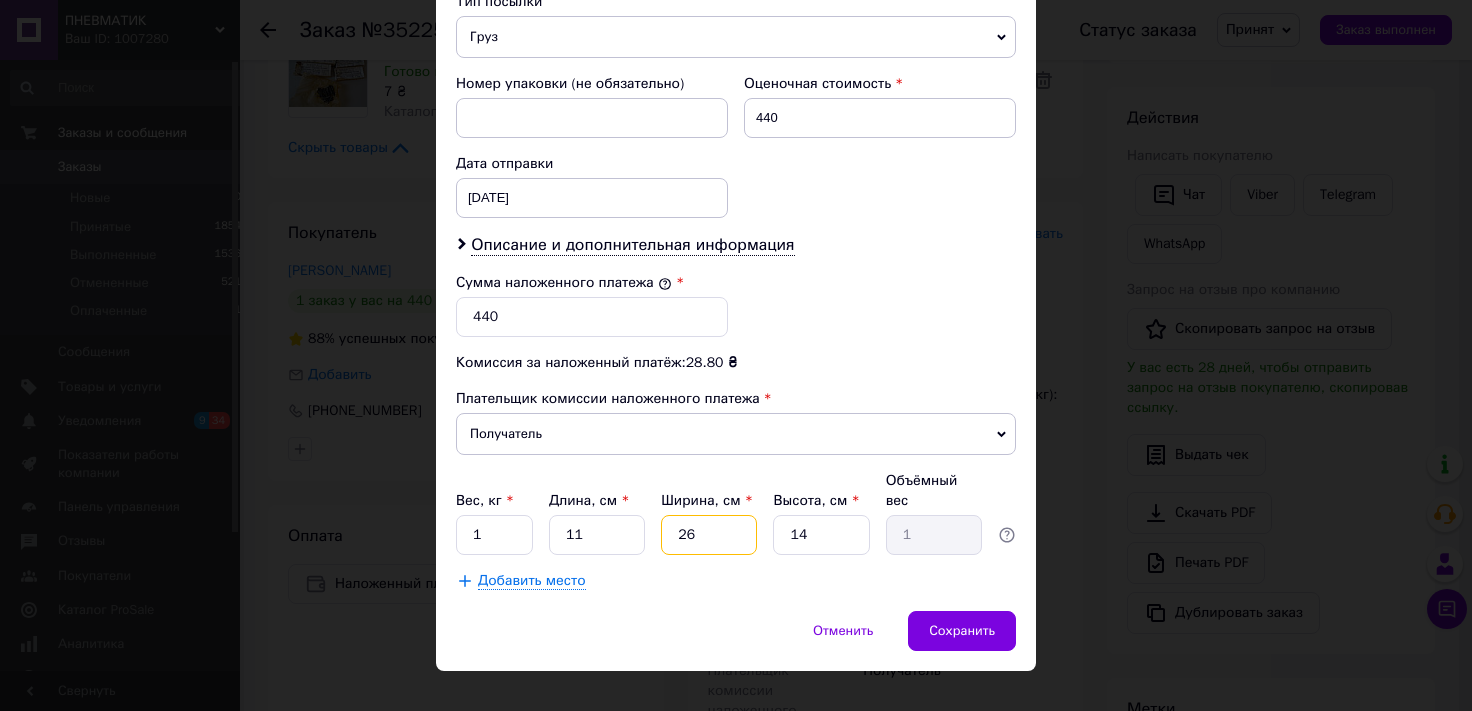 drag, startPoint x: 712, startPoint y: 513, endPoint x: 629, endPoint y: 496, distance: 84.723076 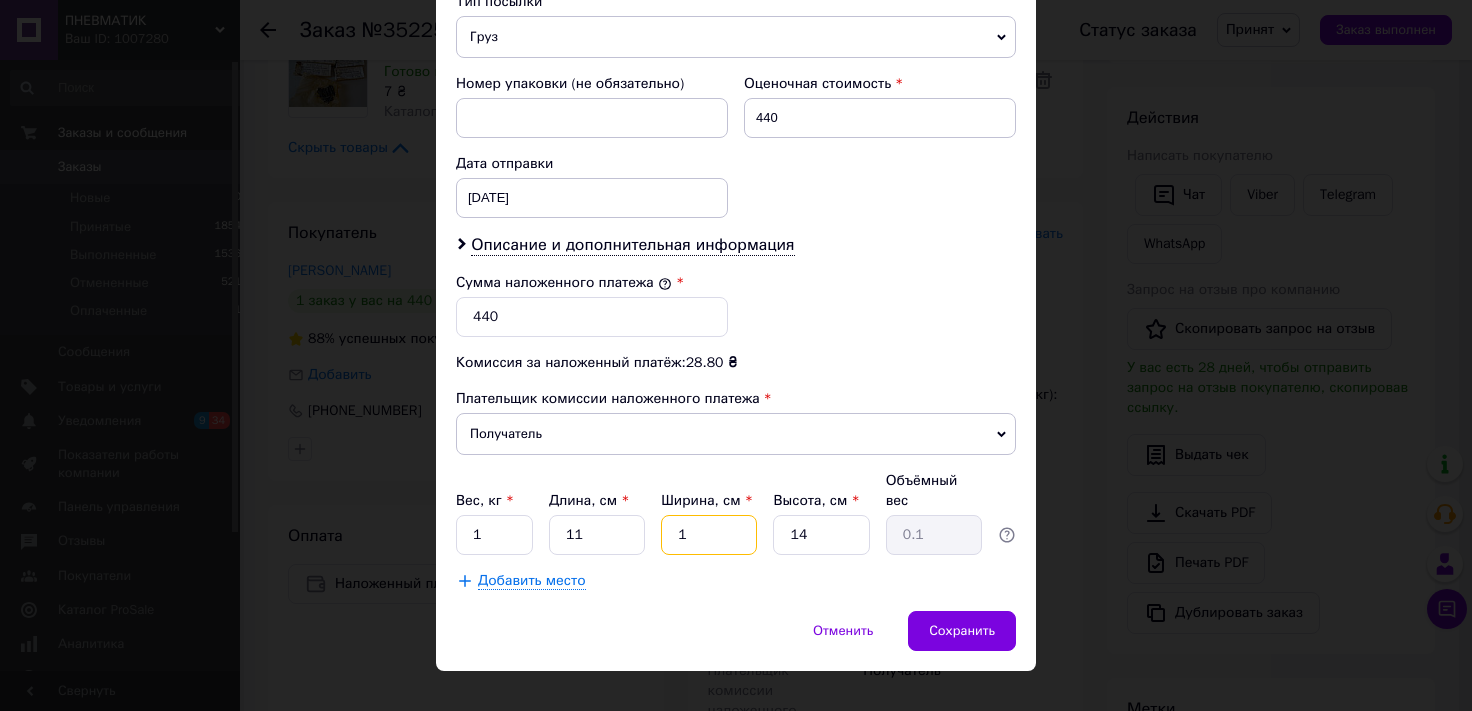 type on "15" 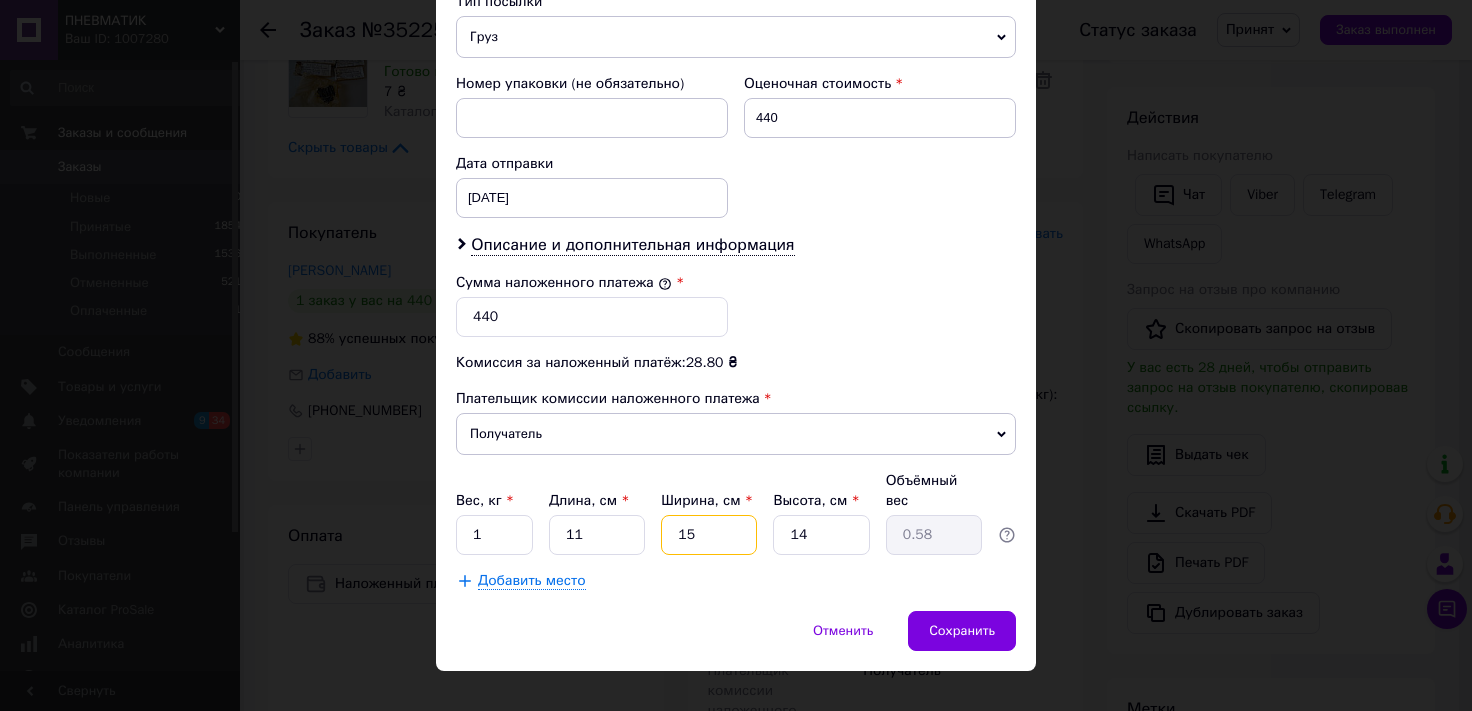 type on "15" 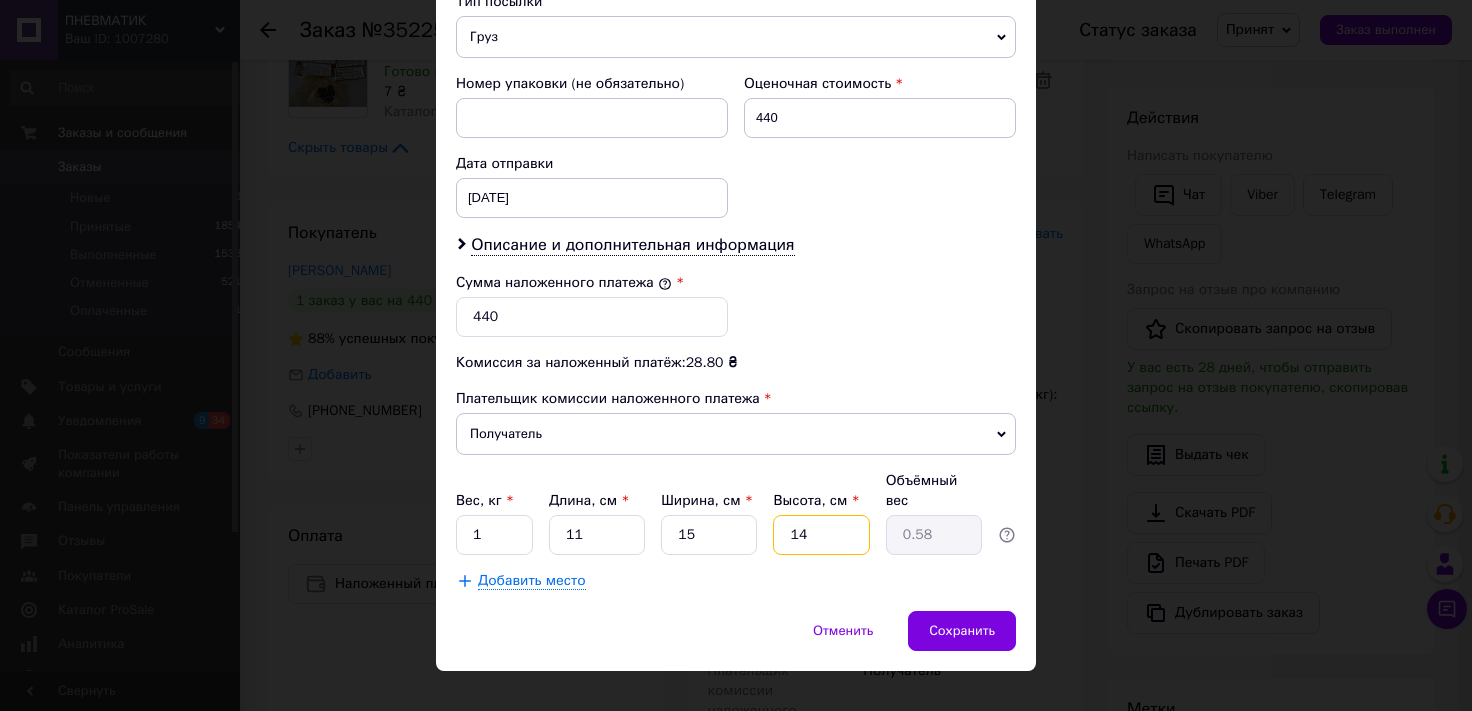 drag, startPoint x: 812, startPoint y: 506, endPoint x: 662, endPoint y: 518, distance: 150.47923 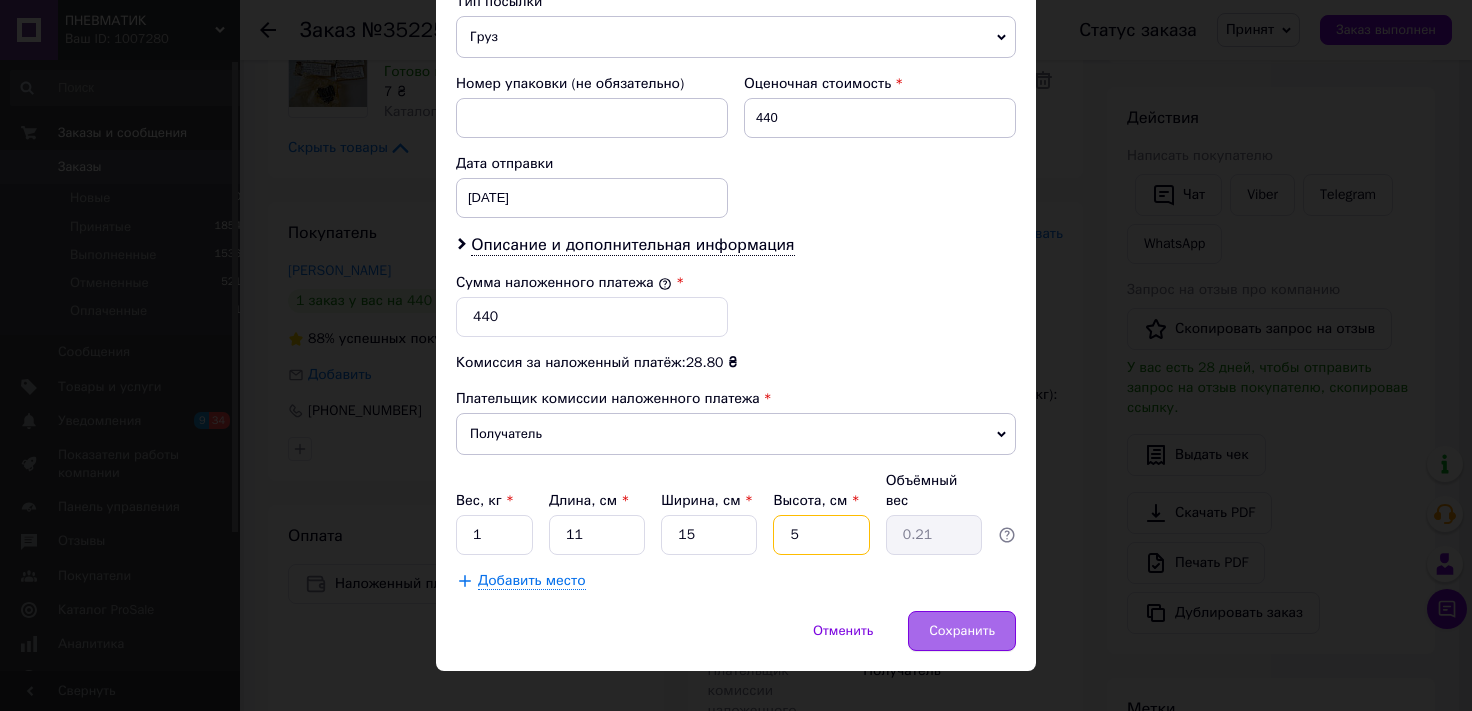 type on "5" 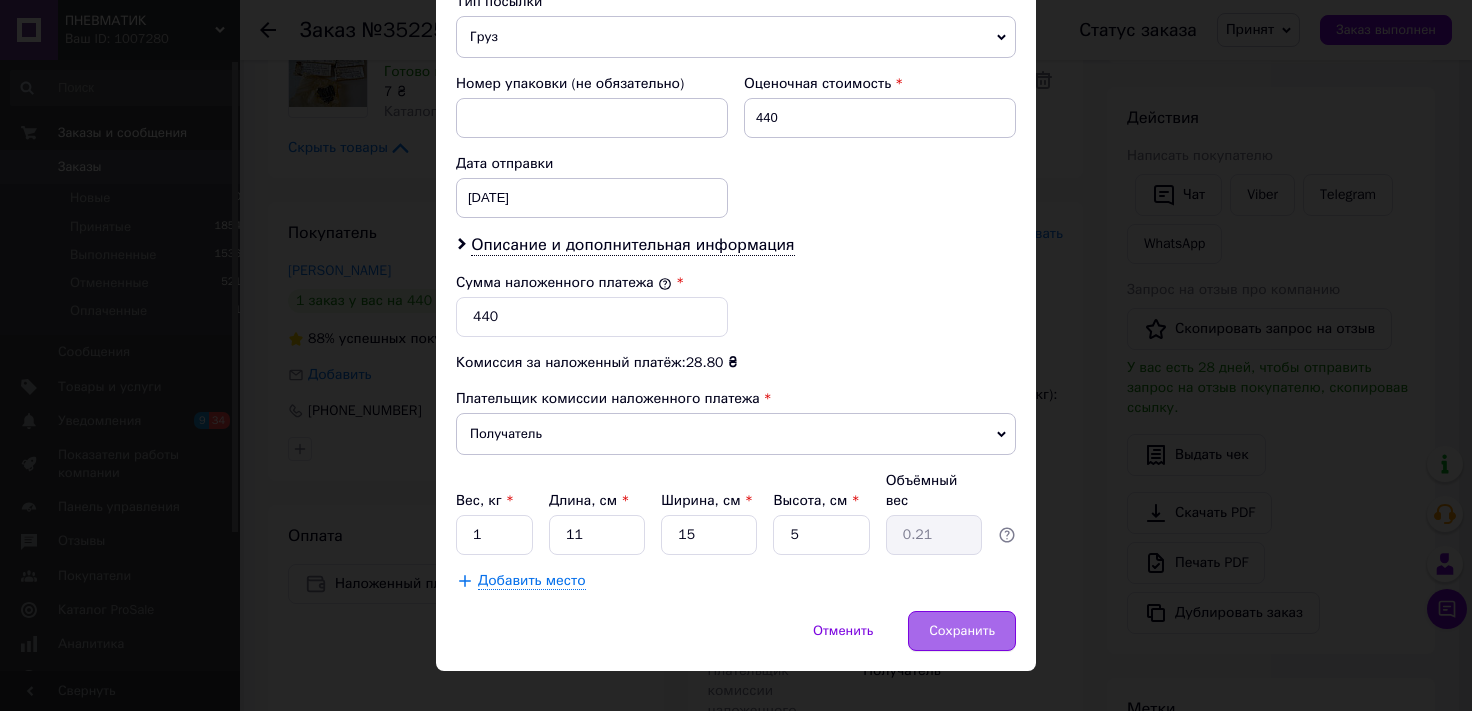 click on "Сохранить" at bounding box center (962, 631) 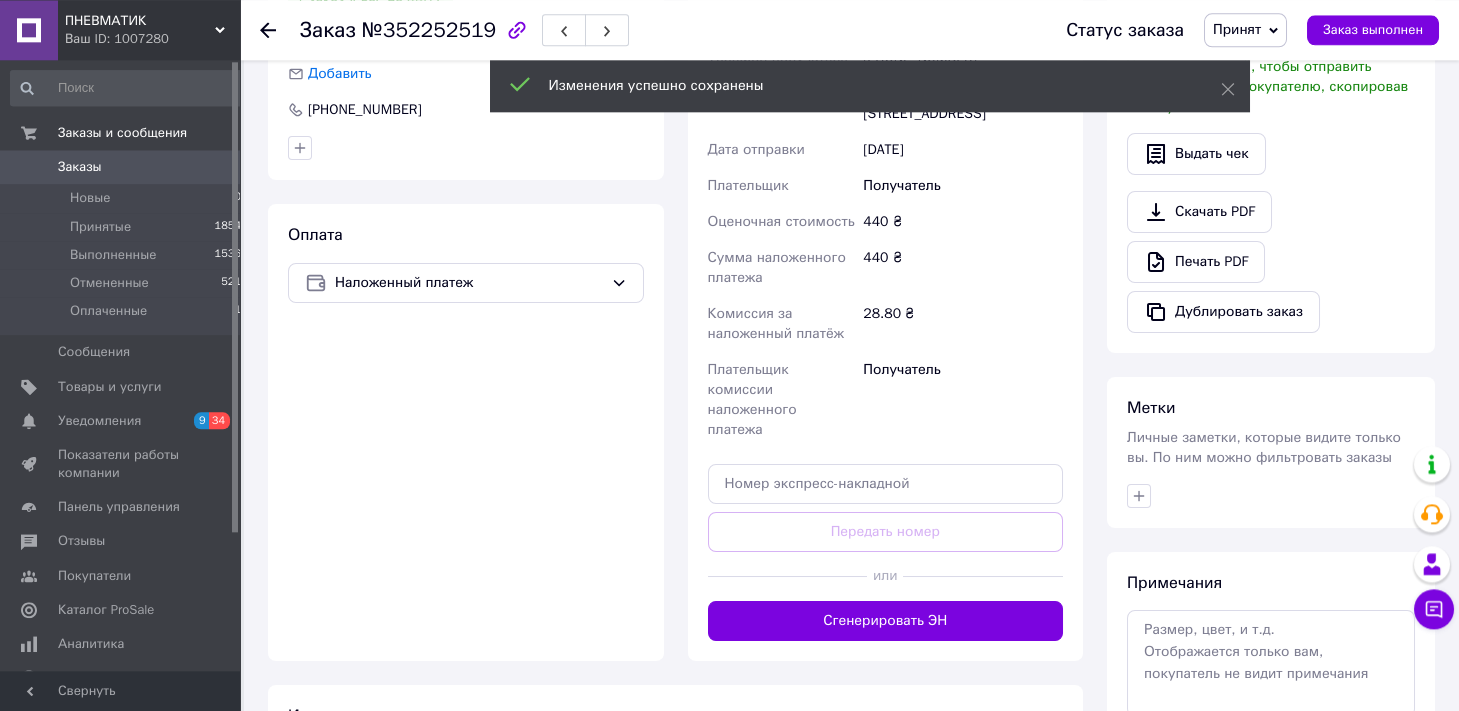 scroll, scrollTop: 644, scrollLeft: 0, axis: vertical 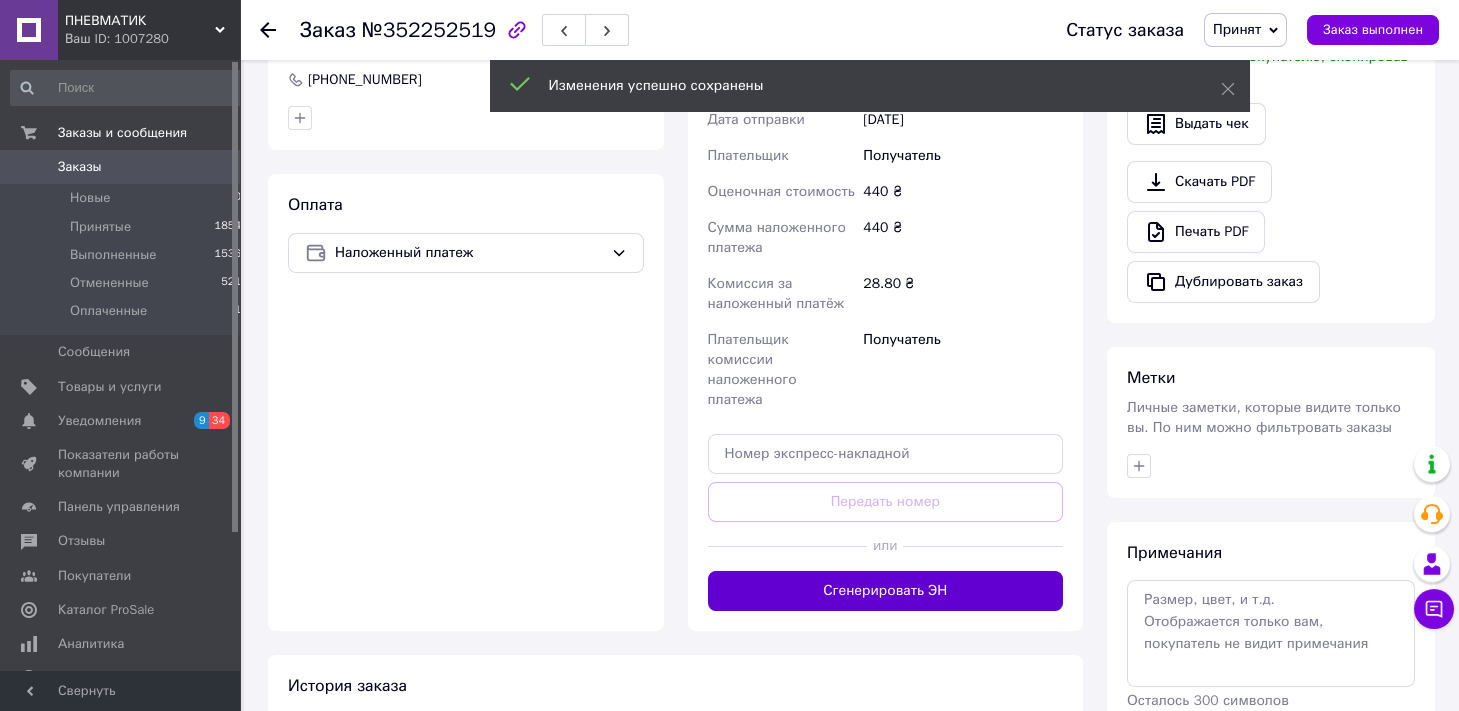 click on "Сгенерировать ЭН" at bounding box center (886, 591) 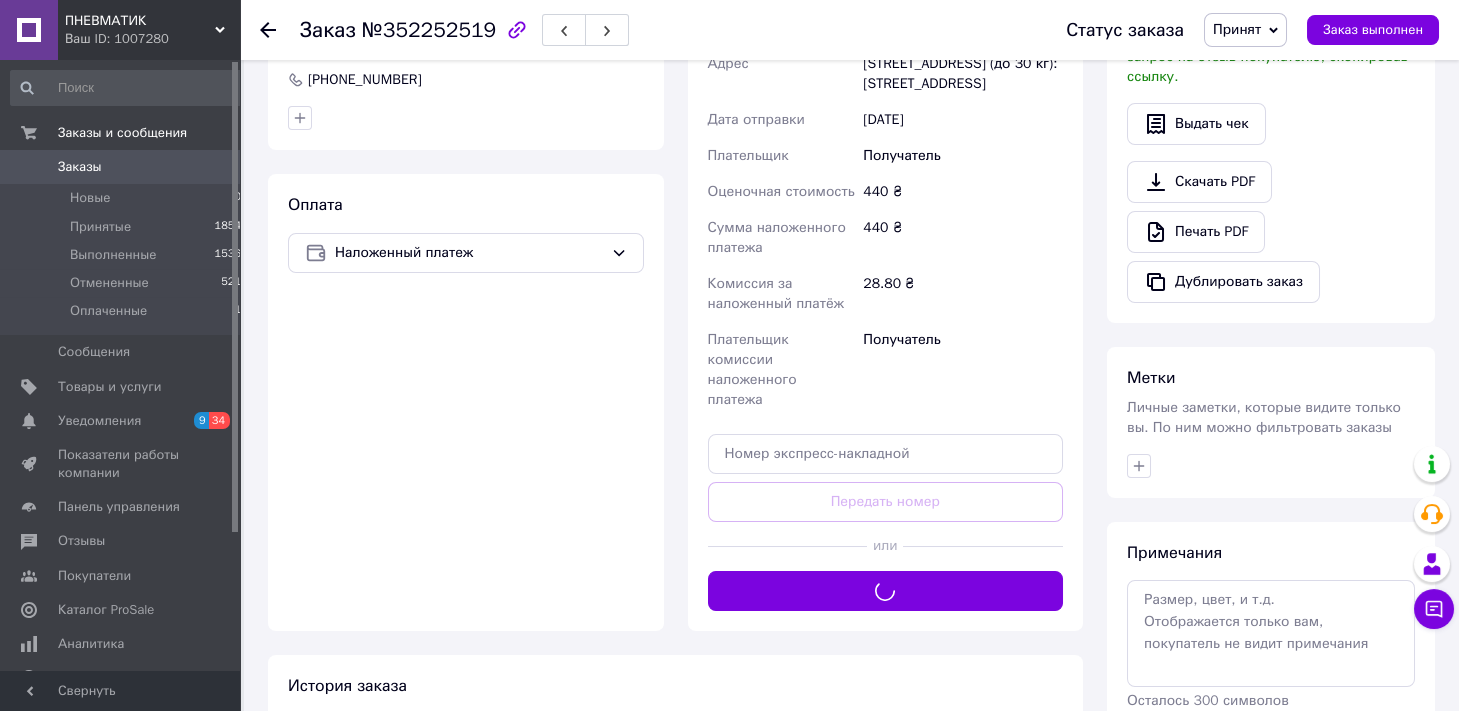scroll, scrollTop: 313, scrollLeft: 0, axis: vertical 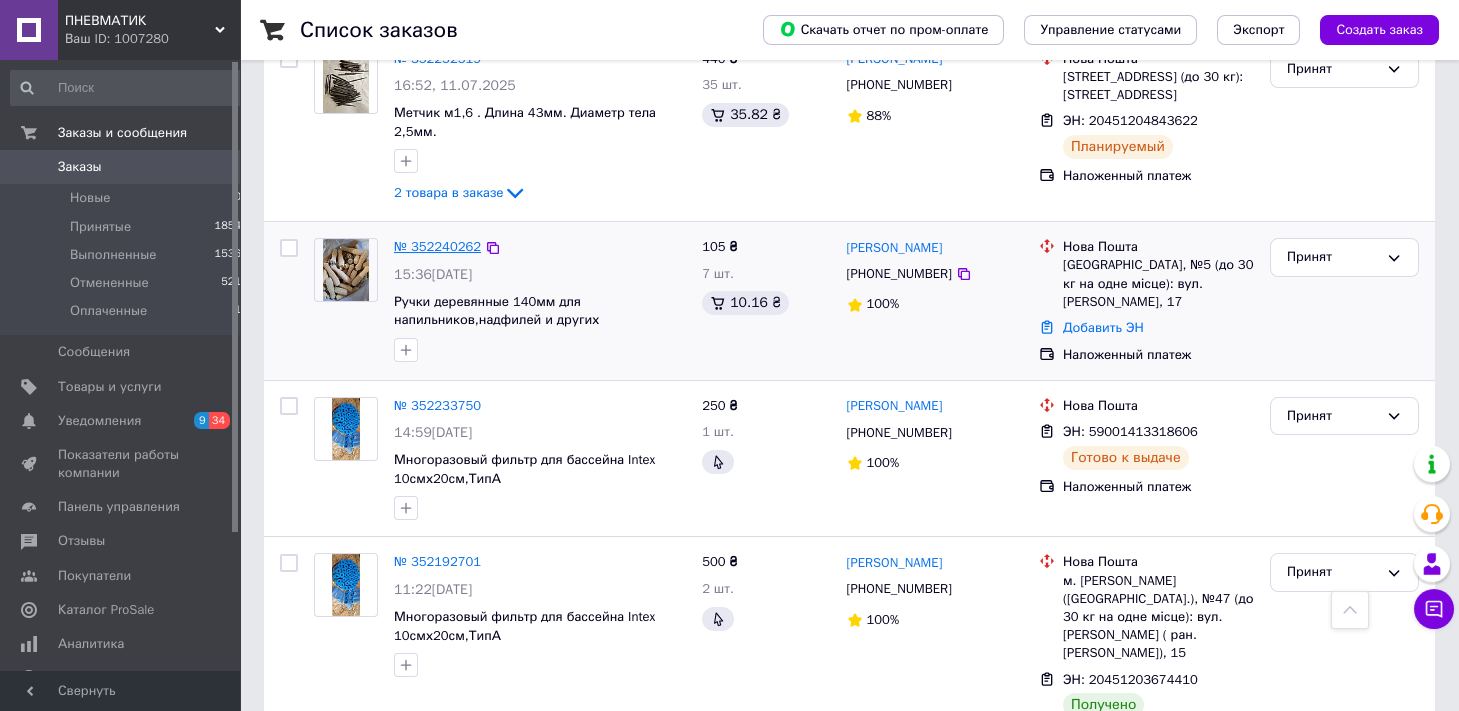 click on "№ 352240262" at bounding box center (437, 246) 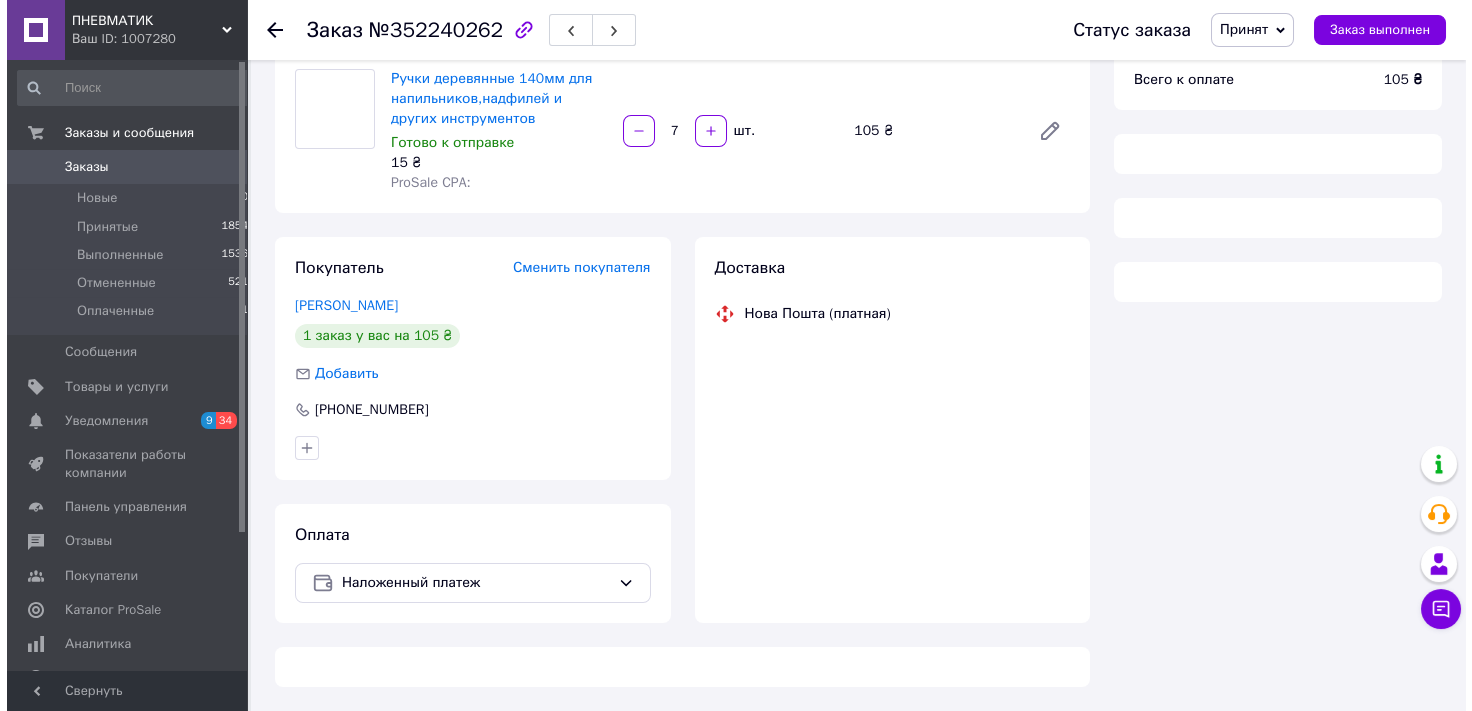 scroll, scrollTop: 162, scrollLeft: 0, axis: vertical 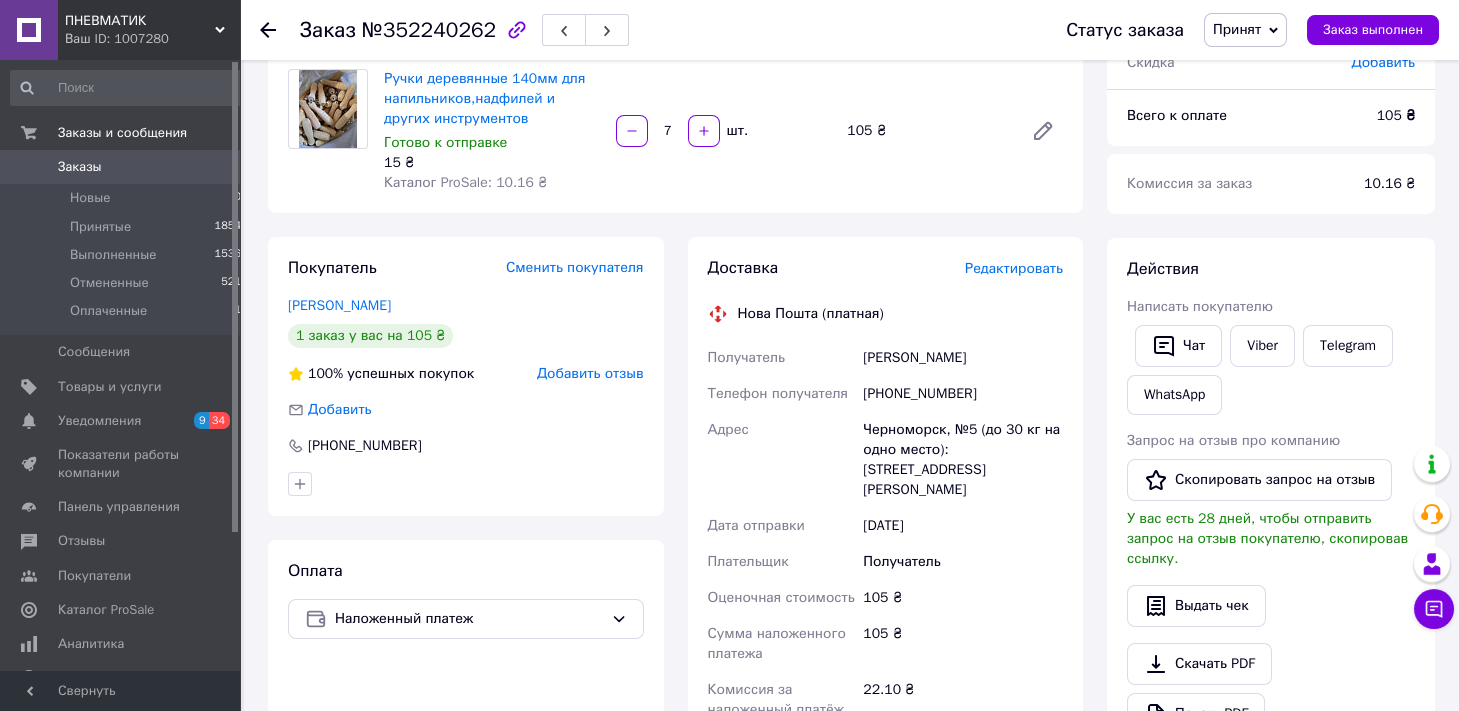 click on "Редактировать" at bounding box center [1014, 268] 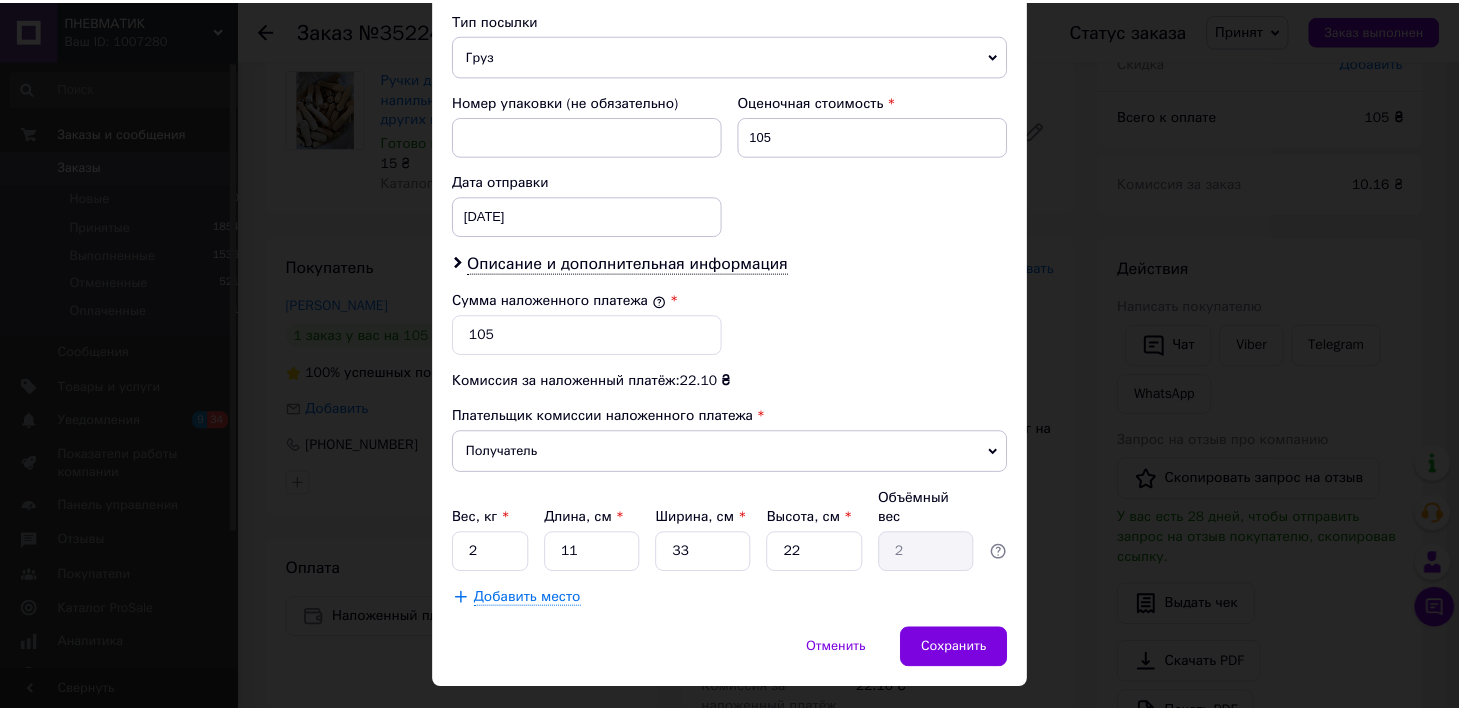 scroll, scrollTop: 805, scrollLeft: 0, axis: vertical 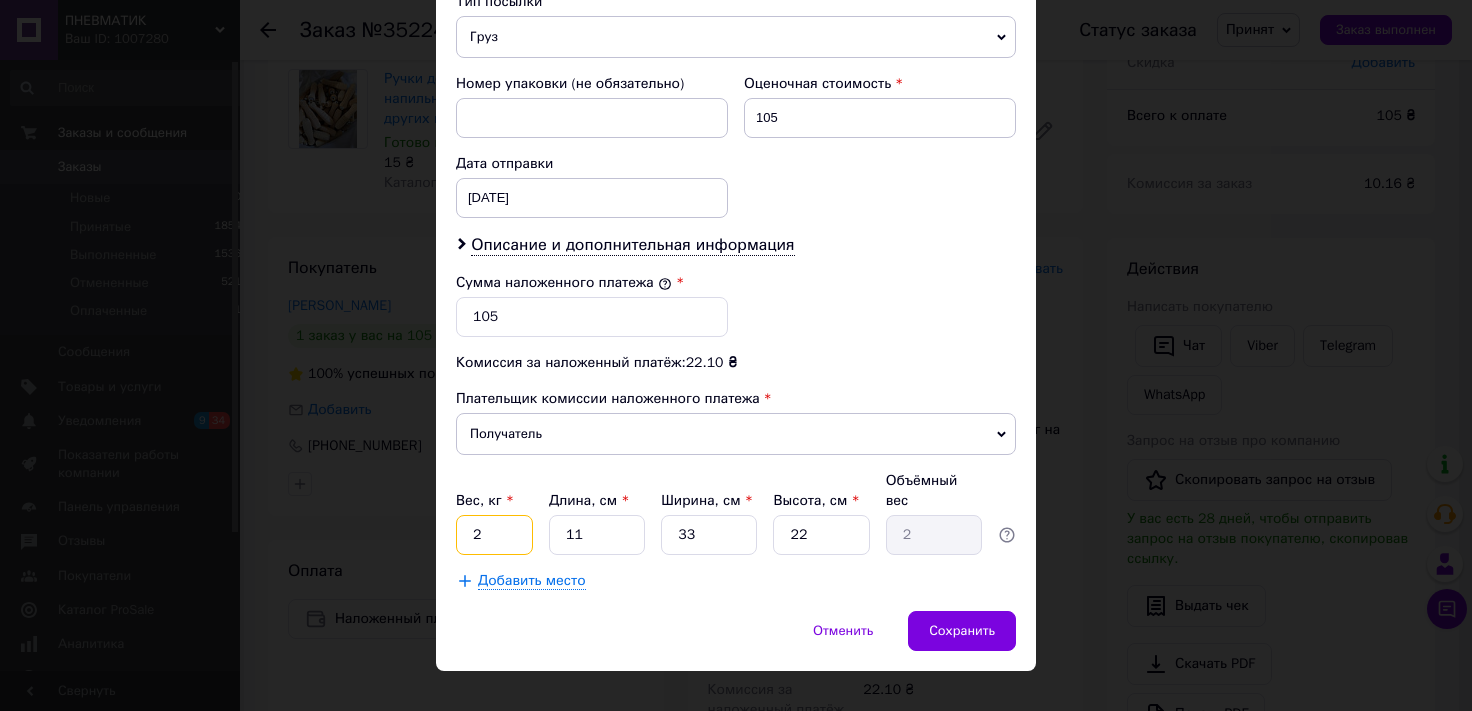 drag, startPoint x: 514, startPoint y: 508, endPoint x: 134, endPoint y: 486, distance: 380.63632 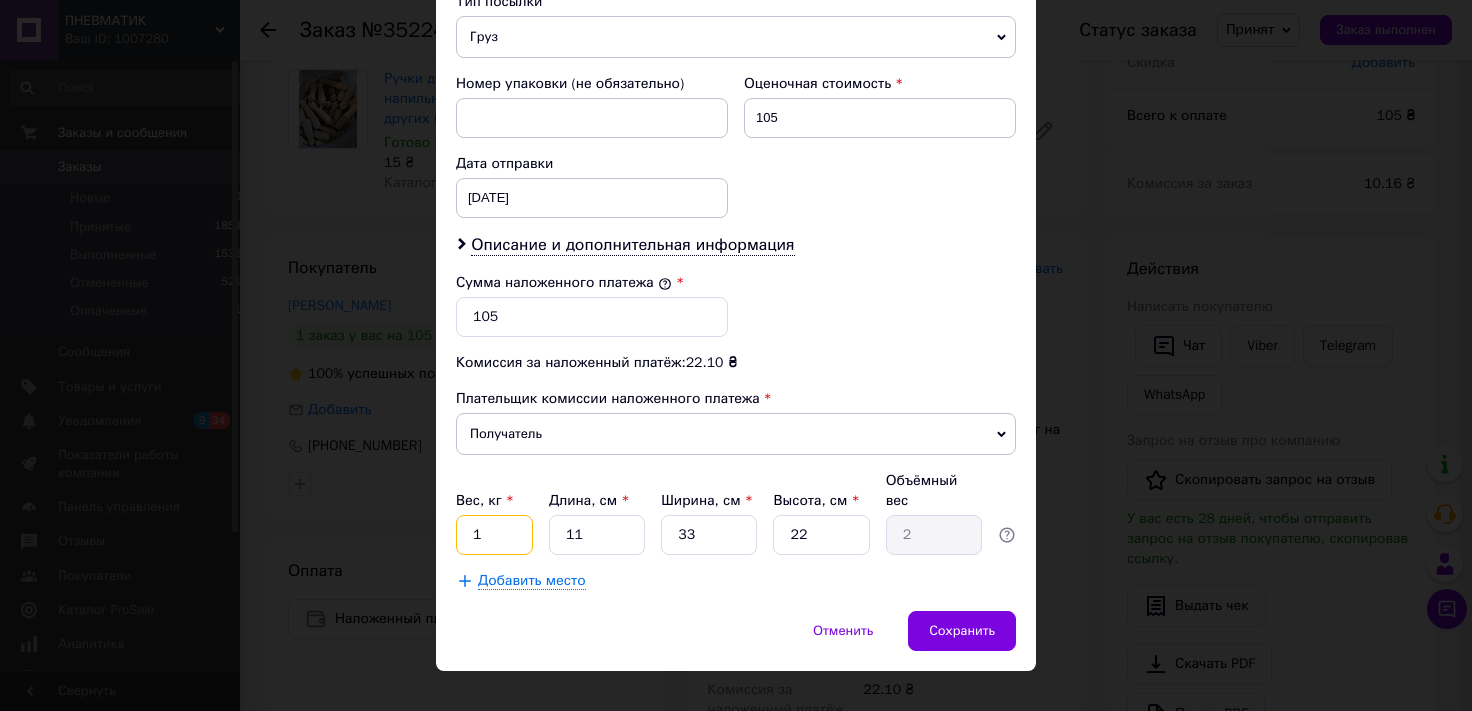 type on "1" 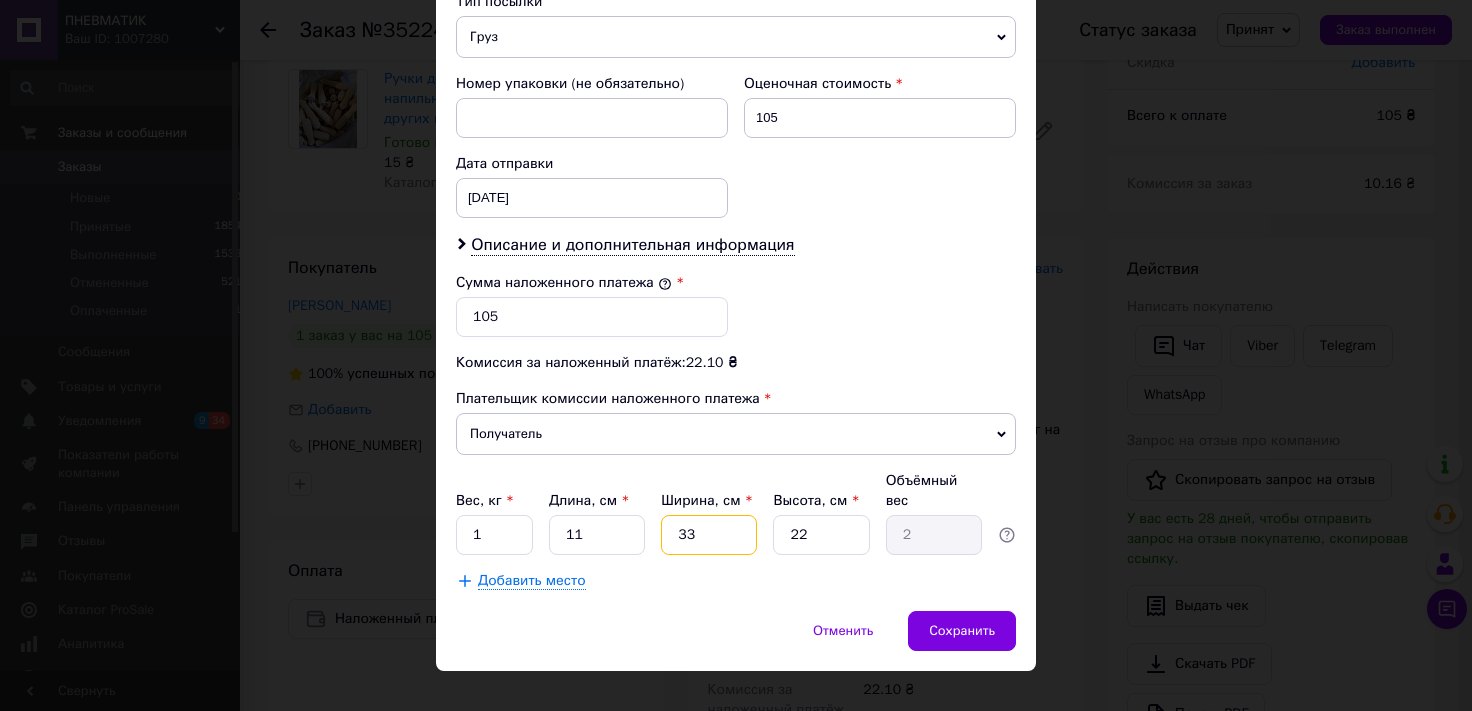 drag, startPoint x: 710, startPoint y: 505, endPoint x: 569, endPoint y: 518, distance: 141.59802 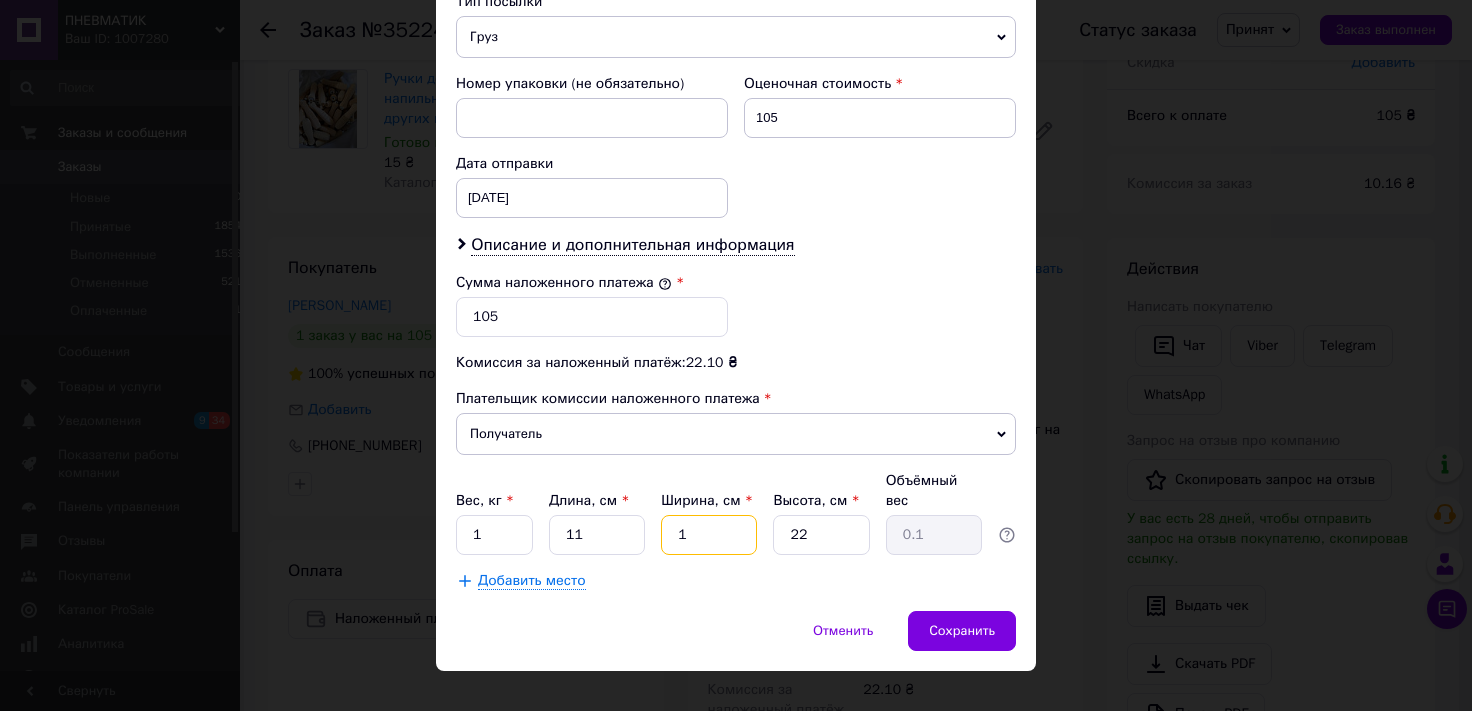 type on "15" 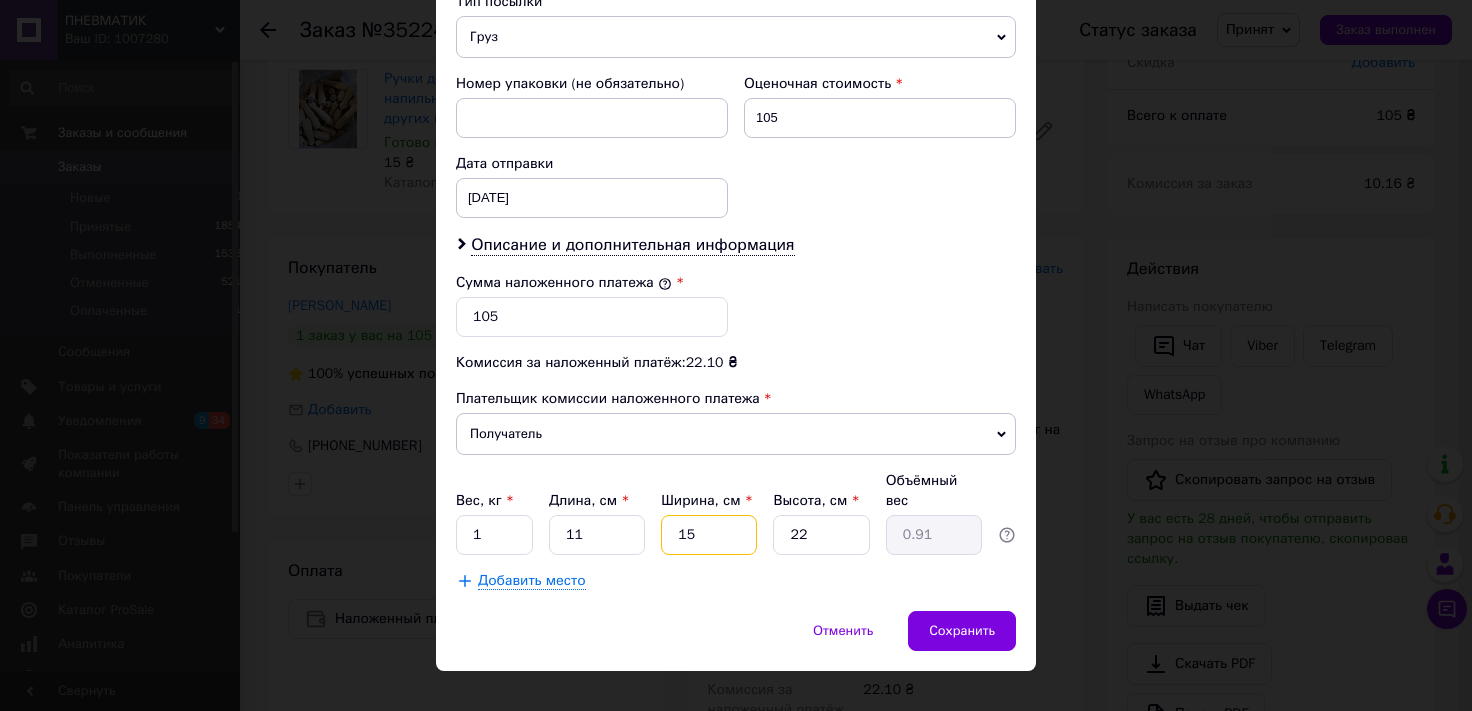 type on "15" 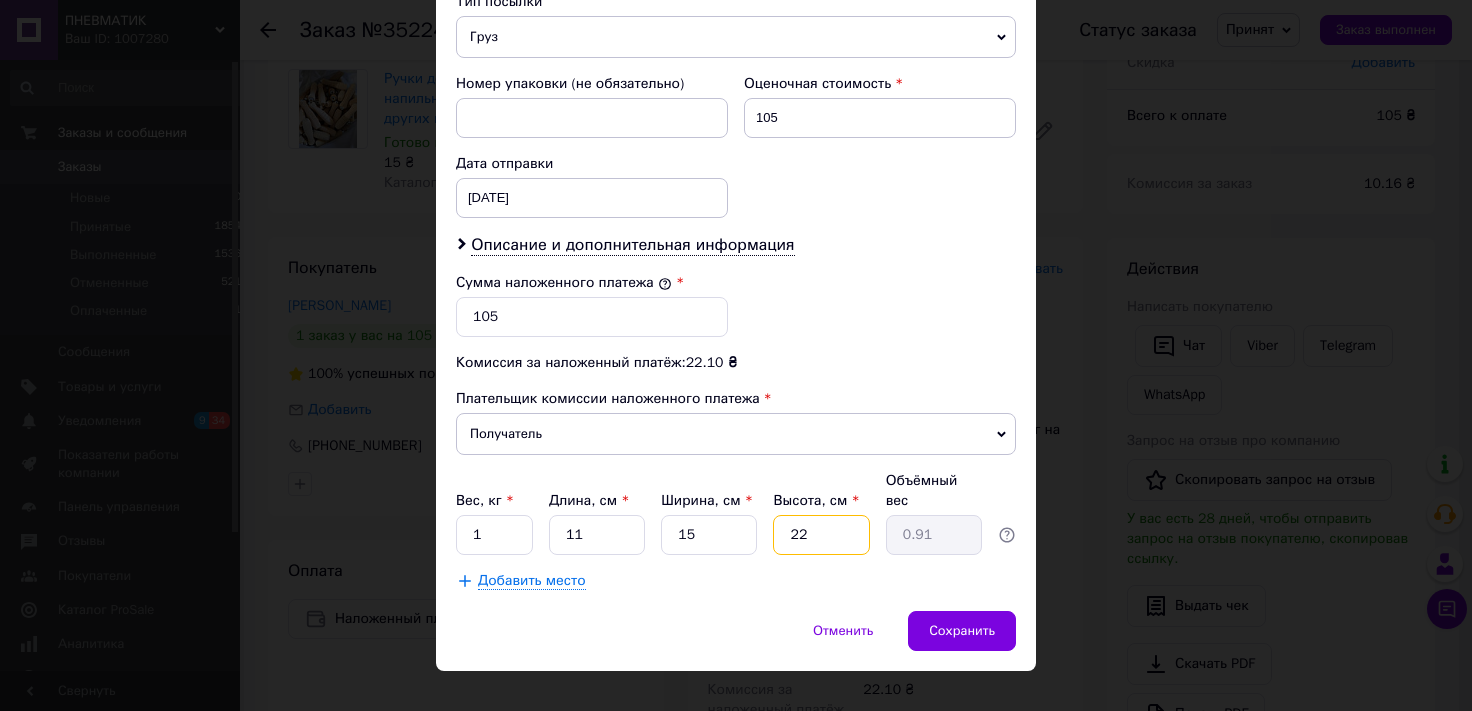 drag, startPoint x: 814, startPoint y: 505, endPoint x: 750, endPoint y: 512, distance: 64.381676 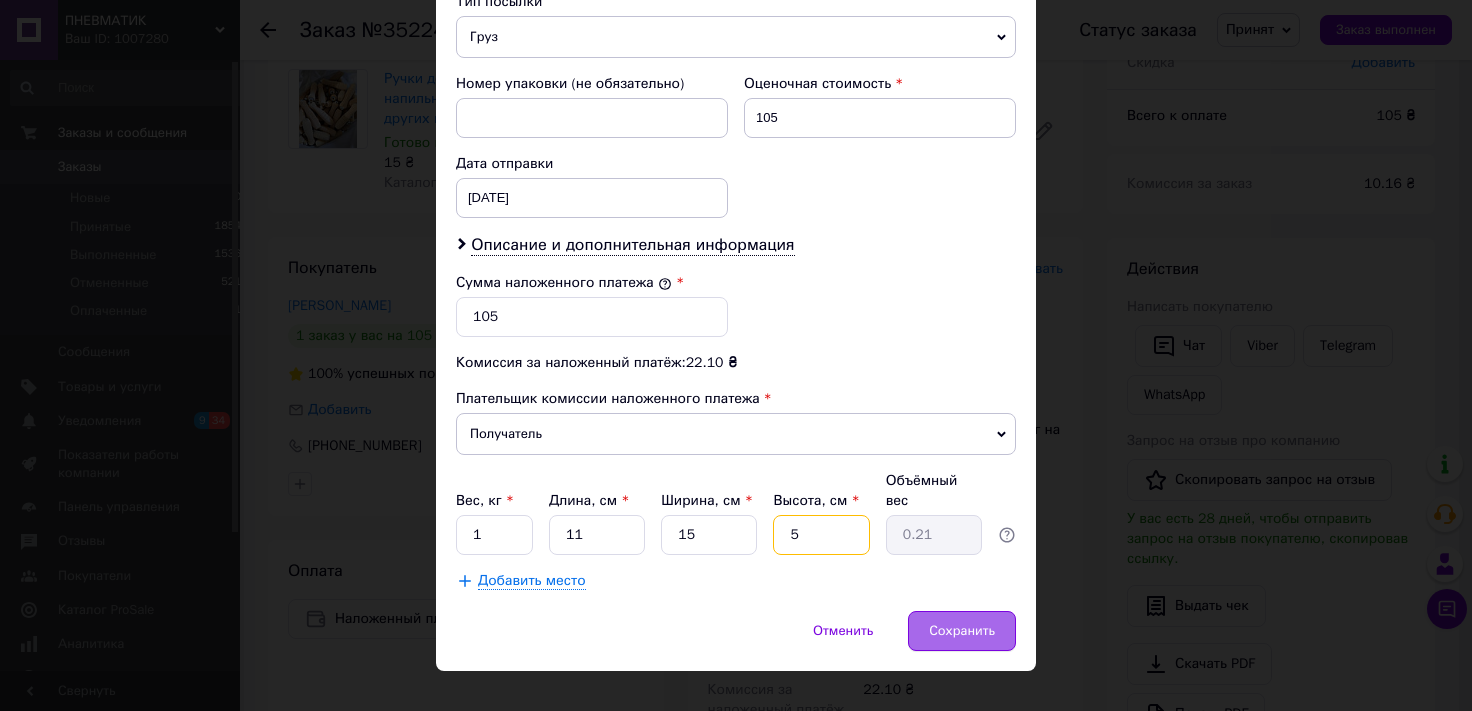 type on "5" 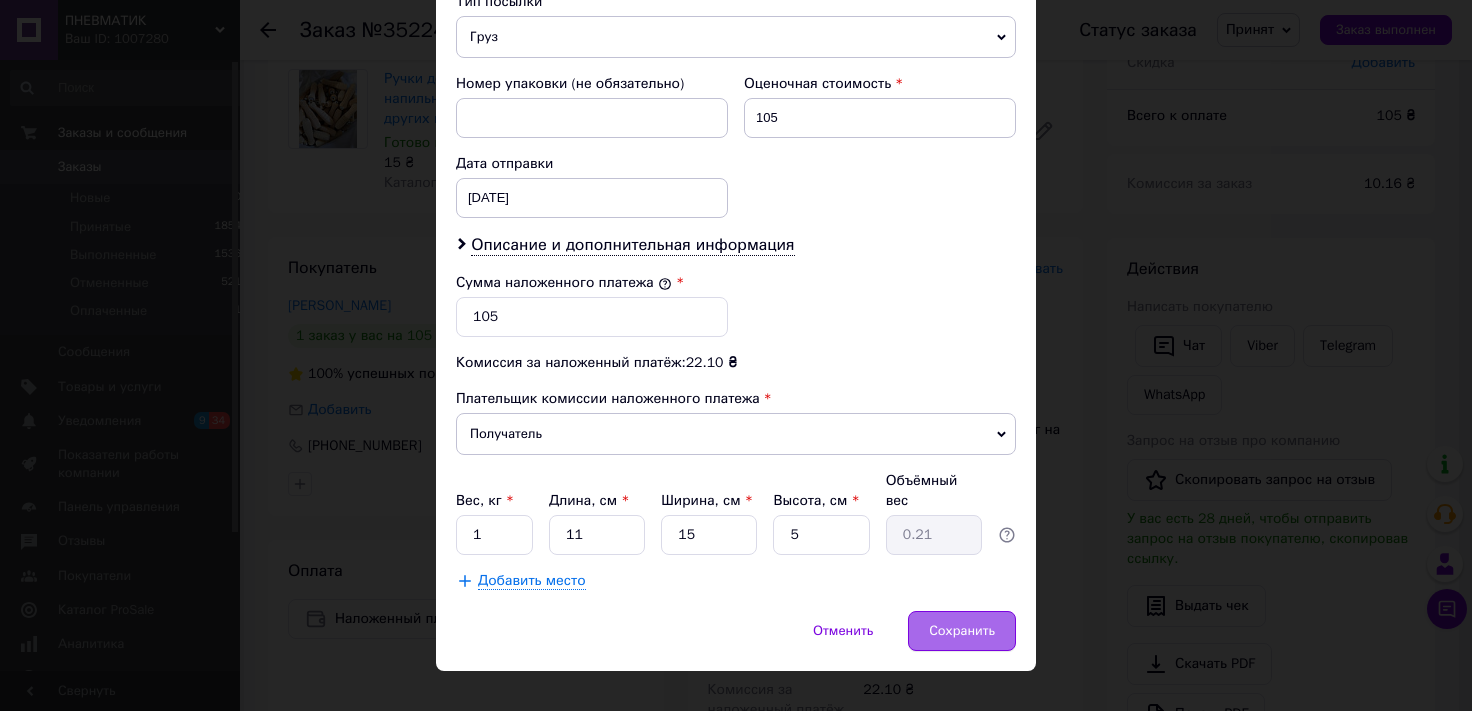 click on "Сохранить" at bounding box center (962, 631) 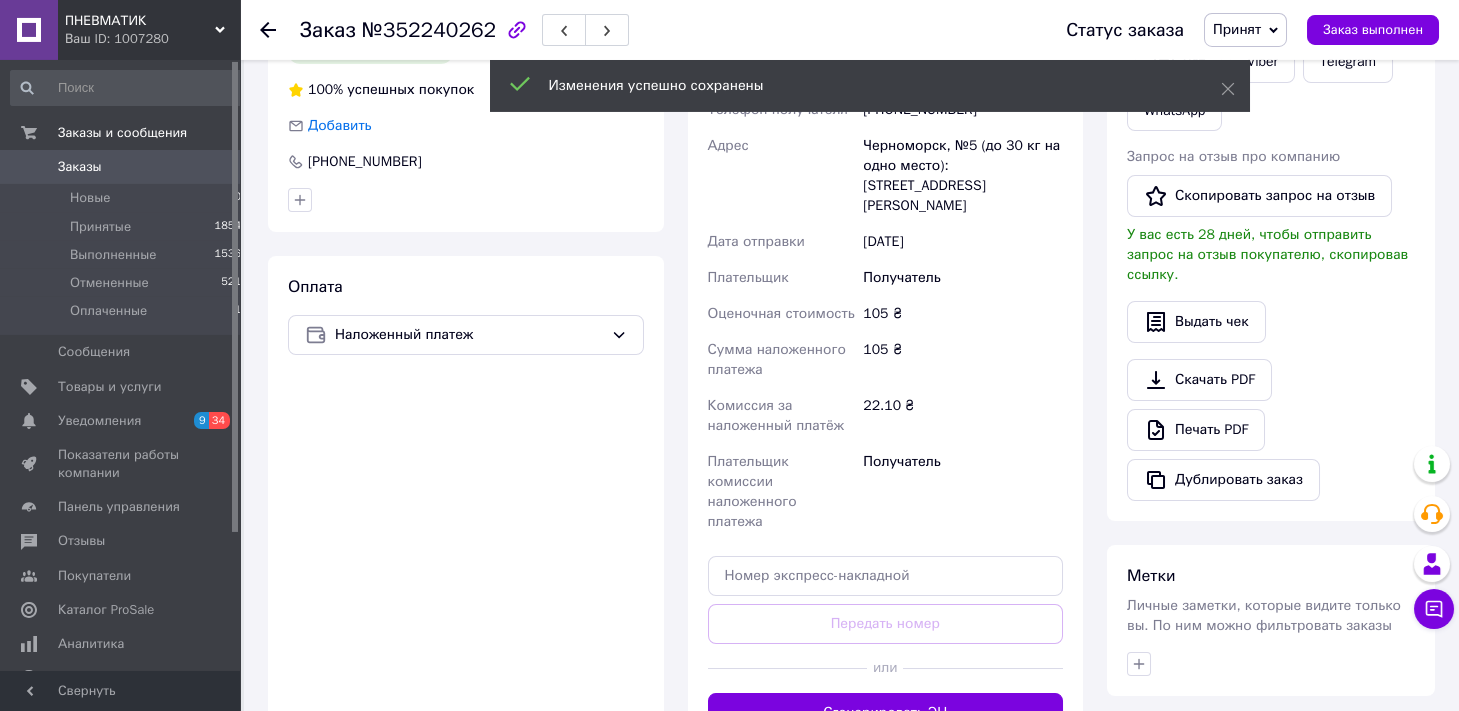 scroll, scrollTop: 604, scrollLeft: 0, axis: vertical 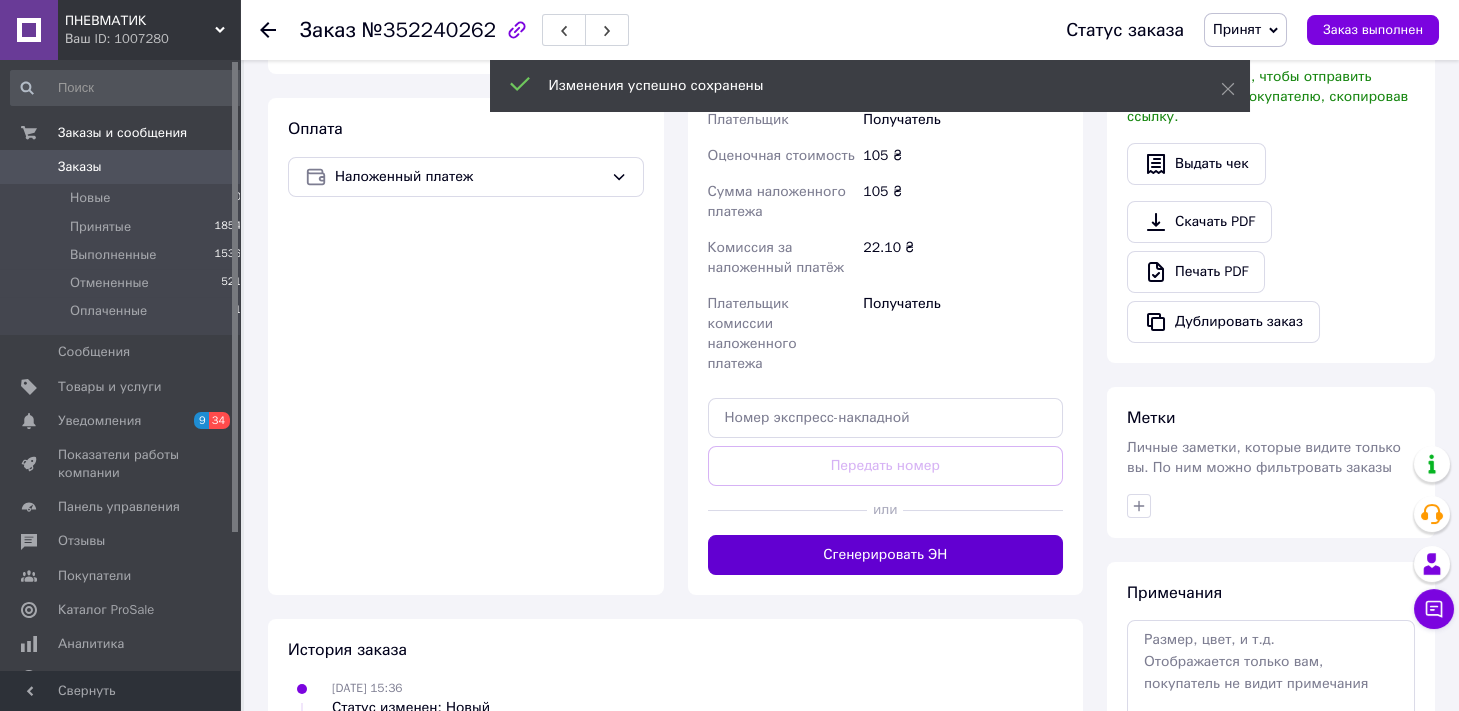 click on "Сгенерировать ЭН" at bounding box center [886, 555] 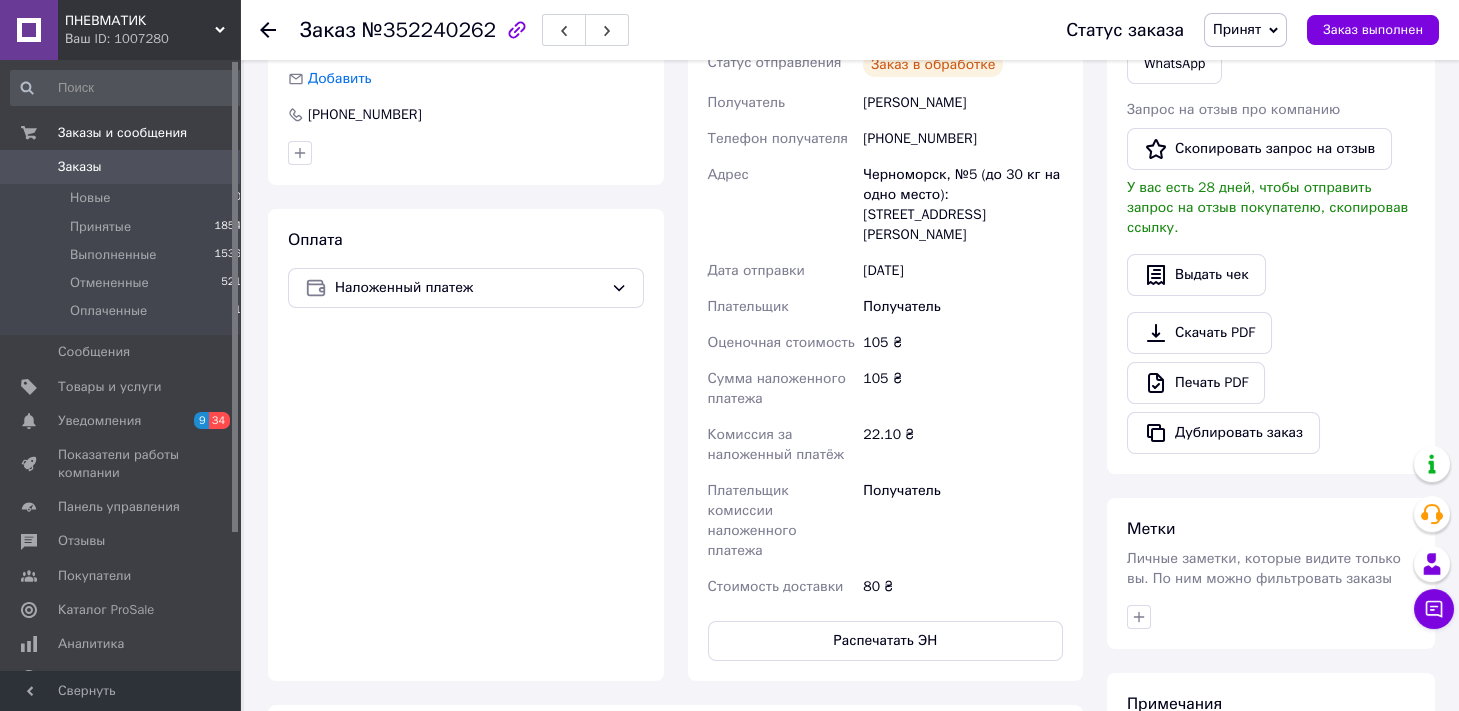 scroll, scrollTop: 383, scrollLeft: 0, axis: vertical 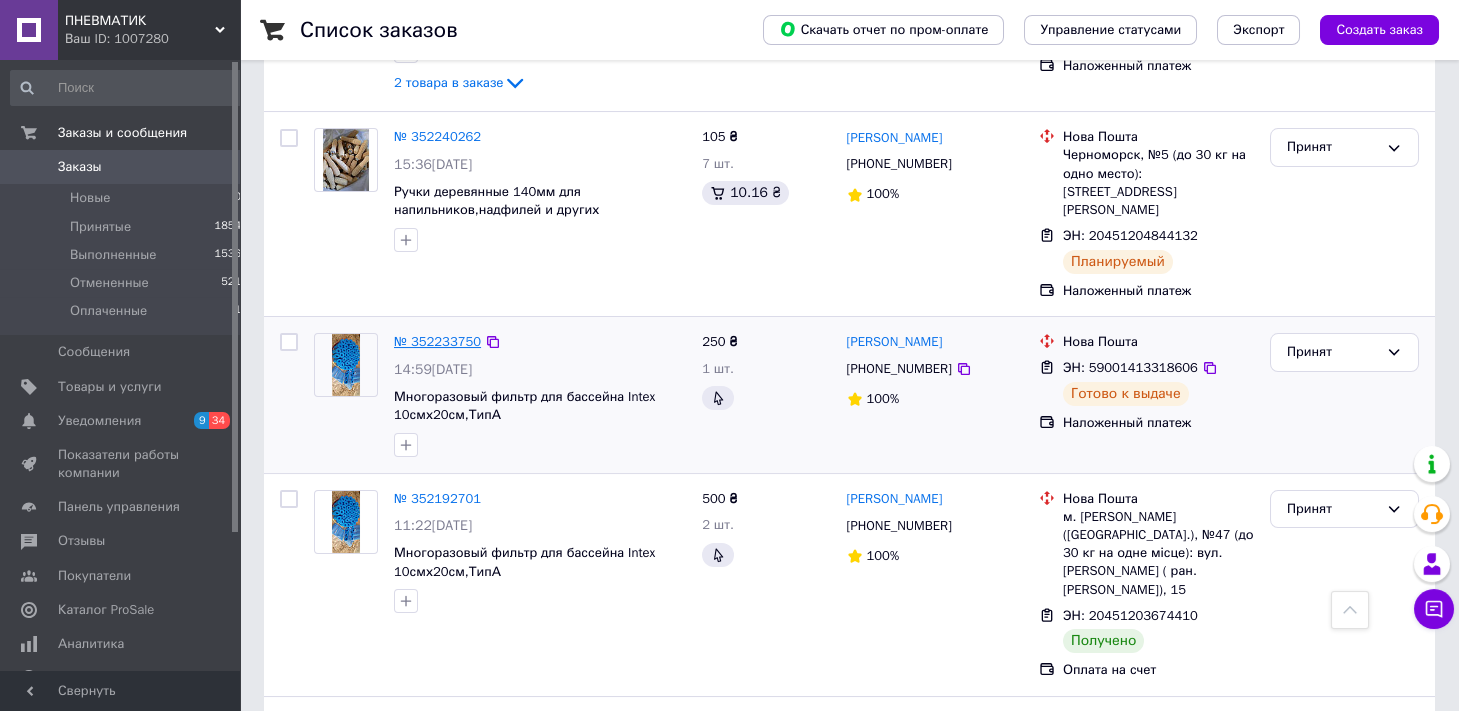 click on "№ 352233750" at bounding box center (437, 341) 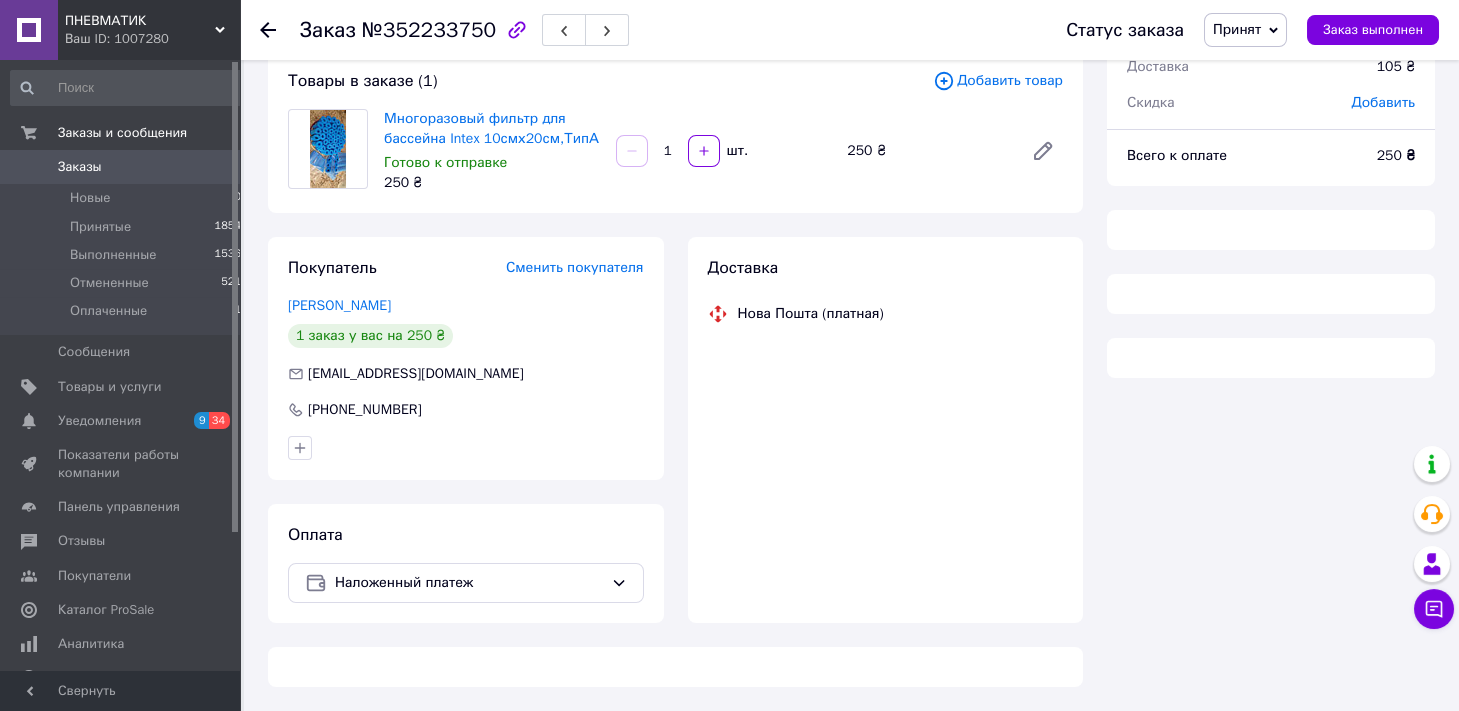 scroll, scrollTop: 121, scrollLeft: 0, axis: vertical 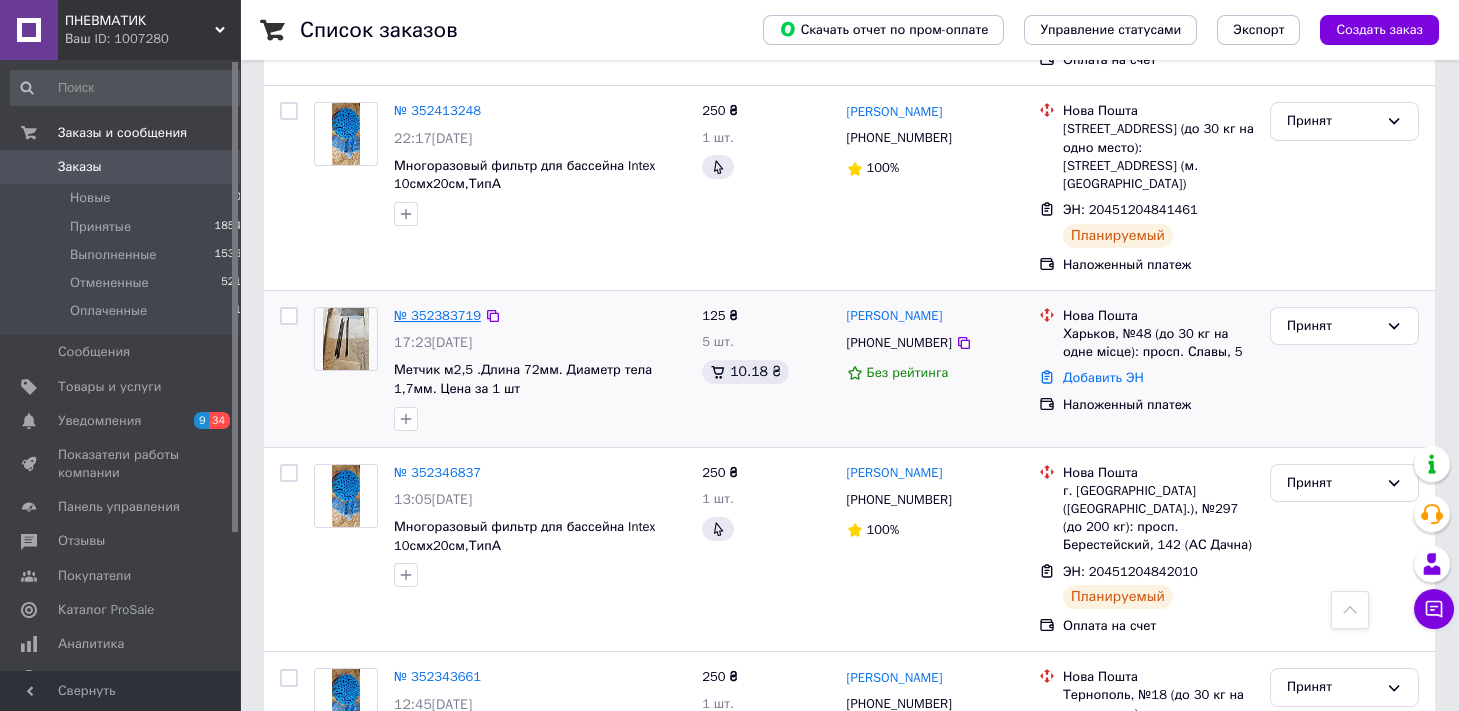 click on "№ 352383719" at bounding box center (437, 315) 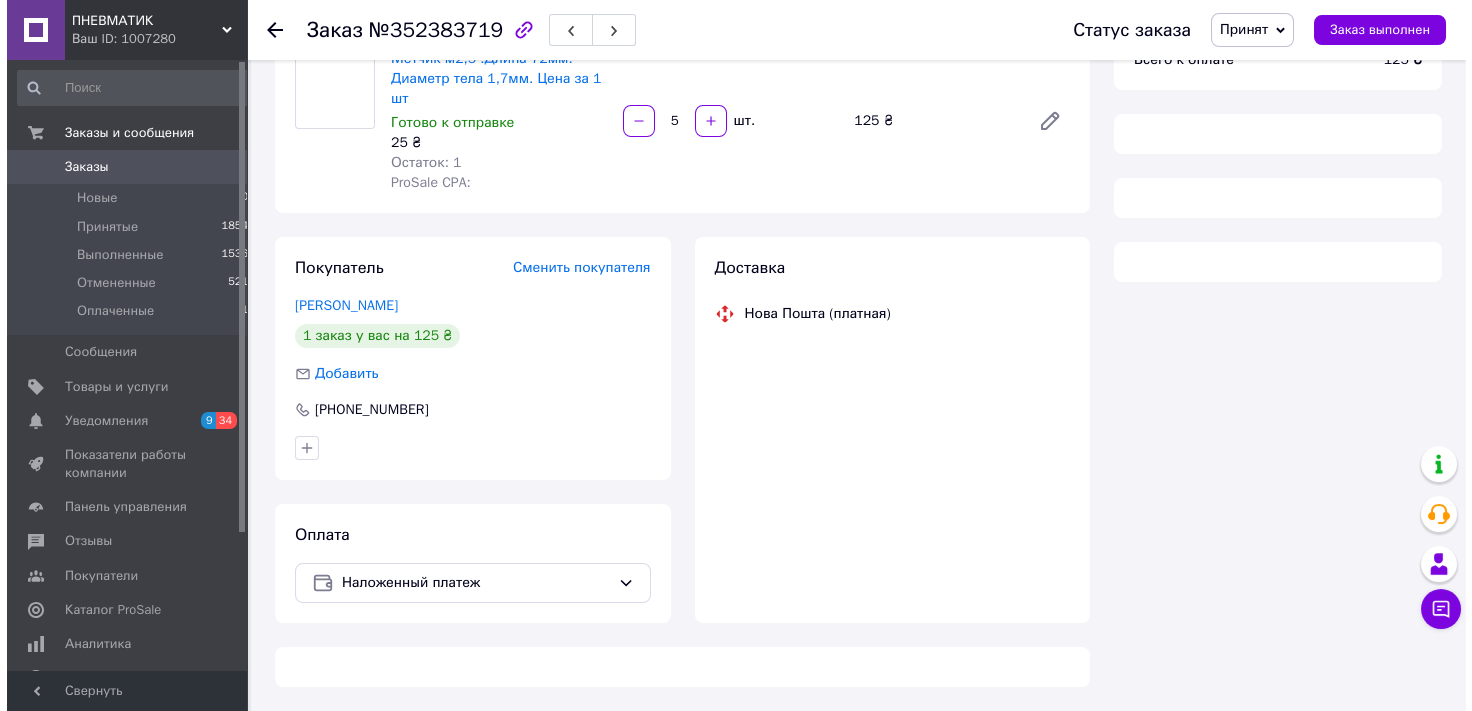 scroll, scrollTop: 182, scrollLeft: 0, axis: vertical 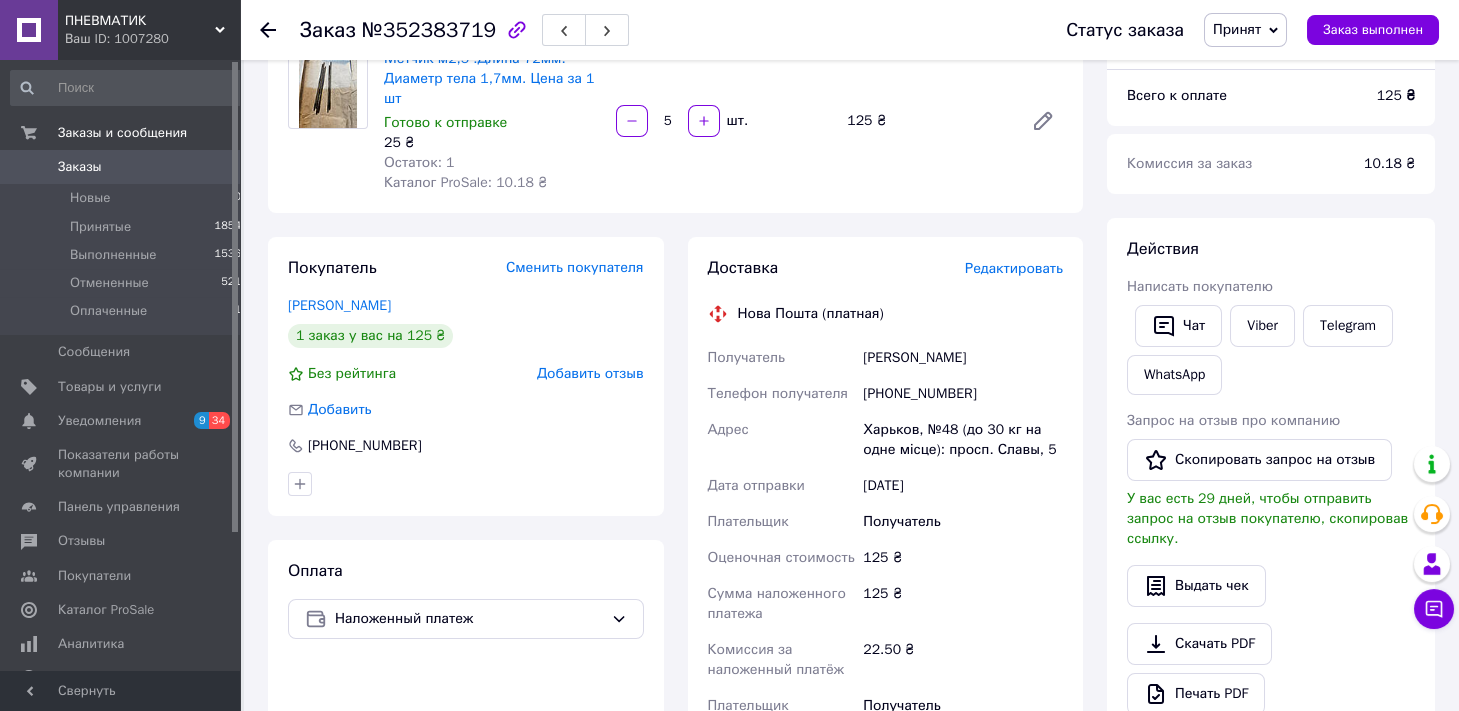 click on "Редактировать" at bounding box center [1014, 268] 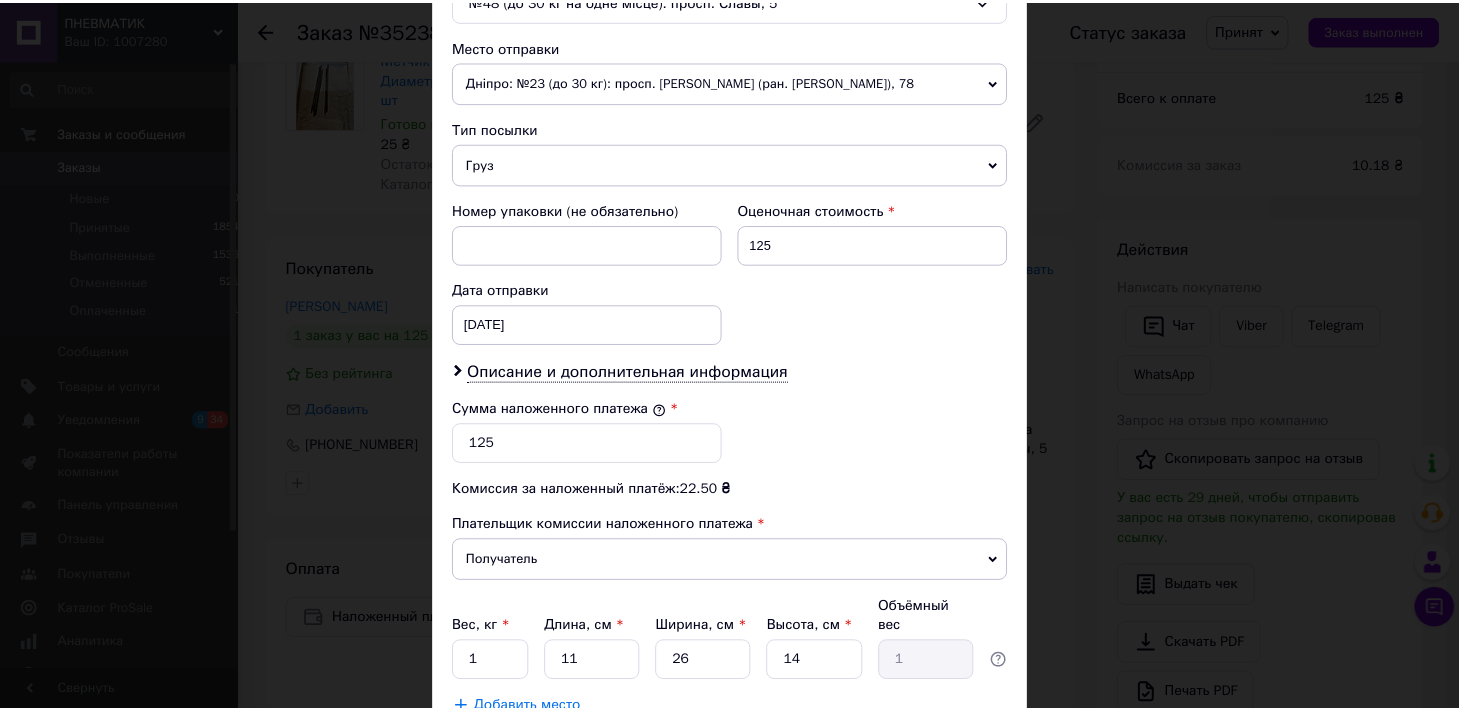 scroll, scrollTop: 805, scrollLeft: 0, axis: vertical 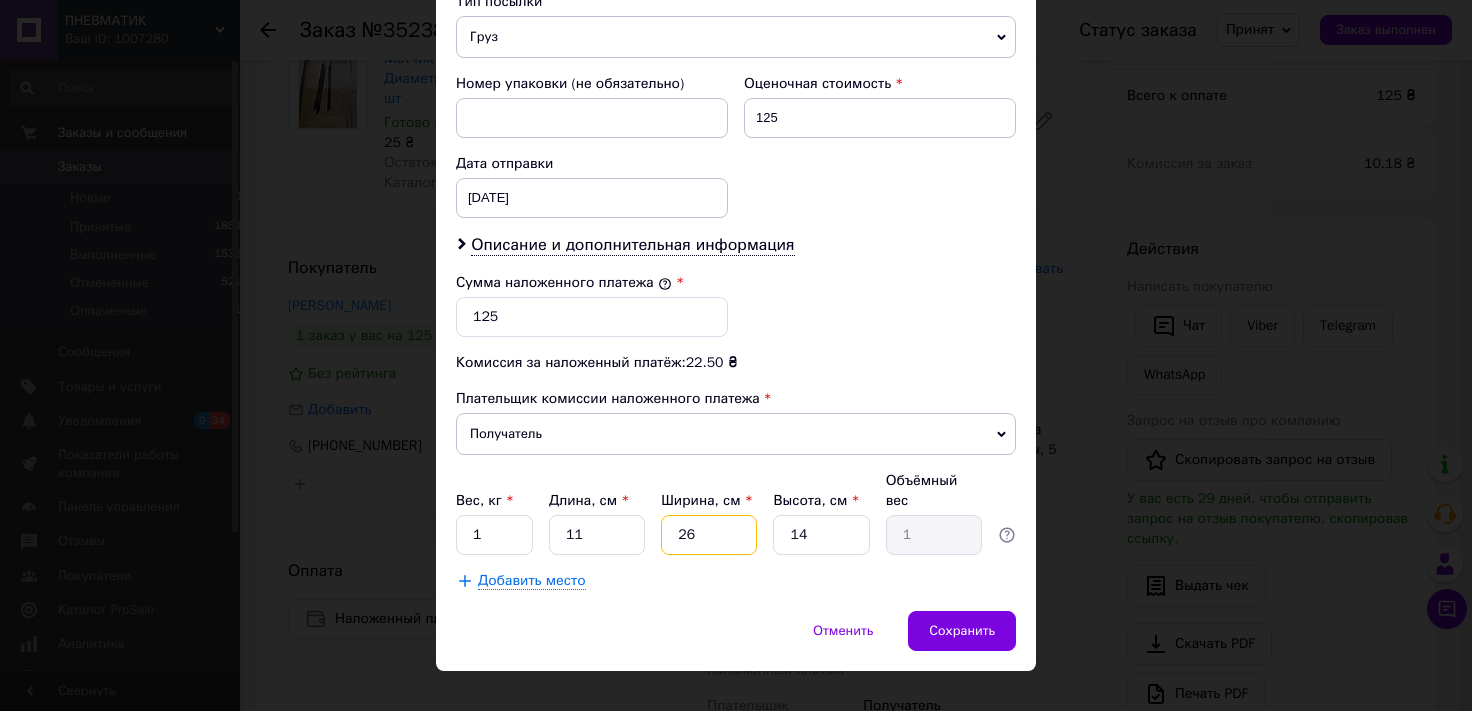 drag, startPoint x: 702, startPoint y: 506, endPoint x: 567, endPoint y: 505, distance: 135.00371 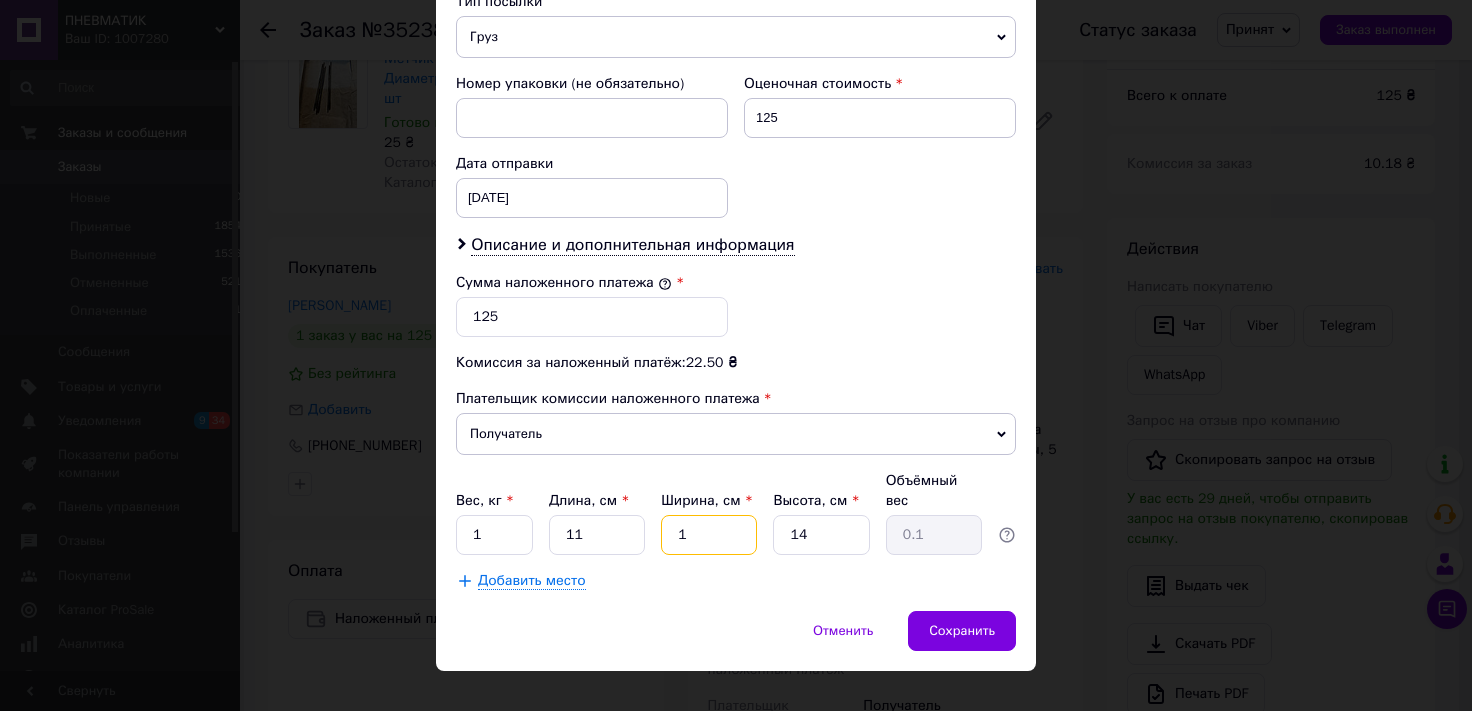 type on "15" 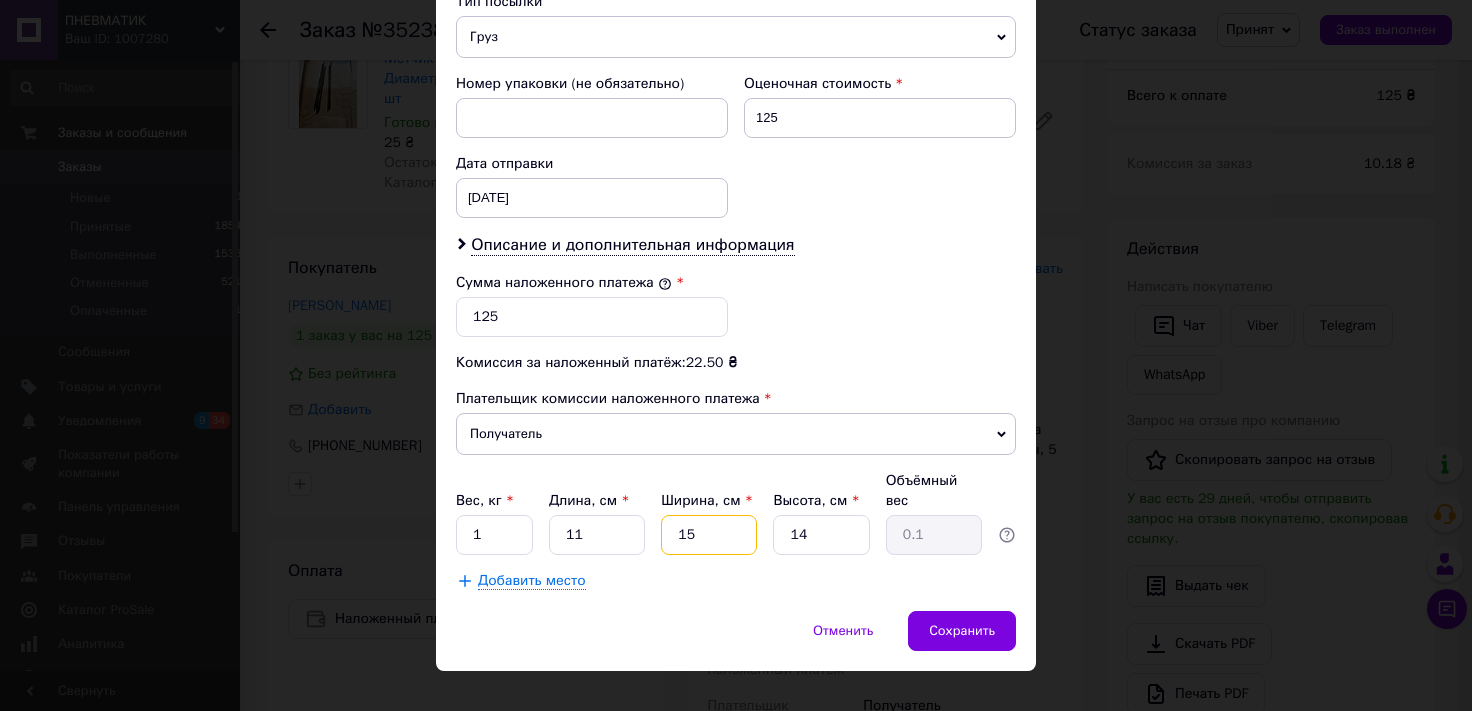type on "0.58" 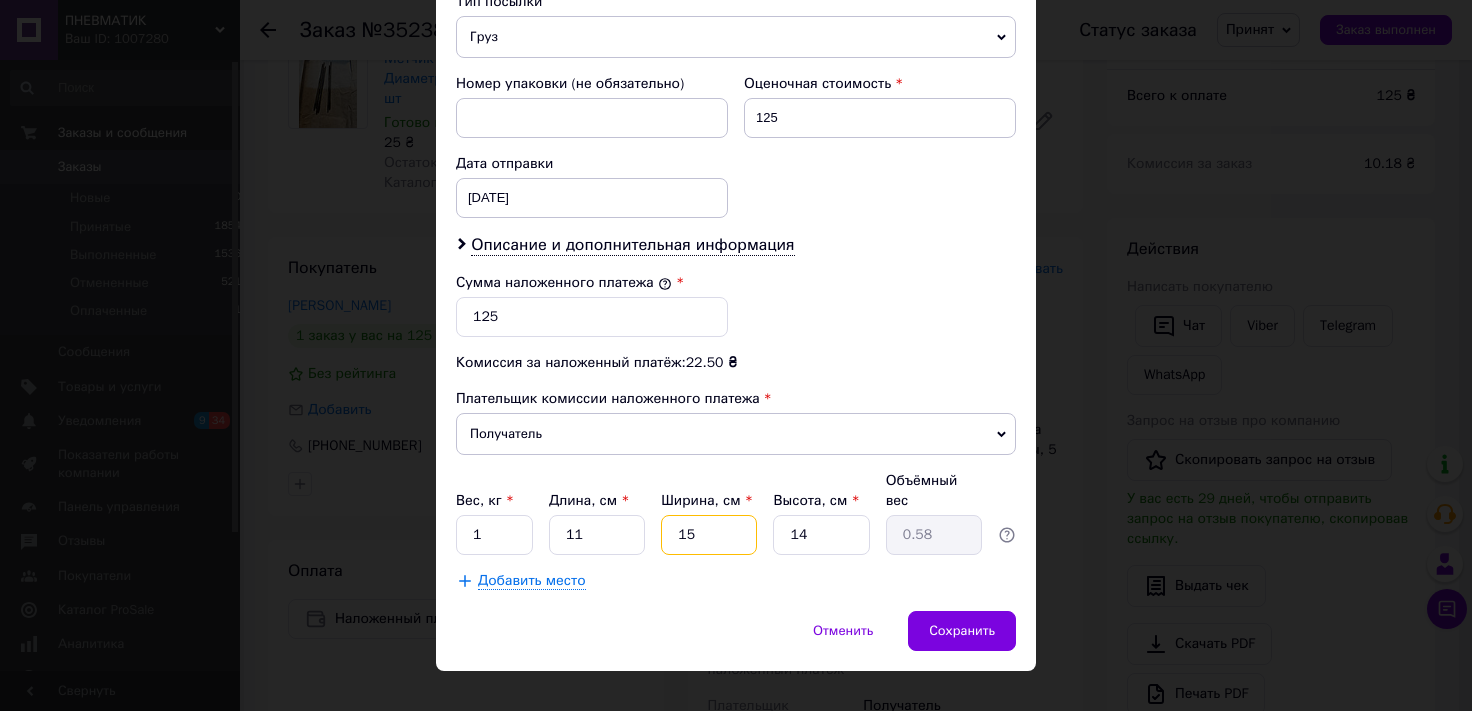 type on "15" 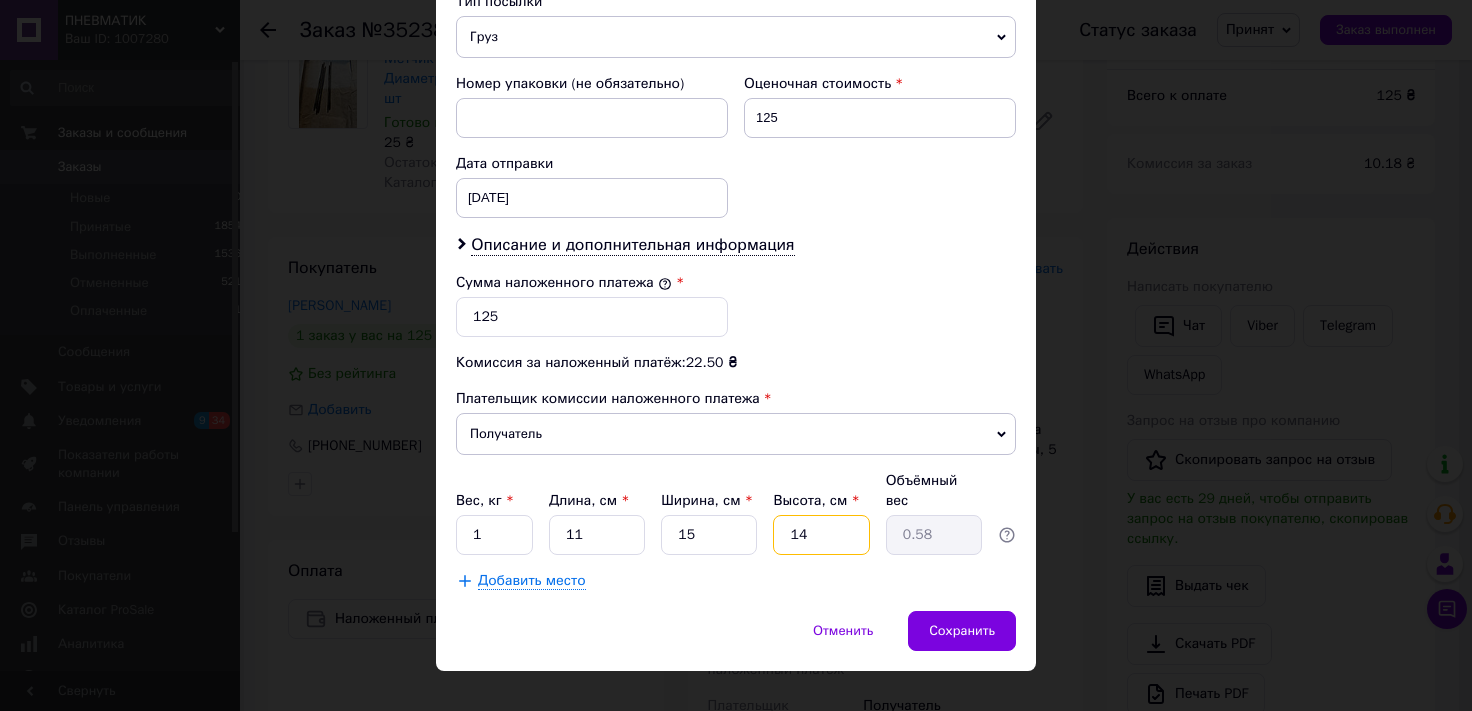 drag, startPoint x: 817, startPoint y: 509, endPoint x: 652, endPoint y: 516, distance: 165.14842 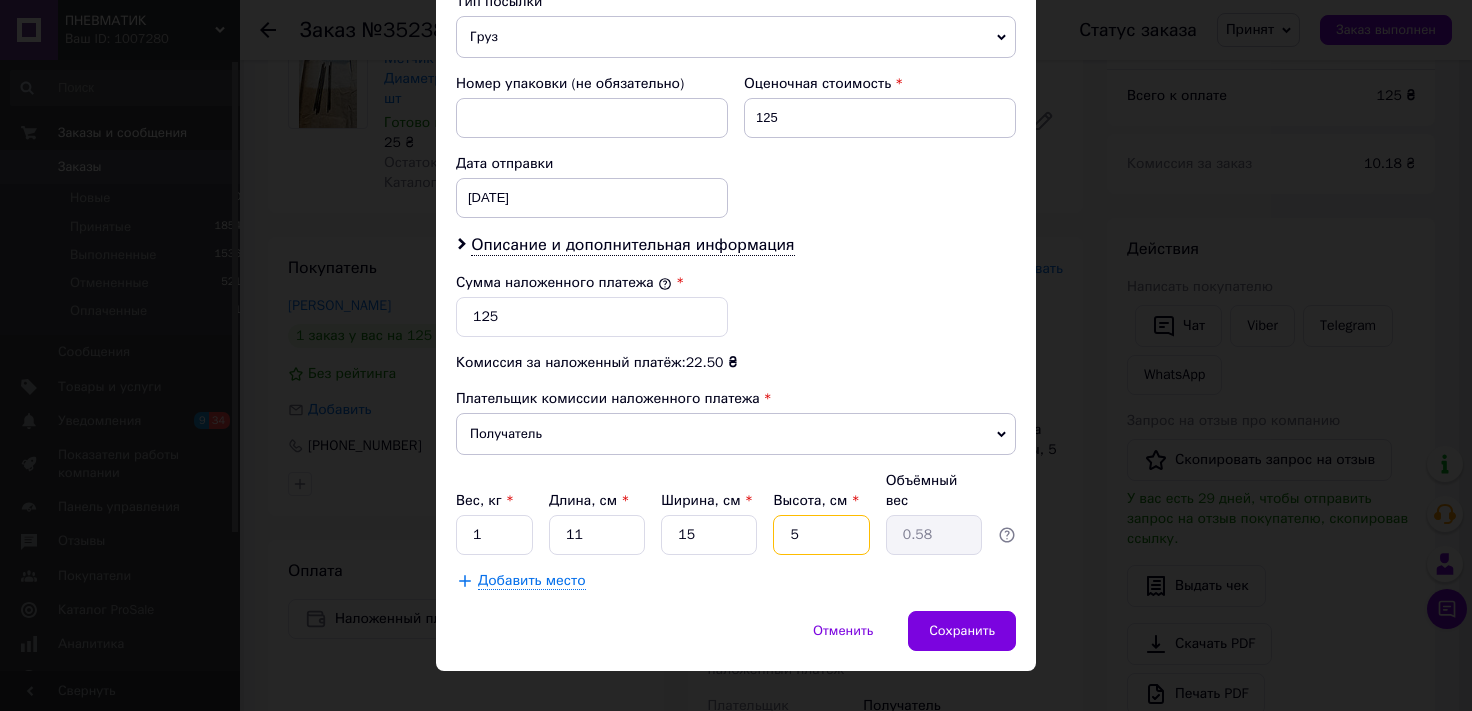 type on "0.21" 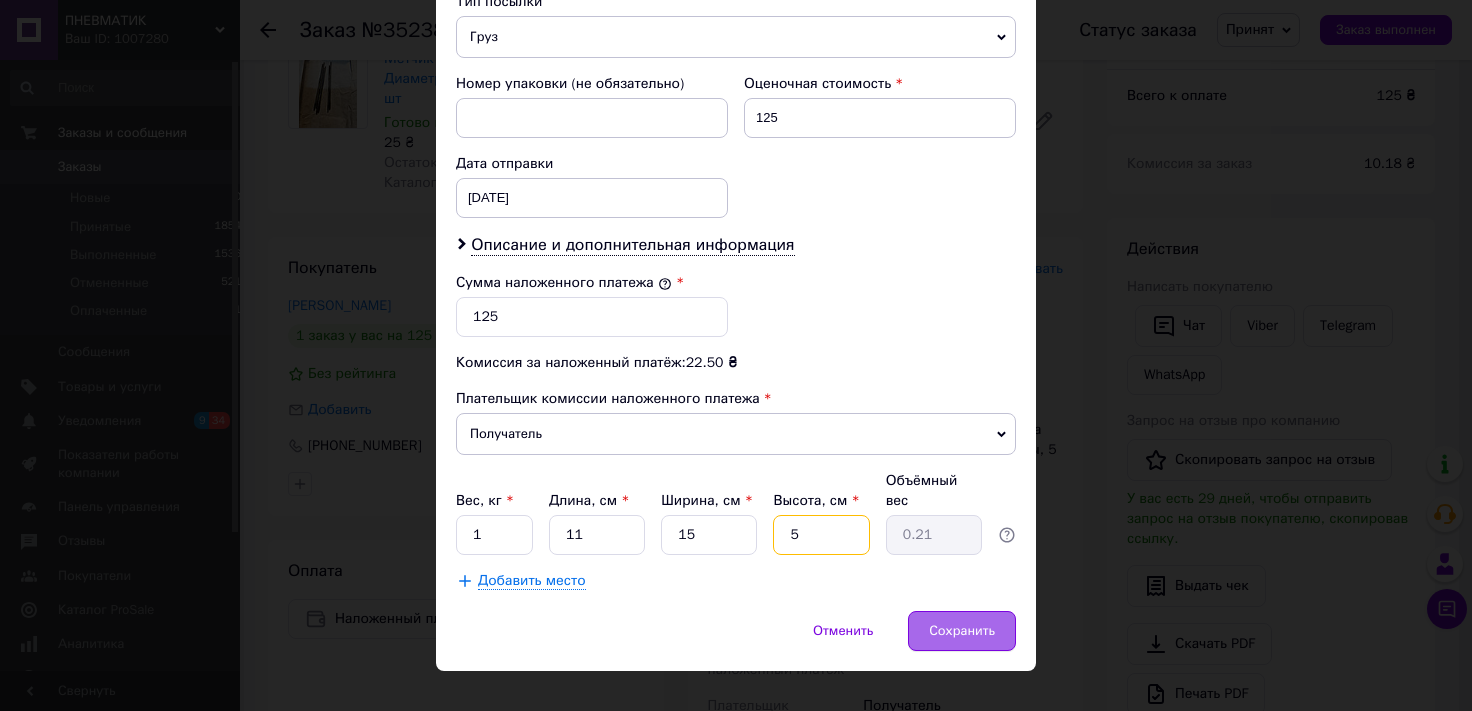 type on "5" 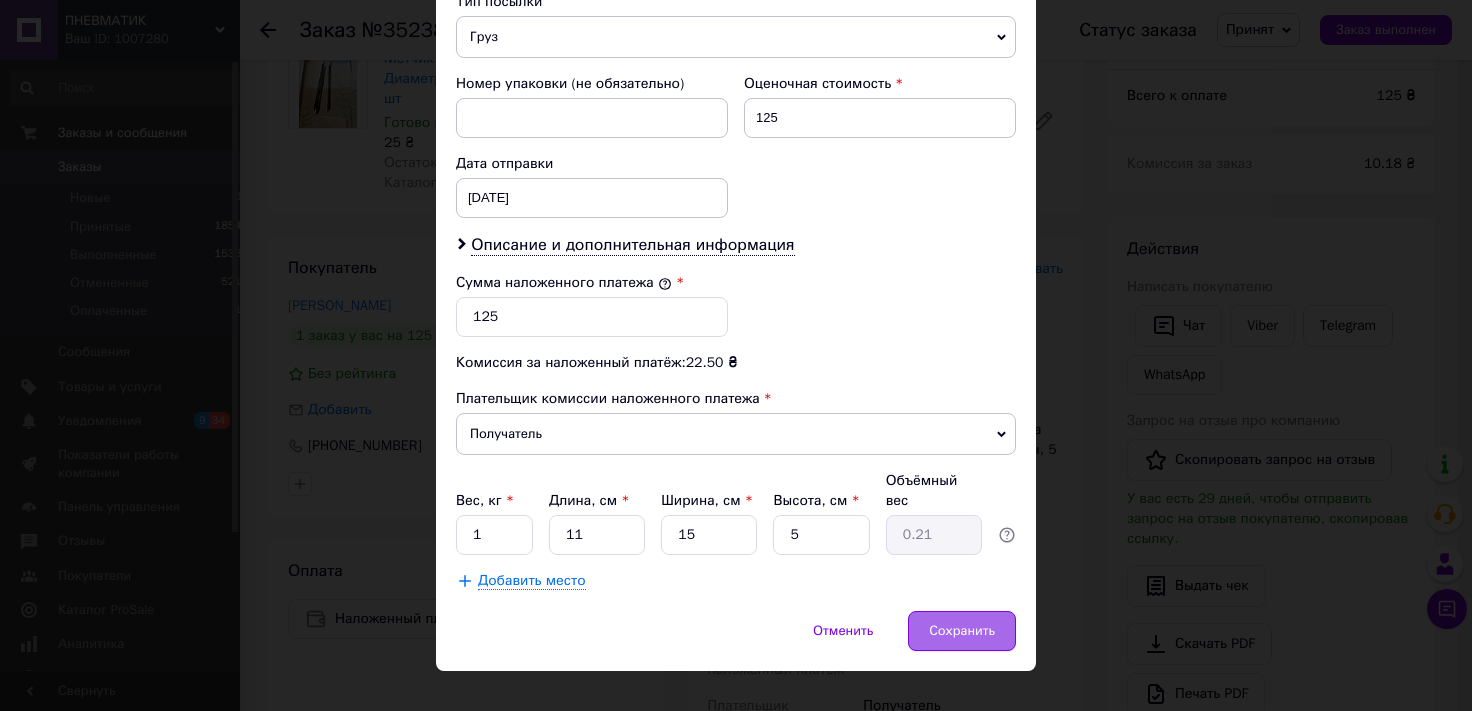click on "Сохранить" at bounding box center [962, 631] 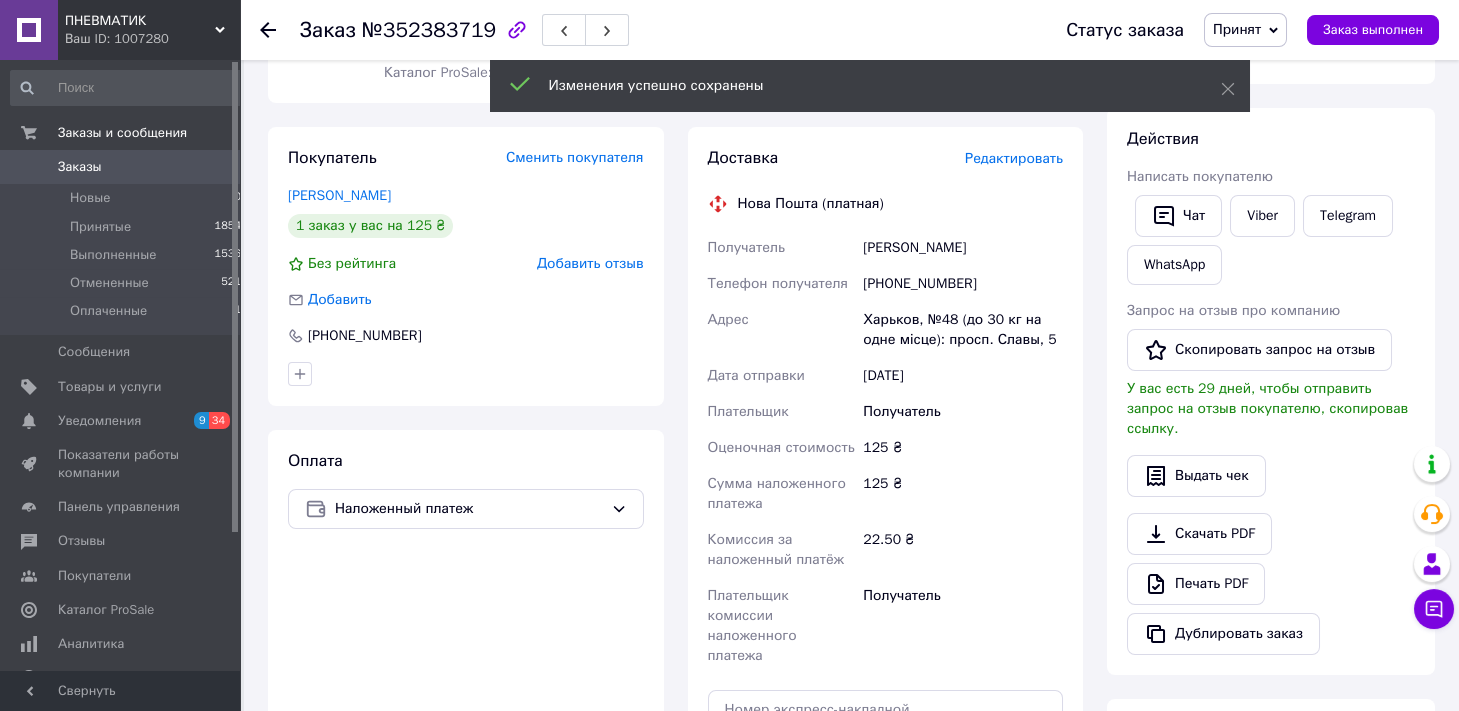 scroll, scrollTop: 513, scrollLeft: 0, axis: vertical 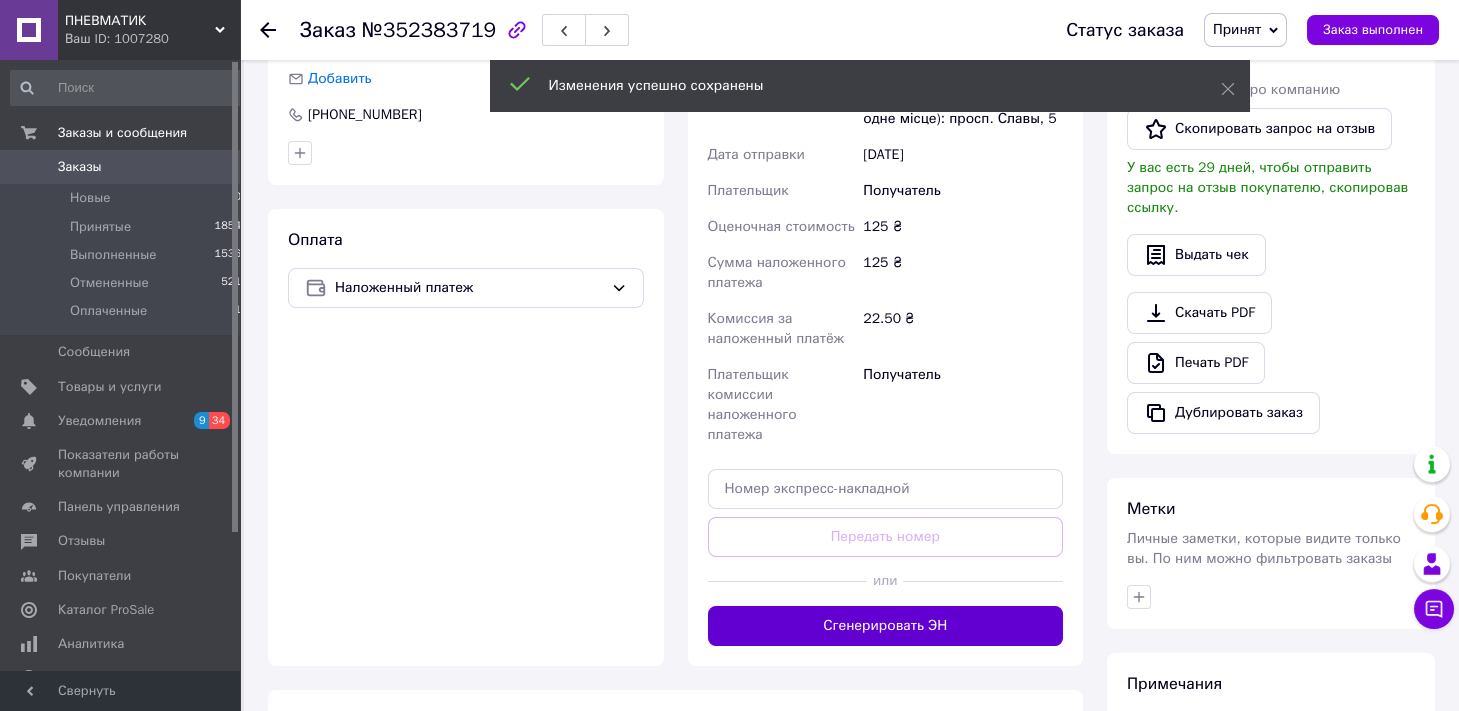 click on "Сгенерировать ЭН" at bounding box center [886, 626] 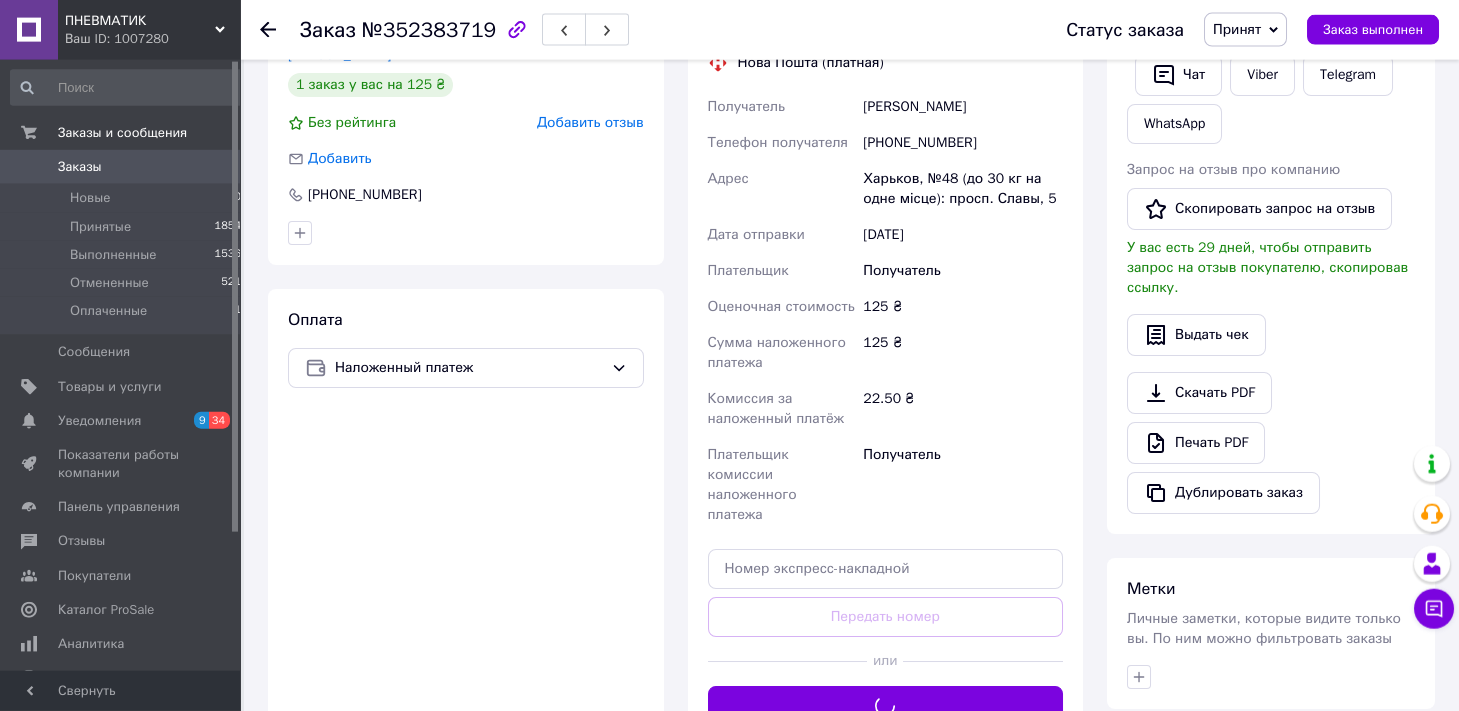 scroll, scrollTop: 403, scrollLeft: 0, axis: vertical 